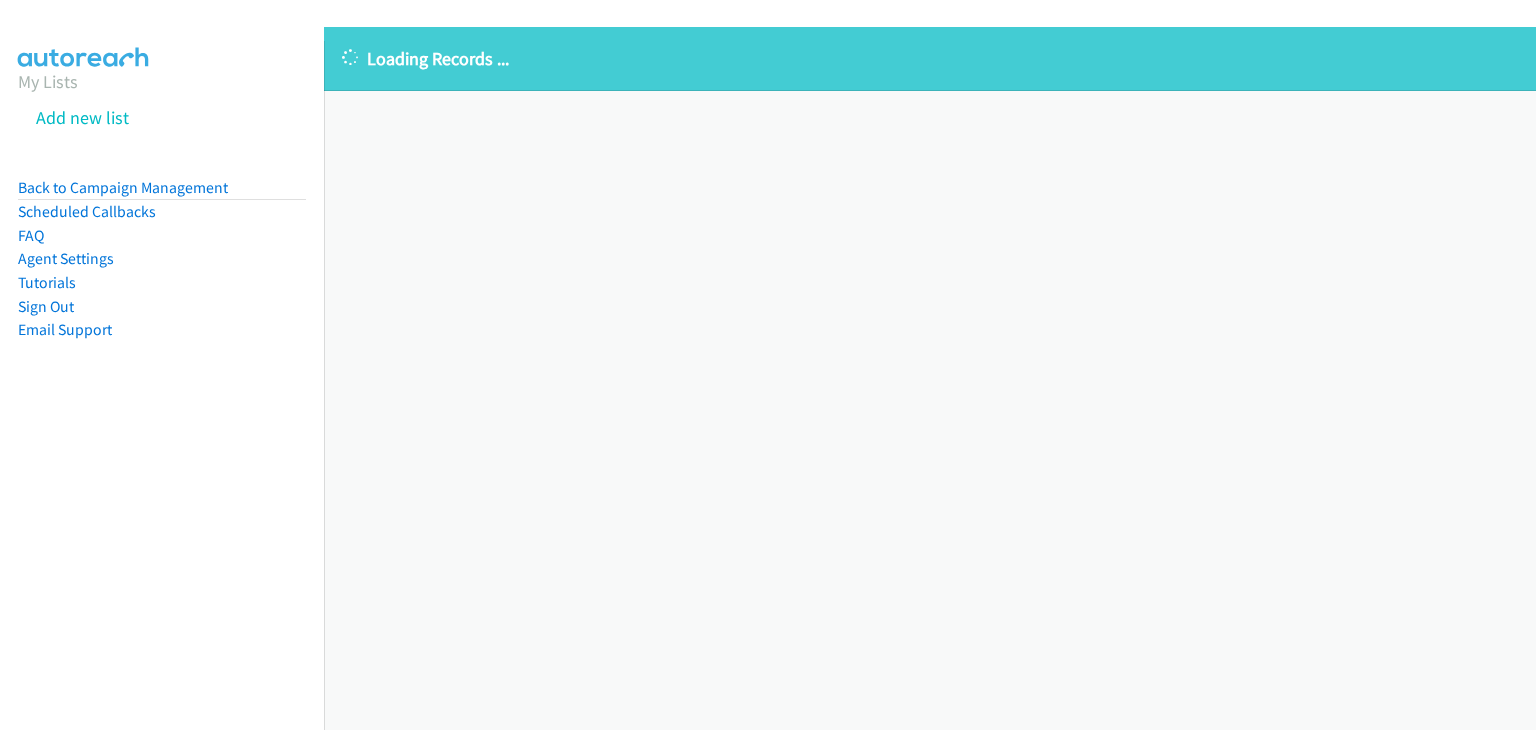 scroll, scrollTop: 0, scrollLeft: 0, axis: both 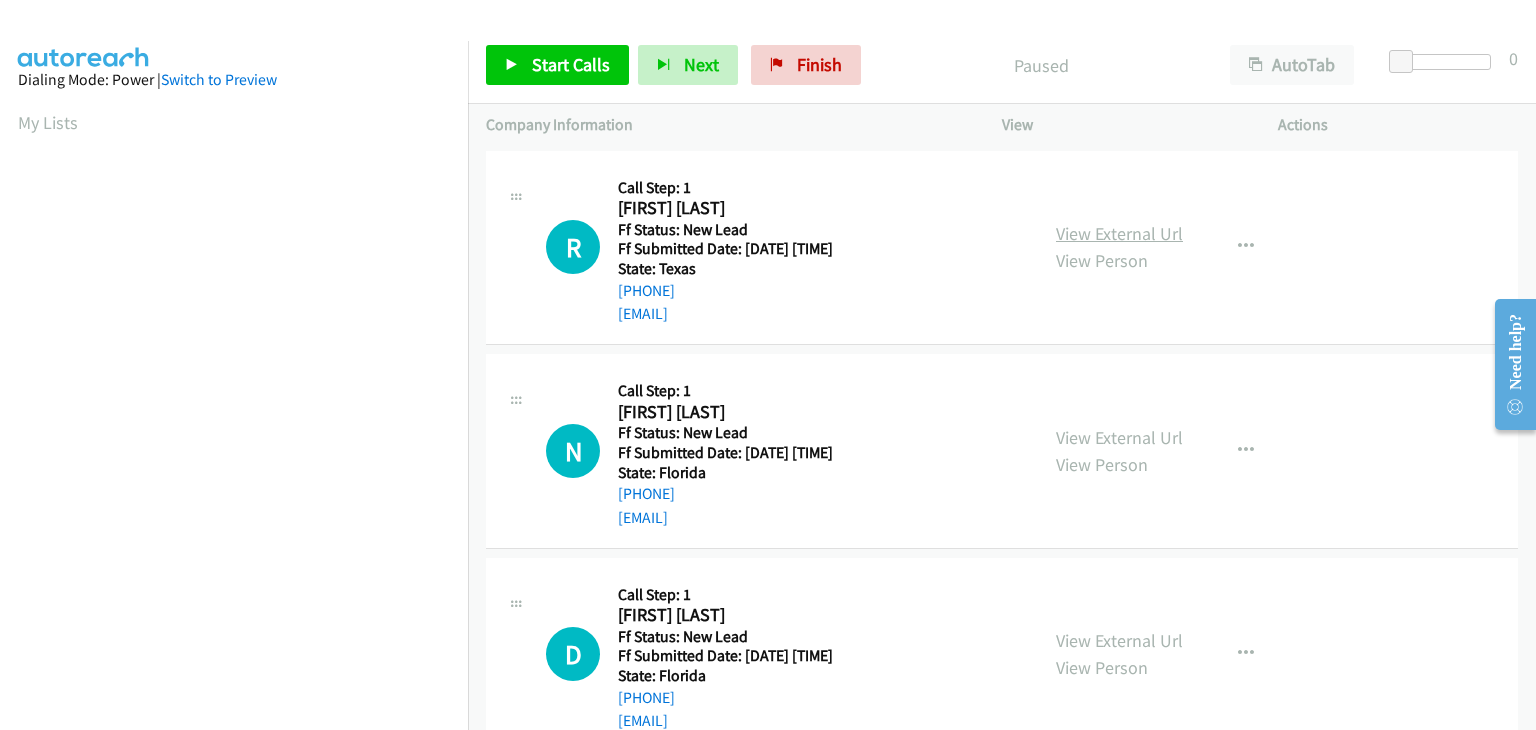 click on "View External Url" at bounding box center (1119, 233) 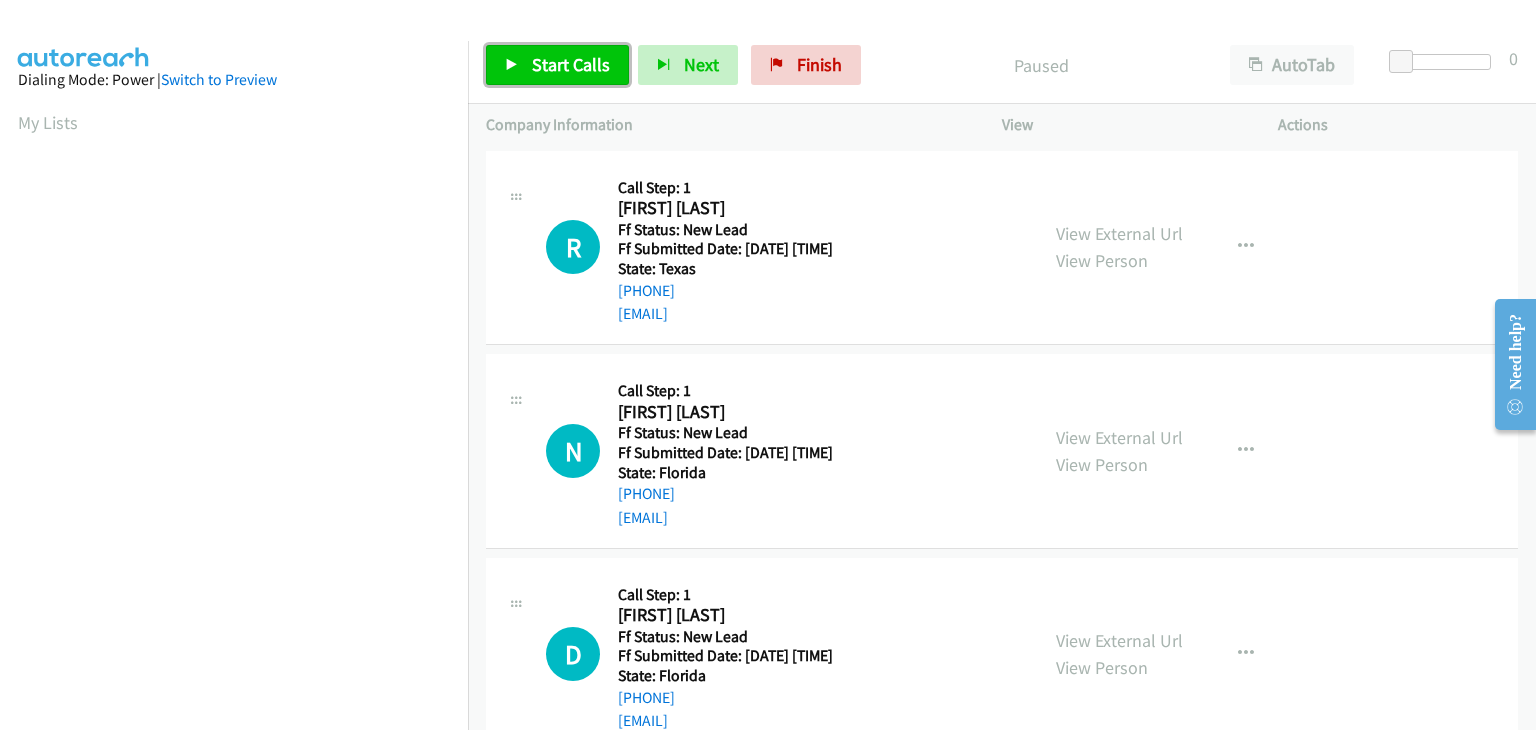 click on "Start Calls" at bounding box center (571, 64) 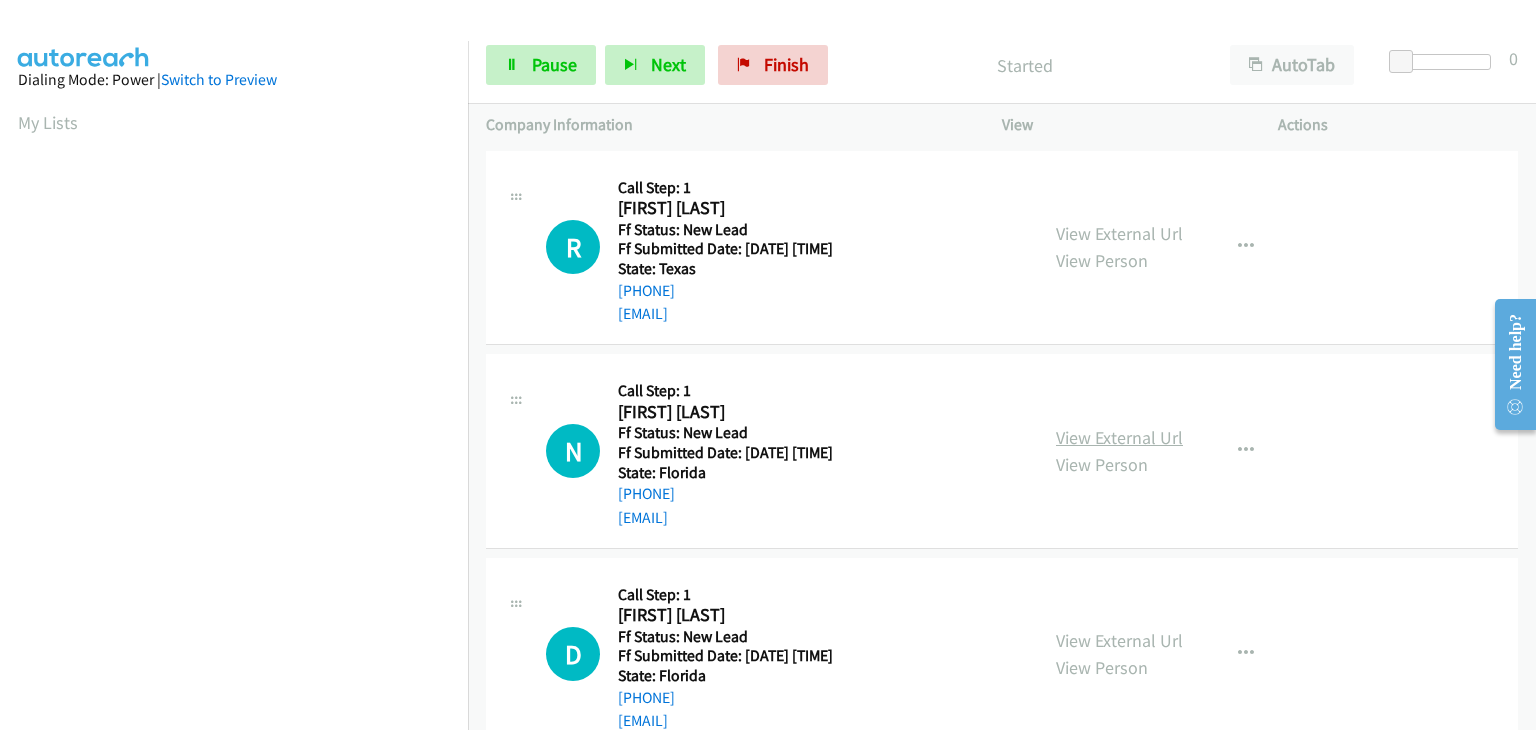 click on "View External Url" at bounding box center (1119, 437) 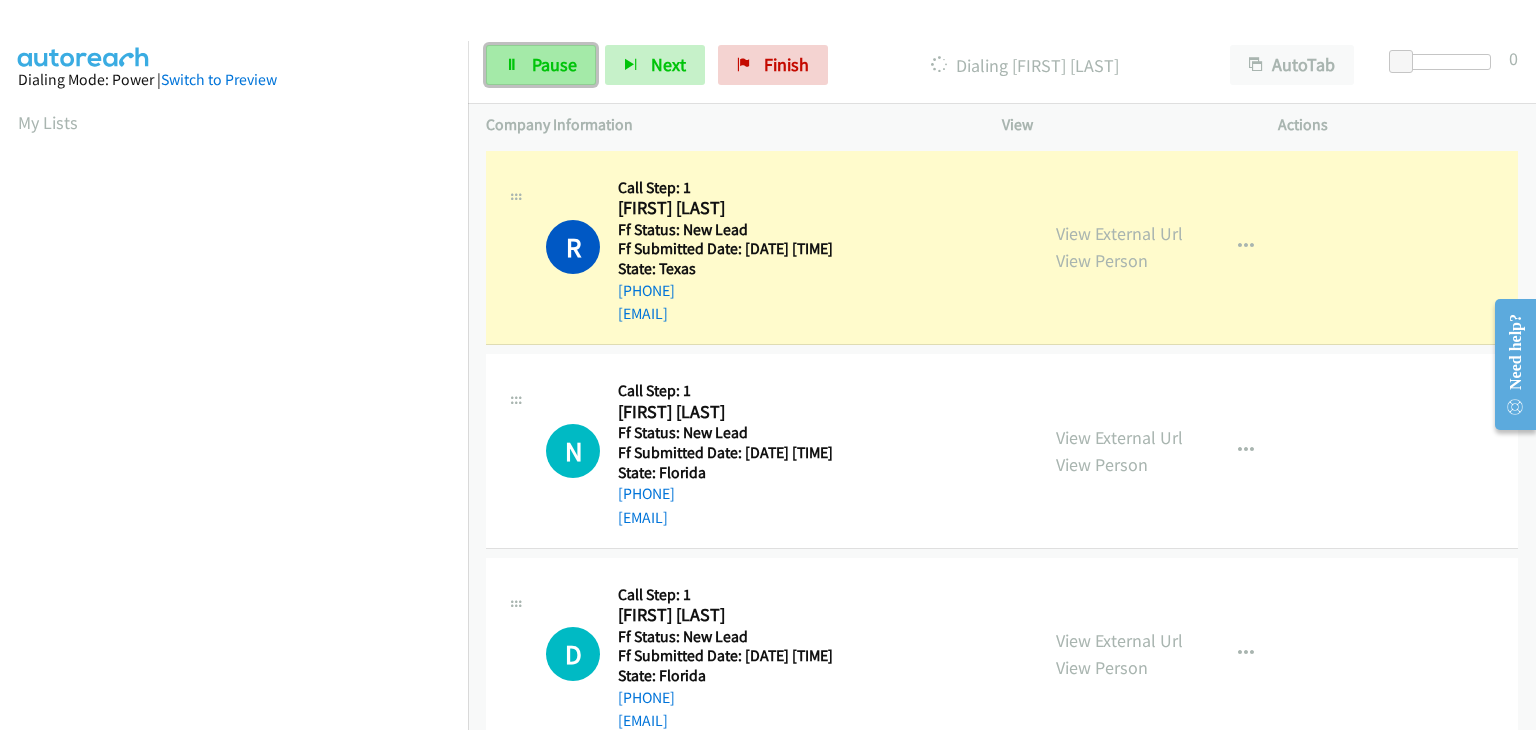 click on "Pause" at bounding box center (554, 64) 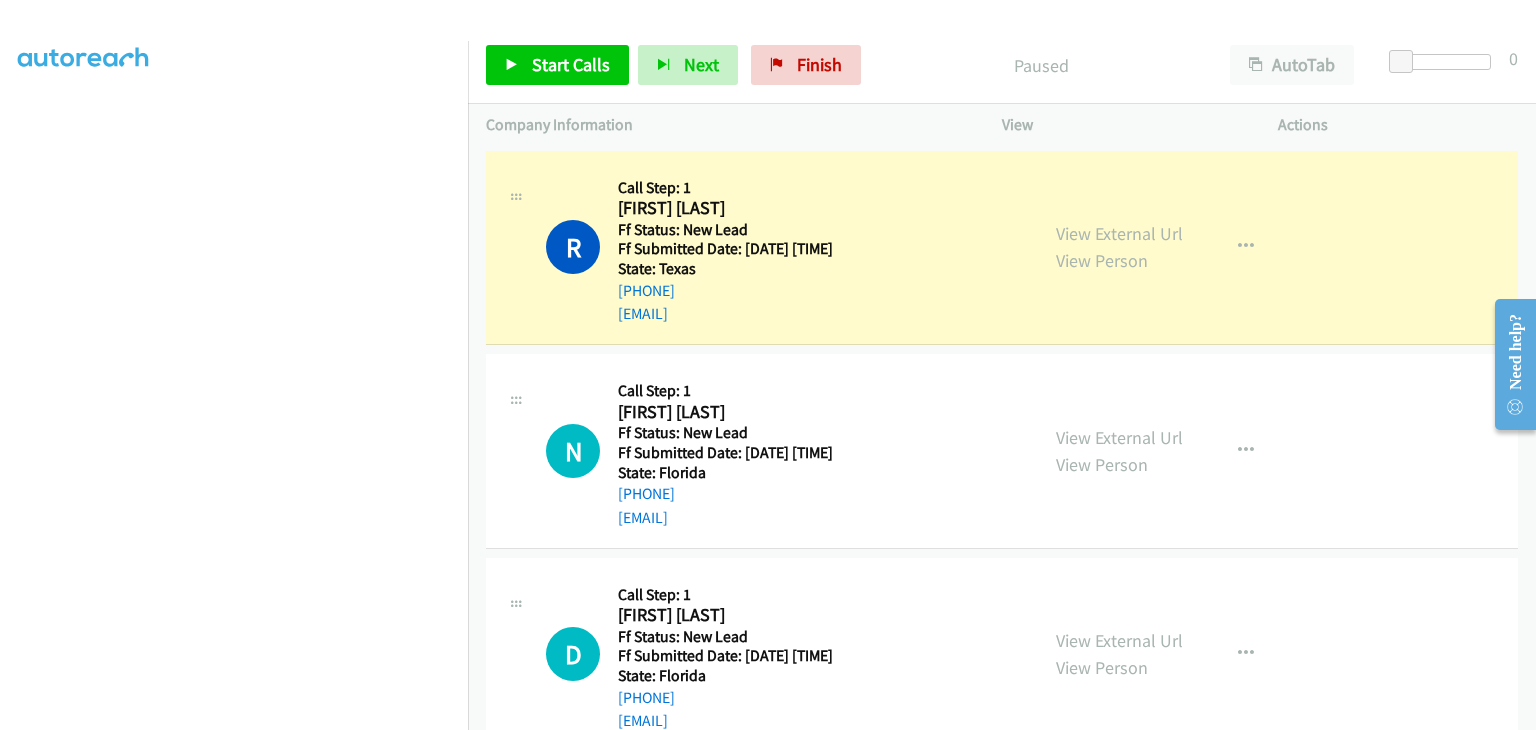 scroll, scrollTop: 392, scrollLeft: 0, axis: vertical 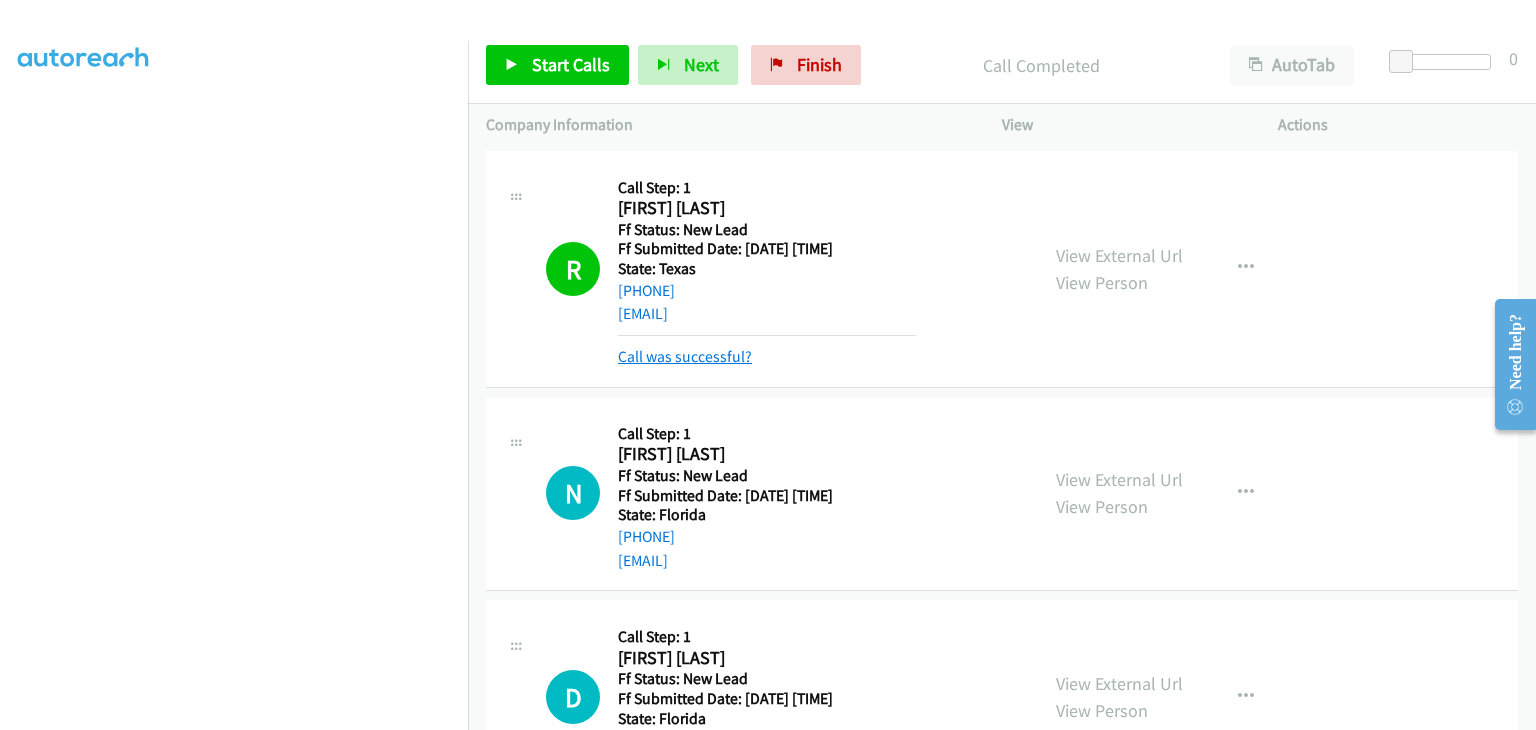 click on "Call was successful?" at bounding box center [685, 356] 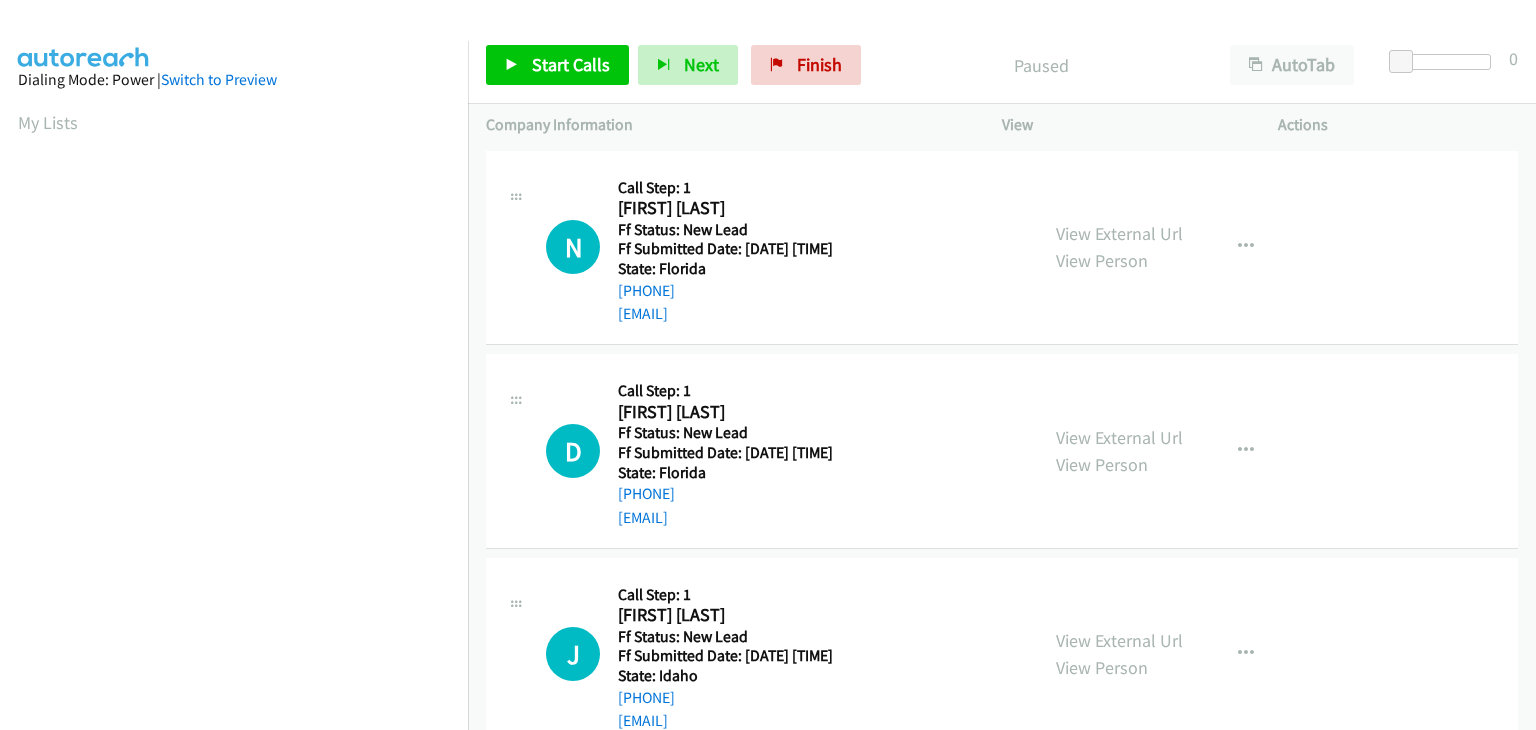 scroll, scrollTop: 0, scrollLeft: 0, axis: both 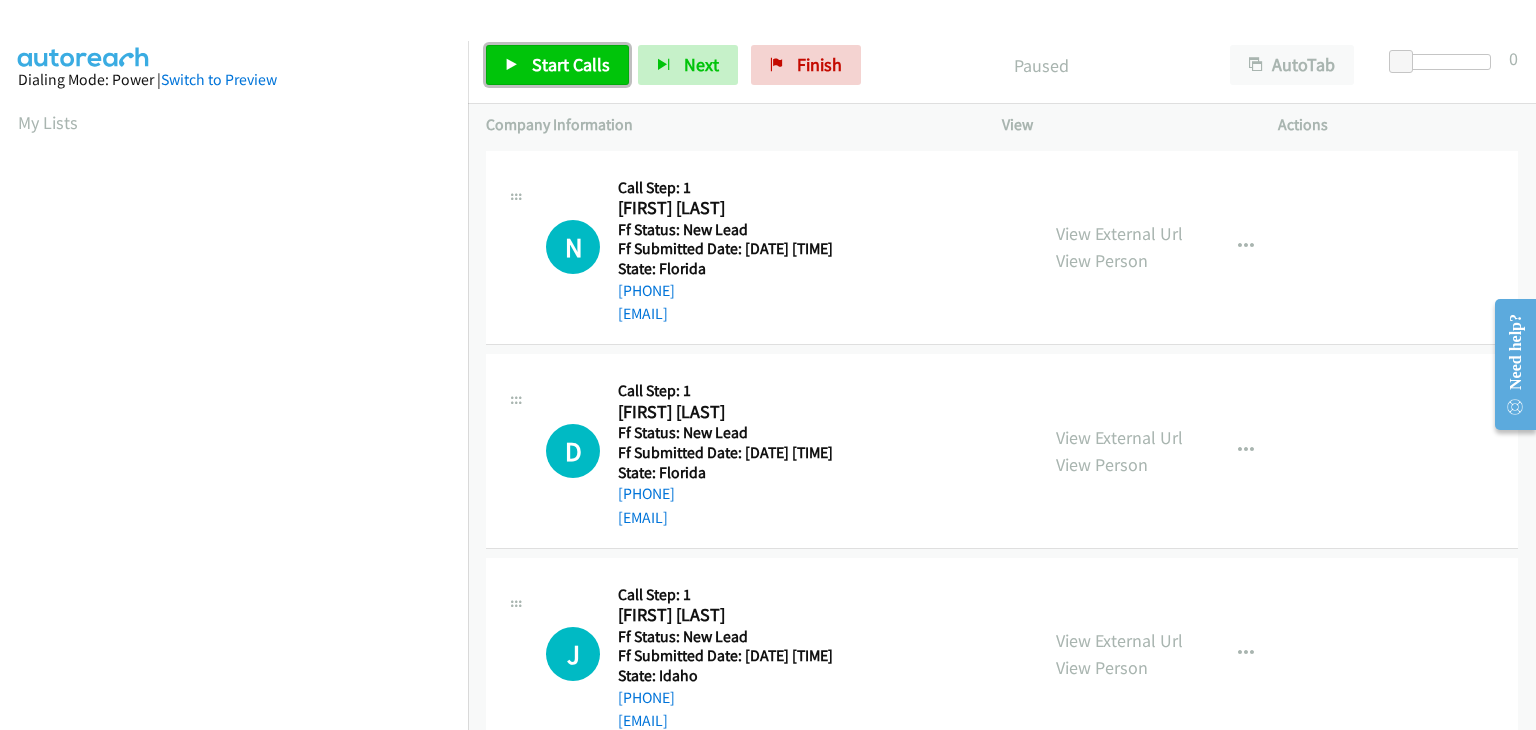 click on "Start Calls" at bounding box center (571, 64) 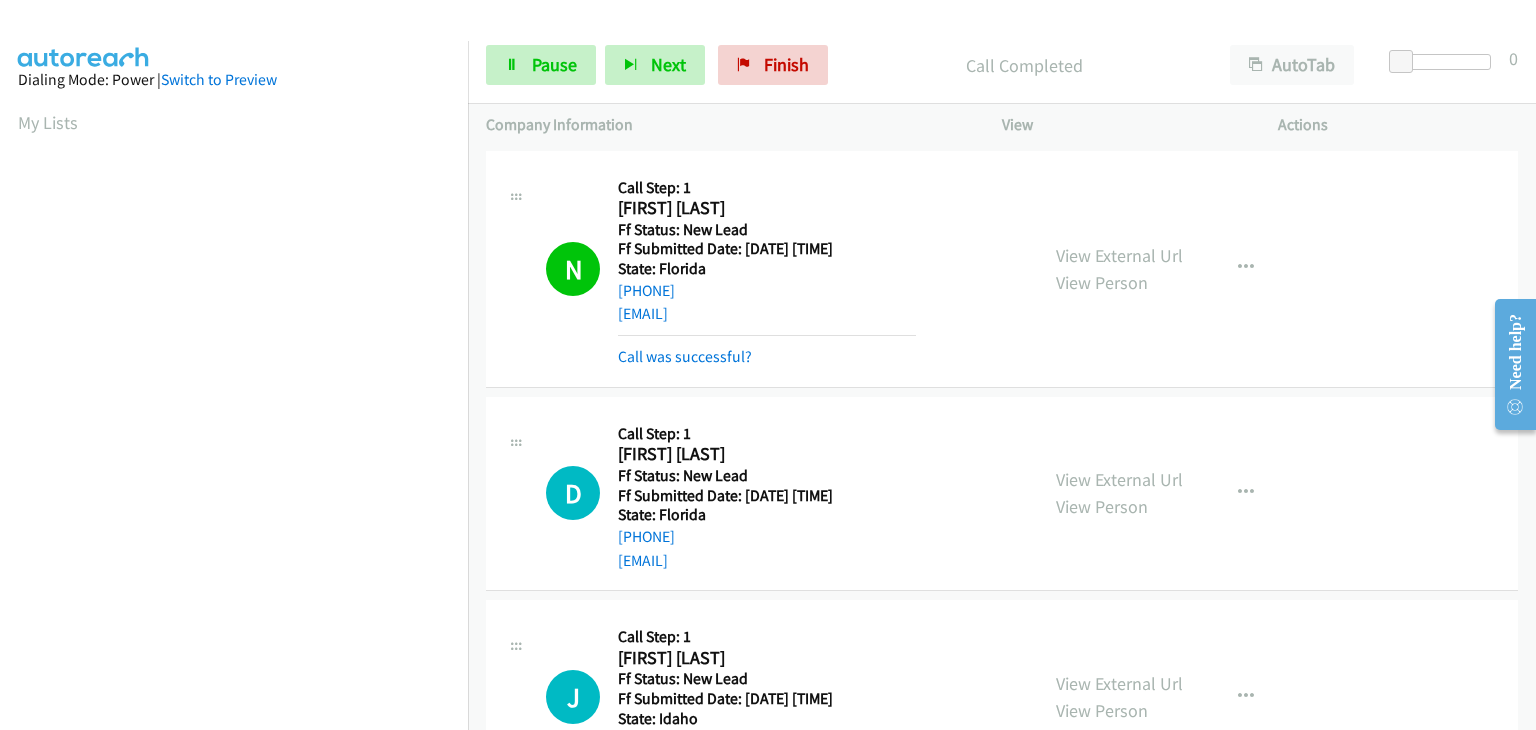 scroll, scrollTop: 392, scrollLeft: 0, axis: vertical 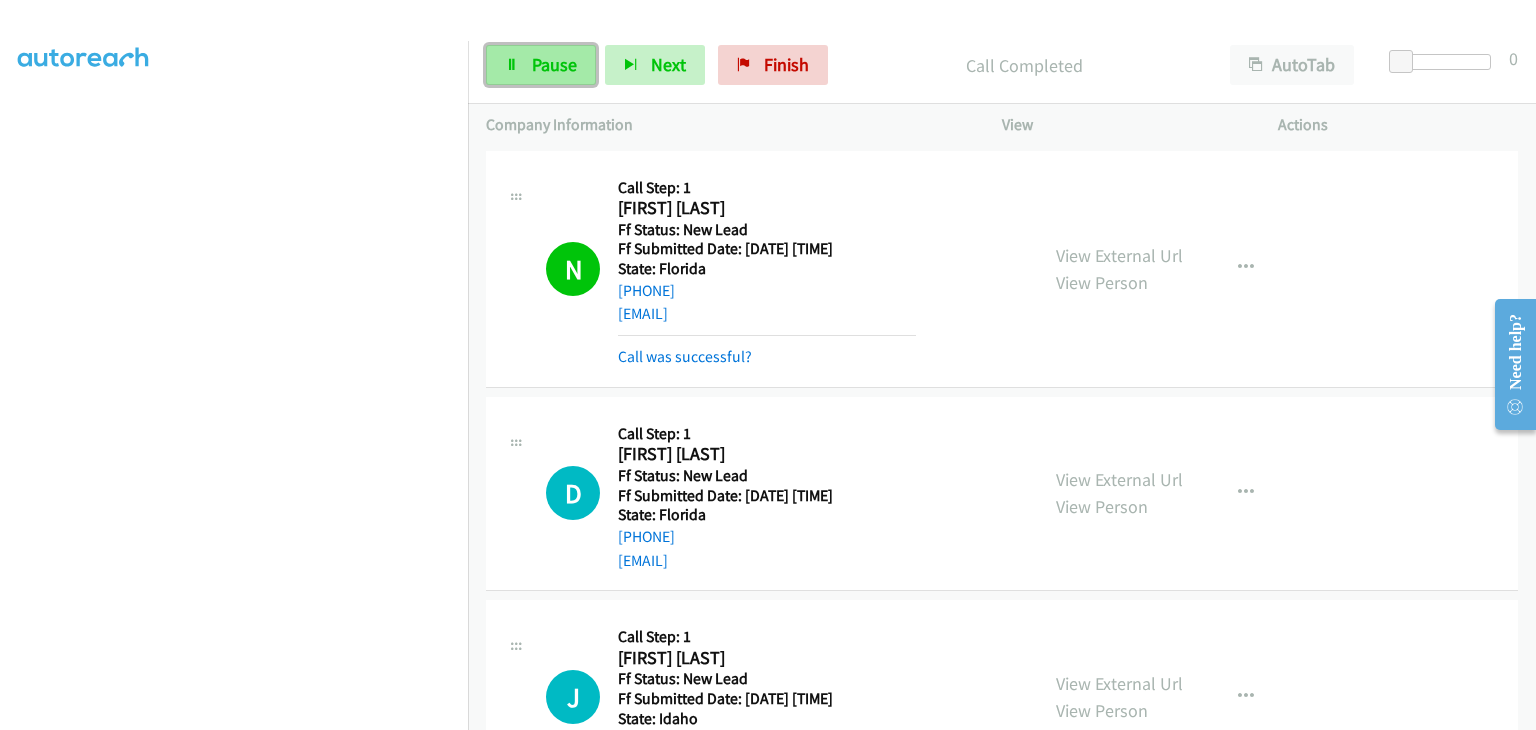 click on "Pause" at bounding box center (554, 64) 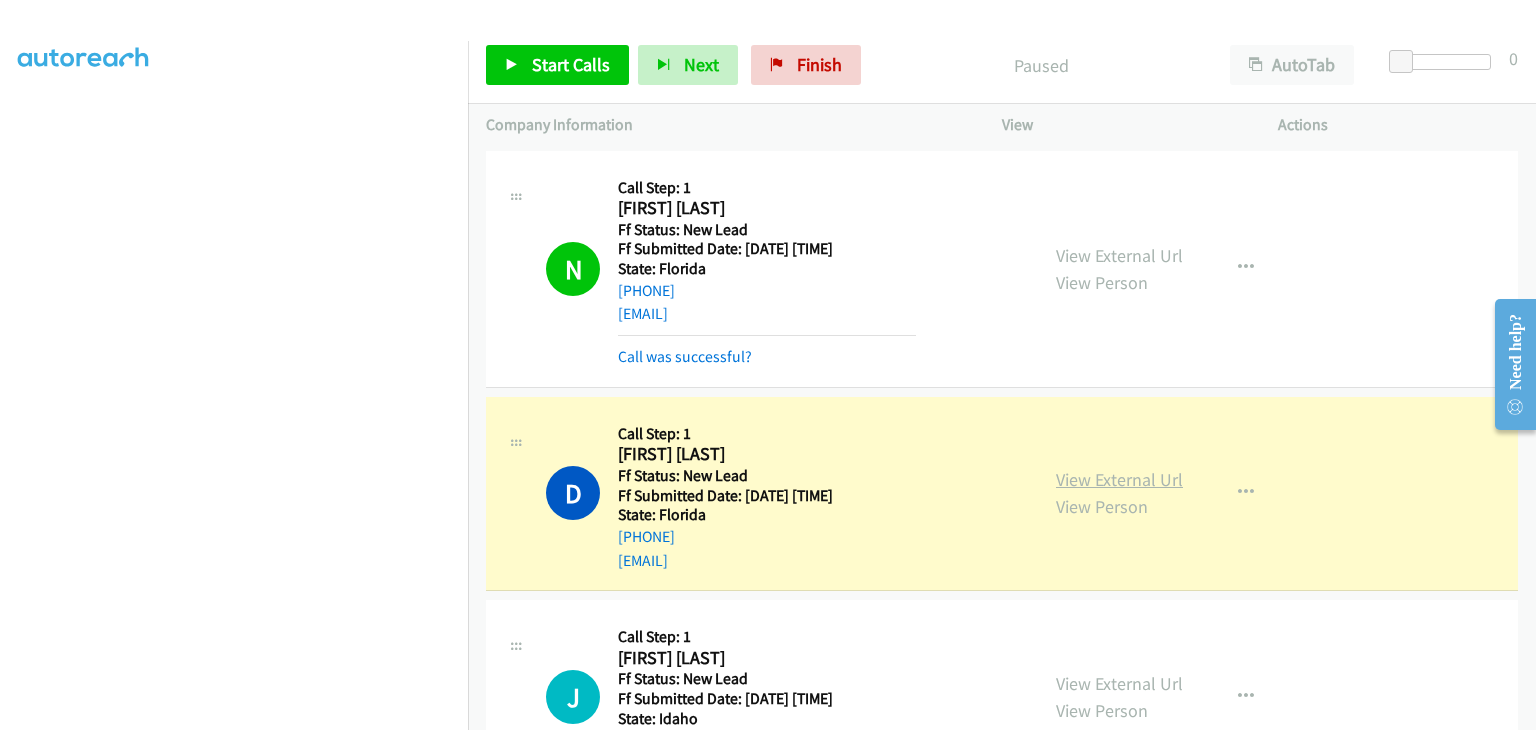 click on "View External Url" at bounding box center (1119, 479) 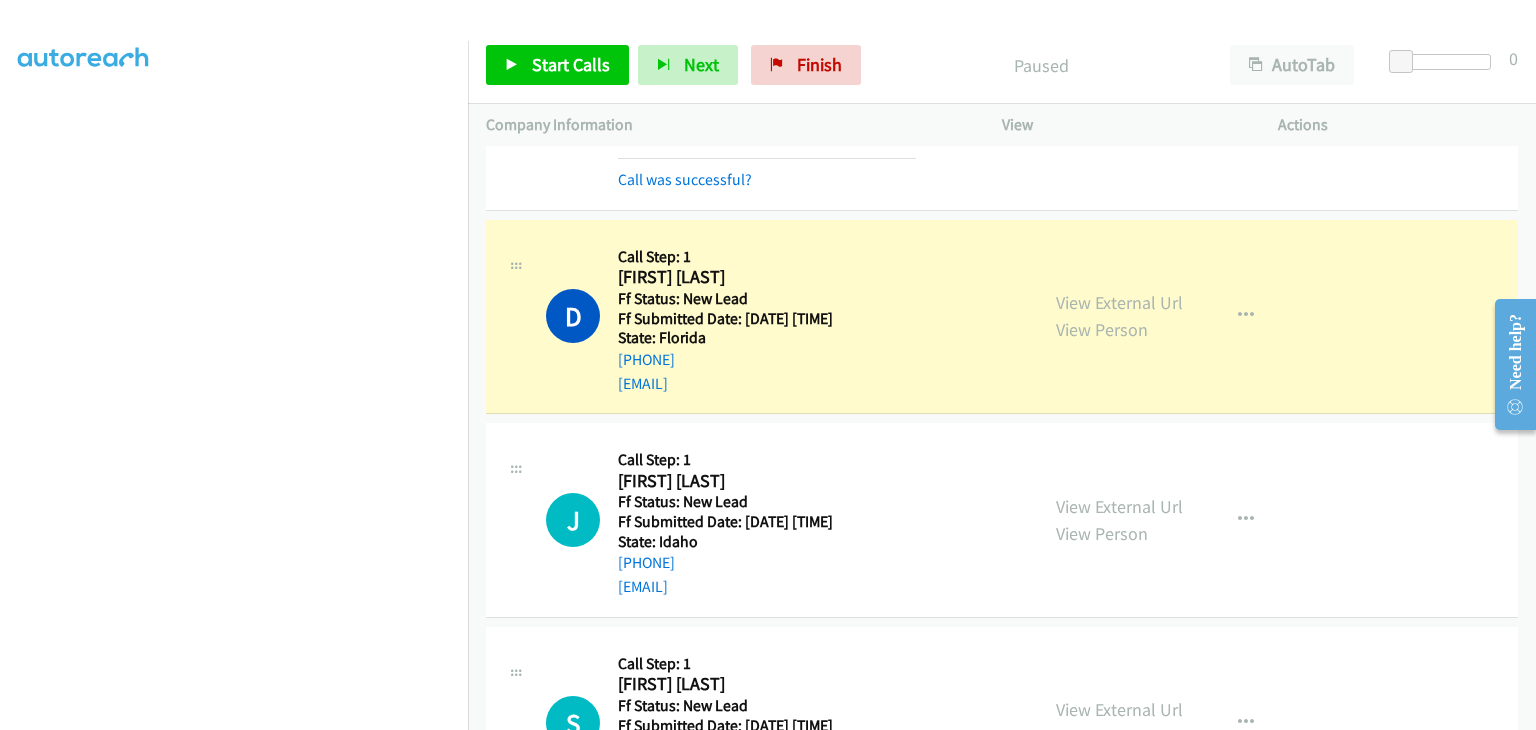 scroll, scrollTop: 200, scrollLeft: 0, axis: vertical 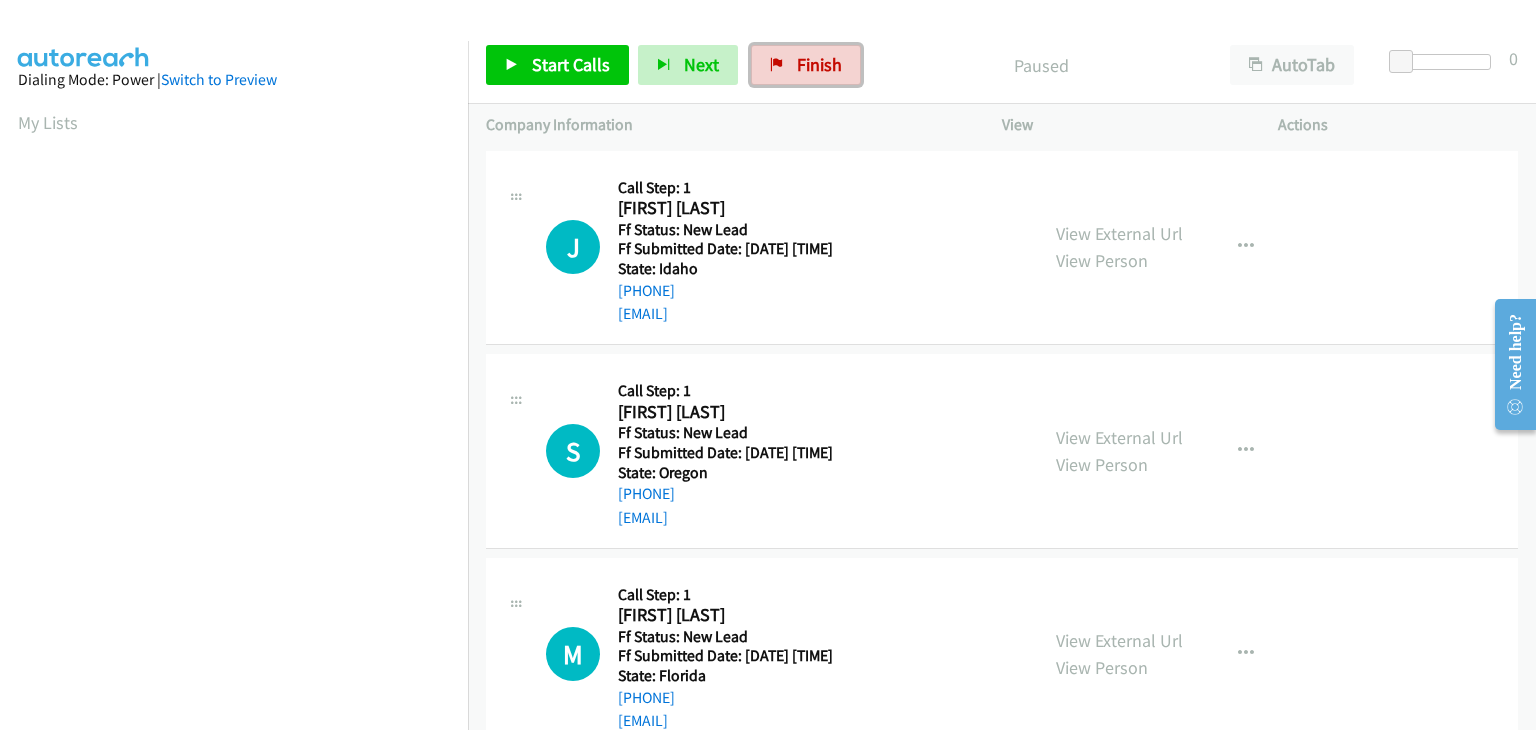 click on "Finish" at bounding box center [819, 64] 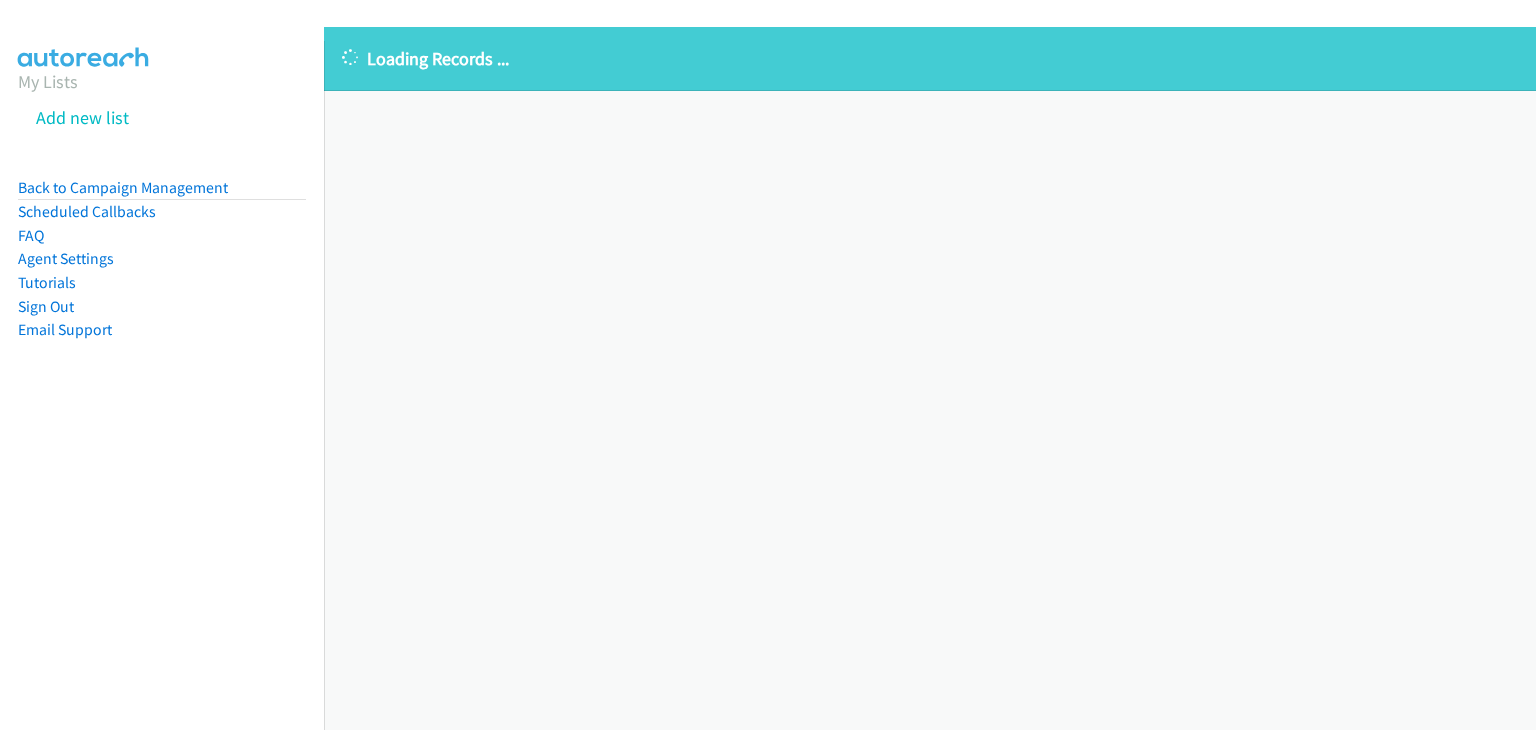 scroll, scrollTop: 0, scrollLeft: 0, axis: both 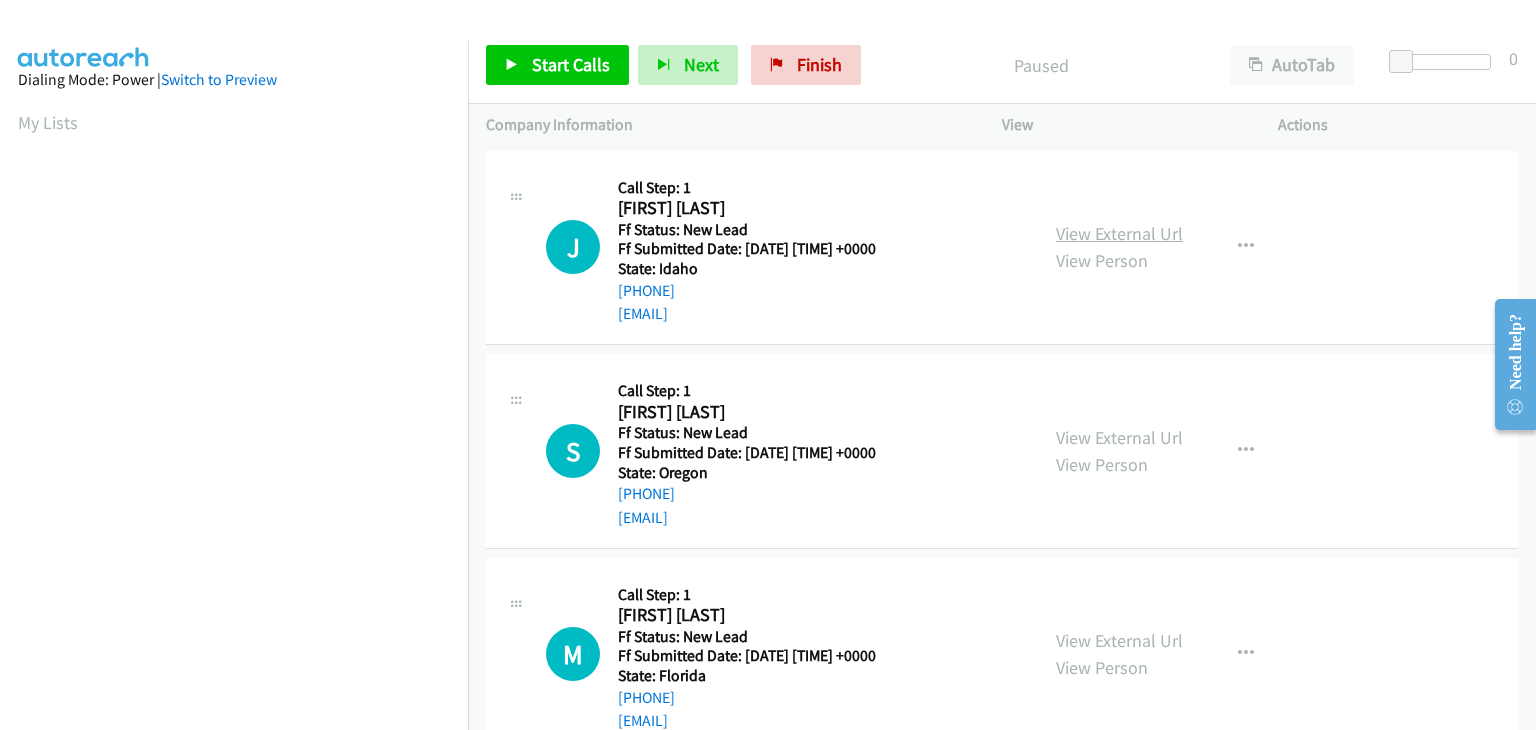 click on "View External Url" at bounding box center [1119, 233] 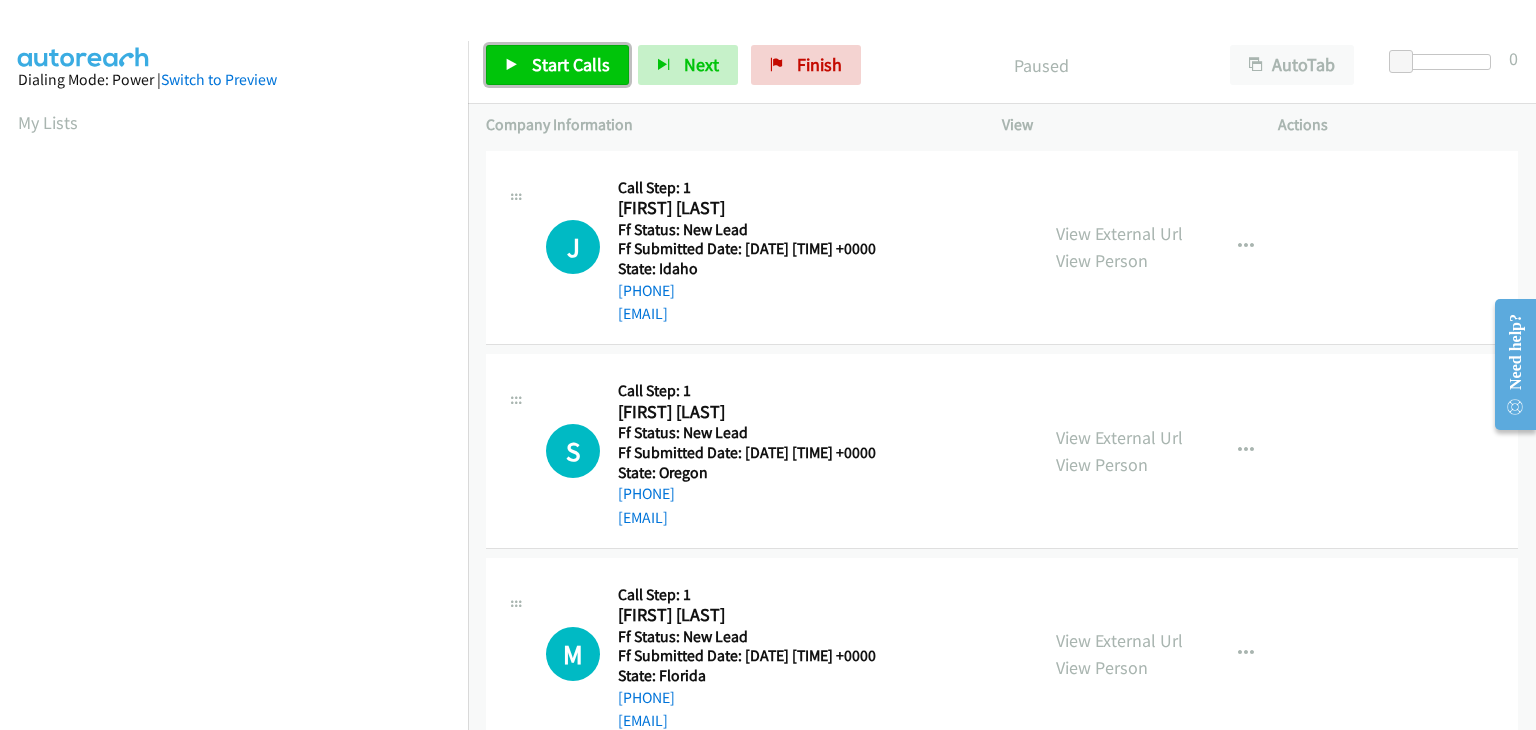 click on "Start Calls" at bounding box center [571, 64] 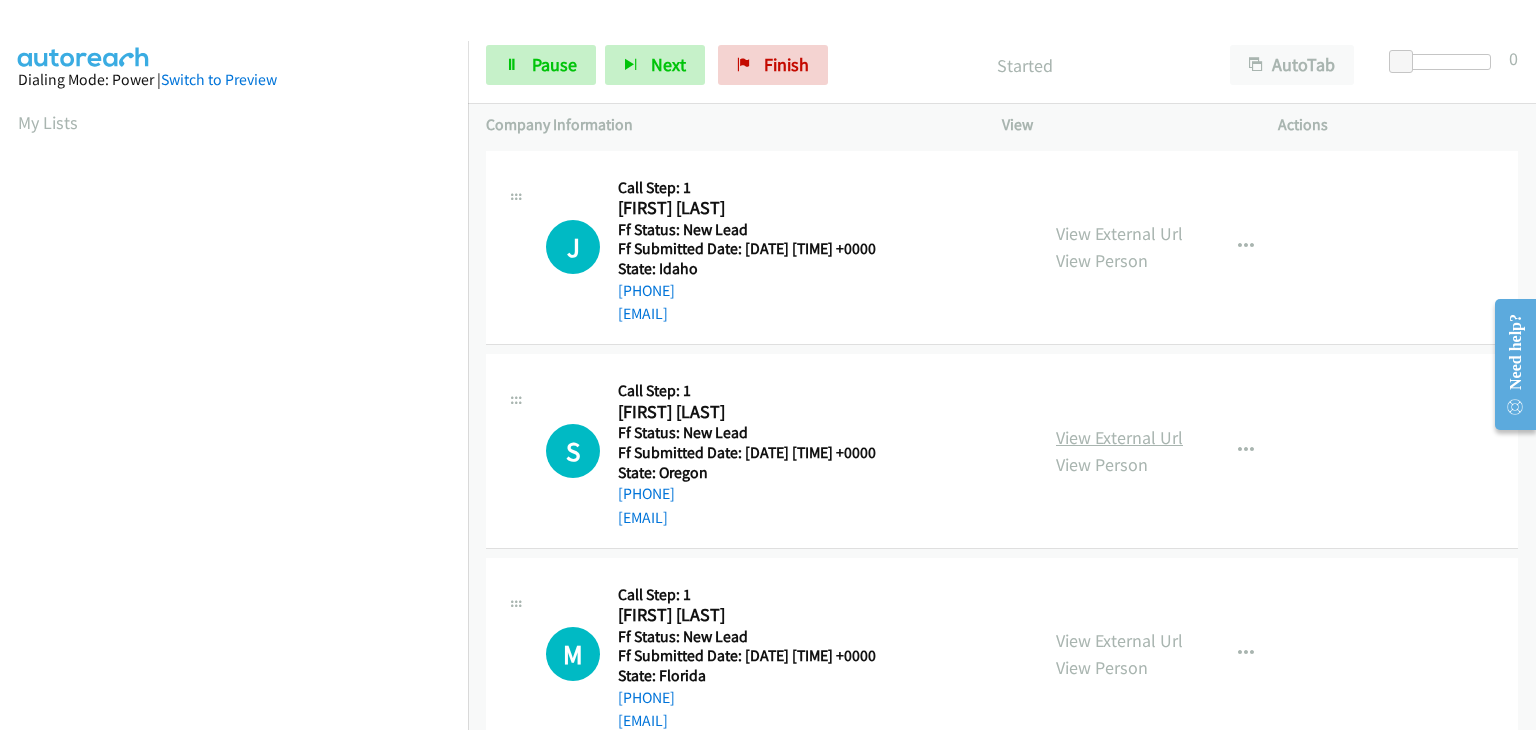 click on "View External Url" at bounding box center (1119, 437) 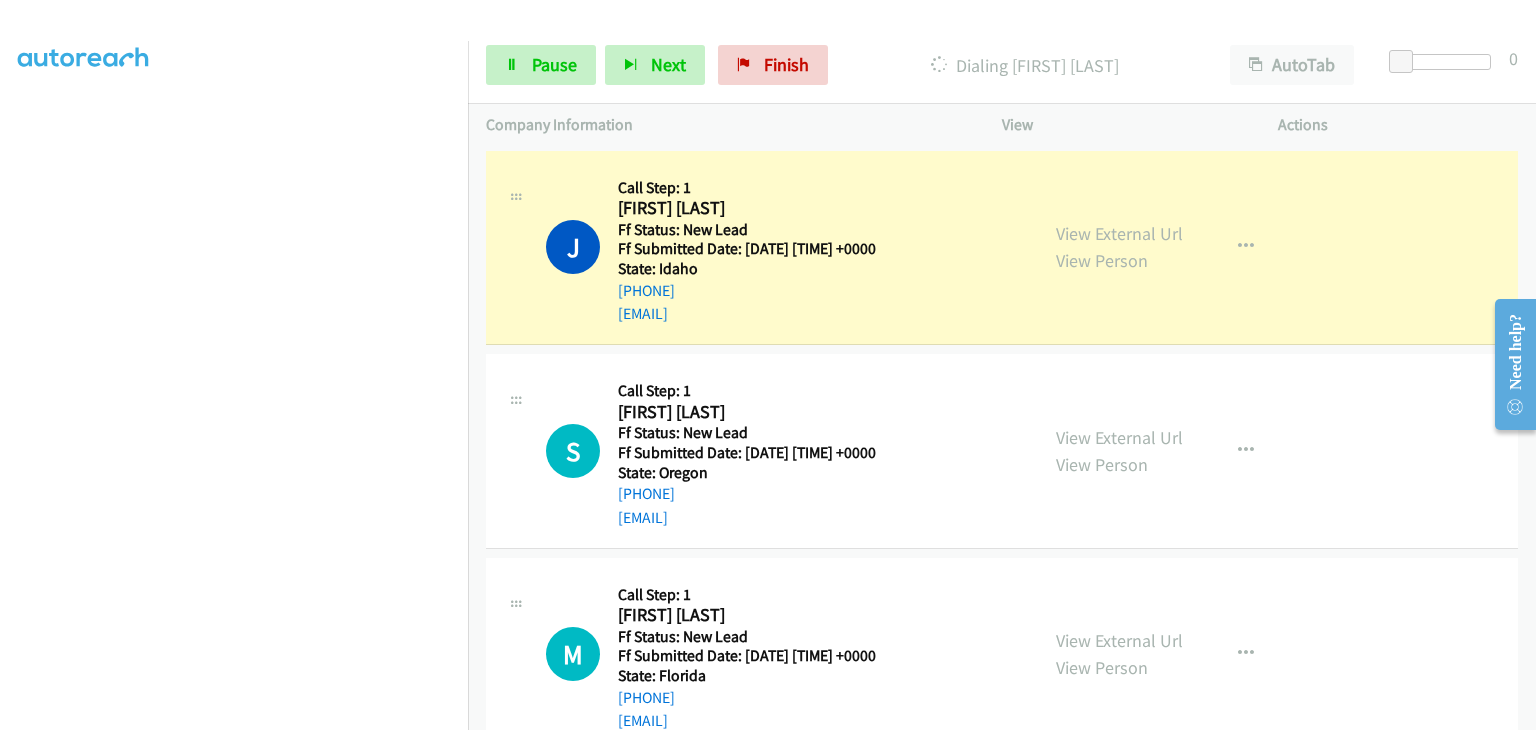 scroll, scrollTop: 392, scrollLeft: 0, axis: vertical 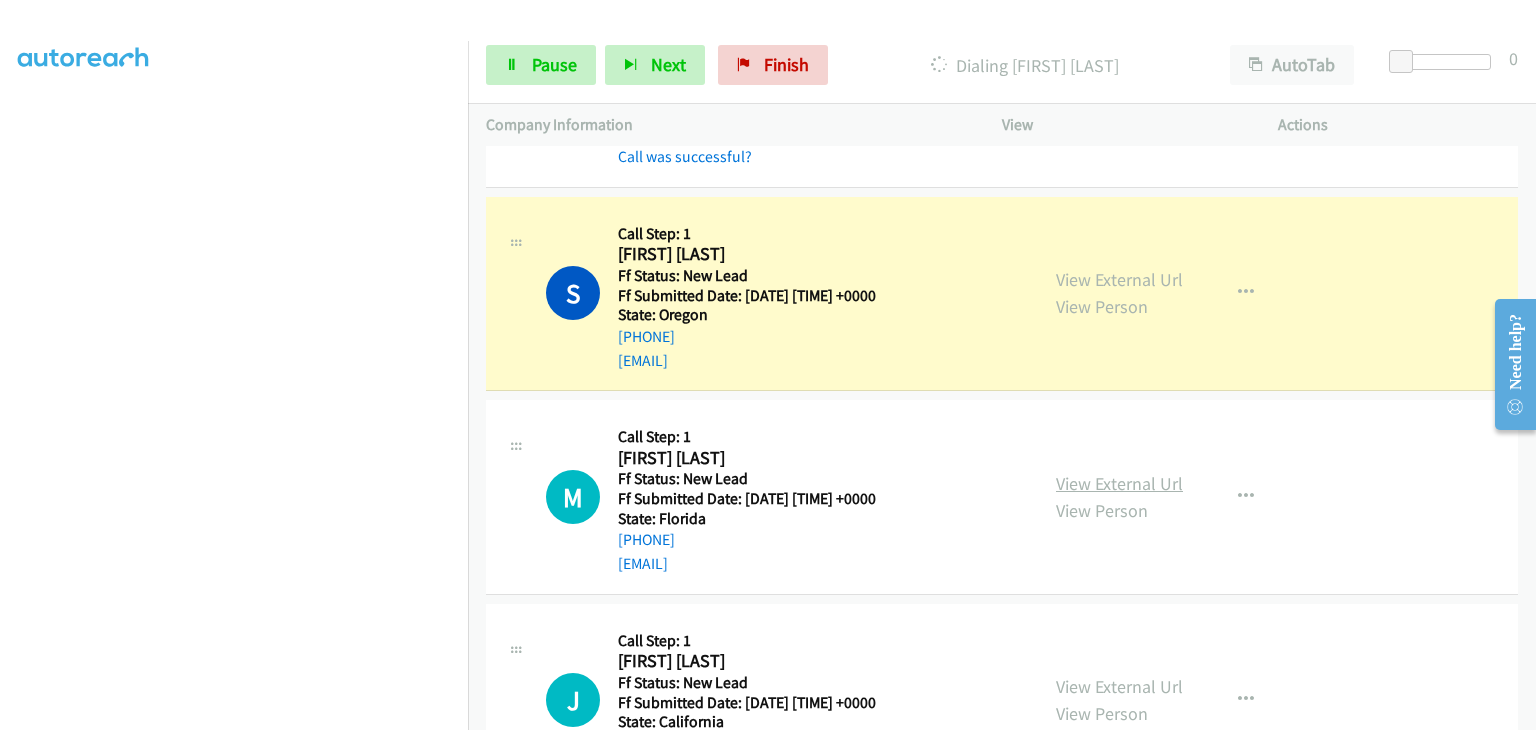 click on "View External Url" at bounding box center [1119, 483] 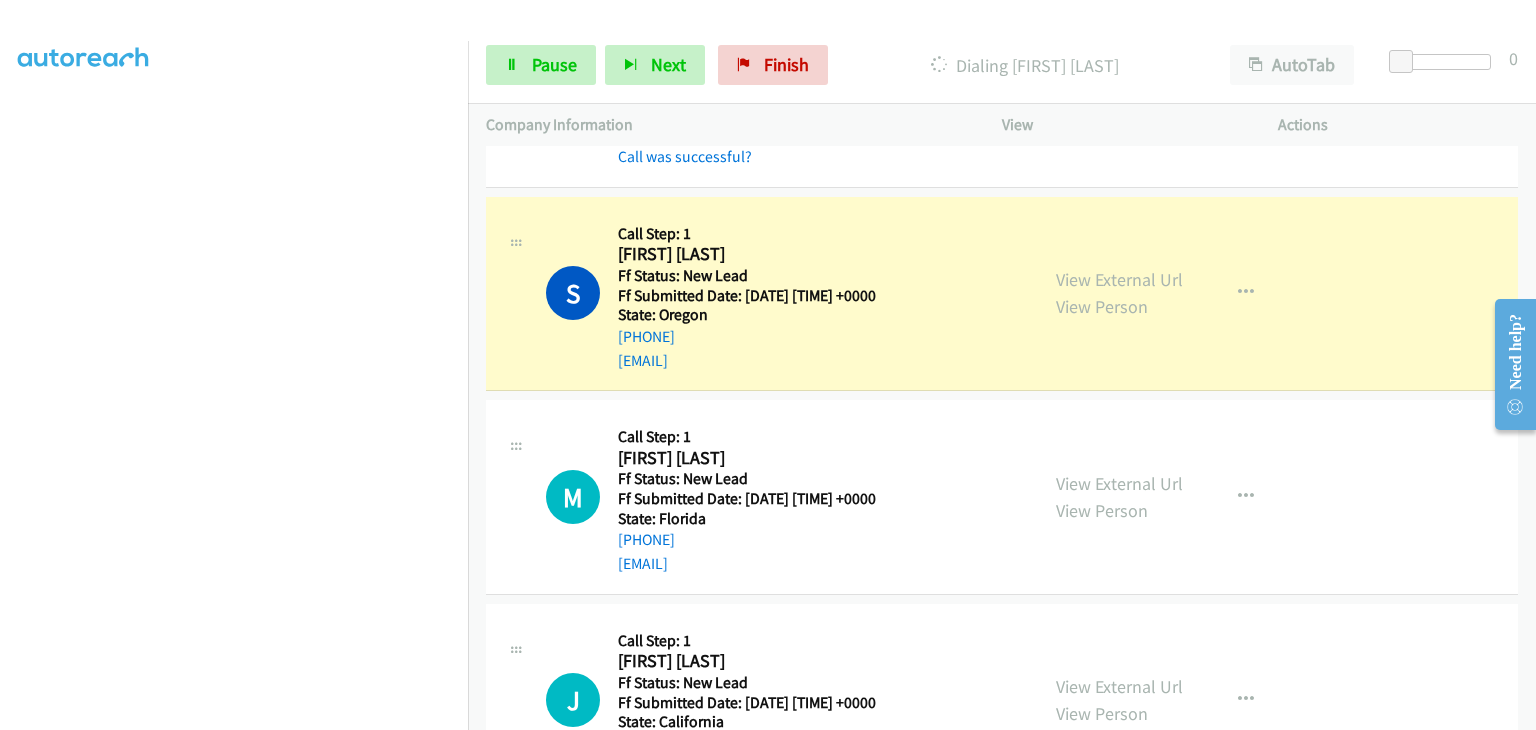 scroll, scrollTop: 392, scrollLeft: 0, axis: vertical 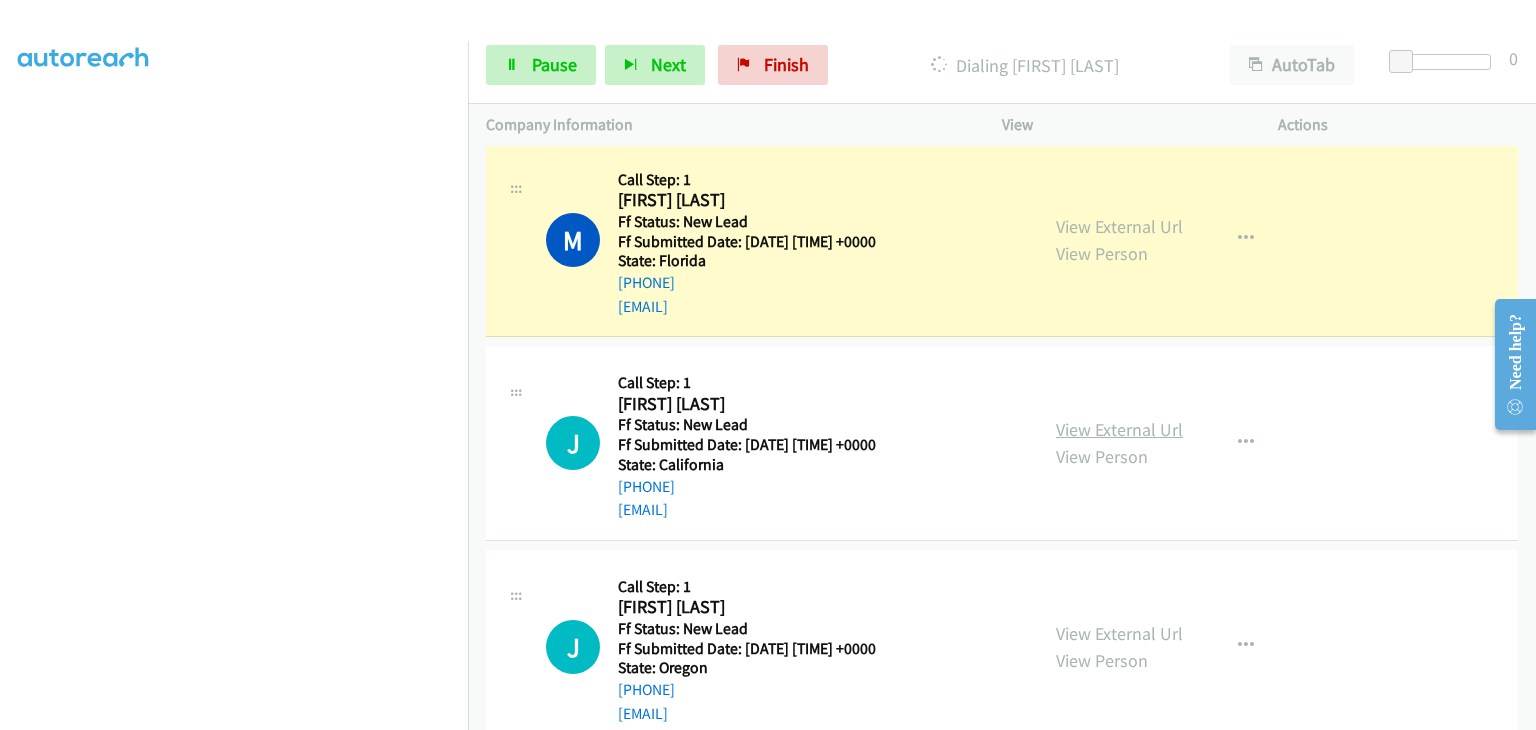 click on "View External Url" at bounding box center [1119, 429] 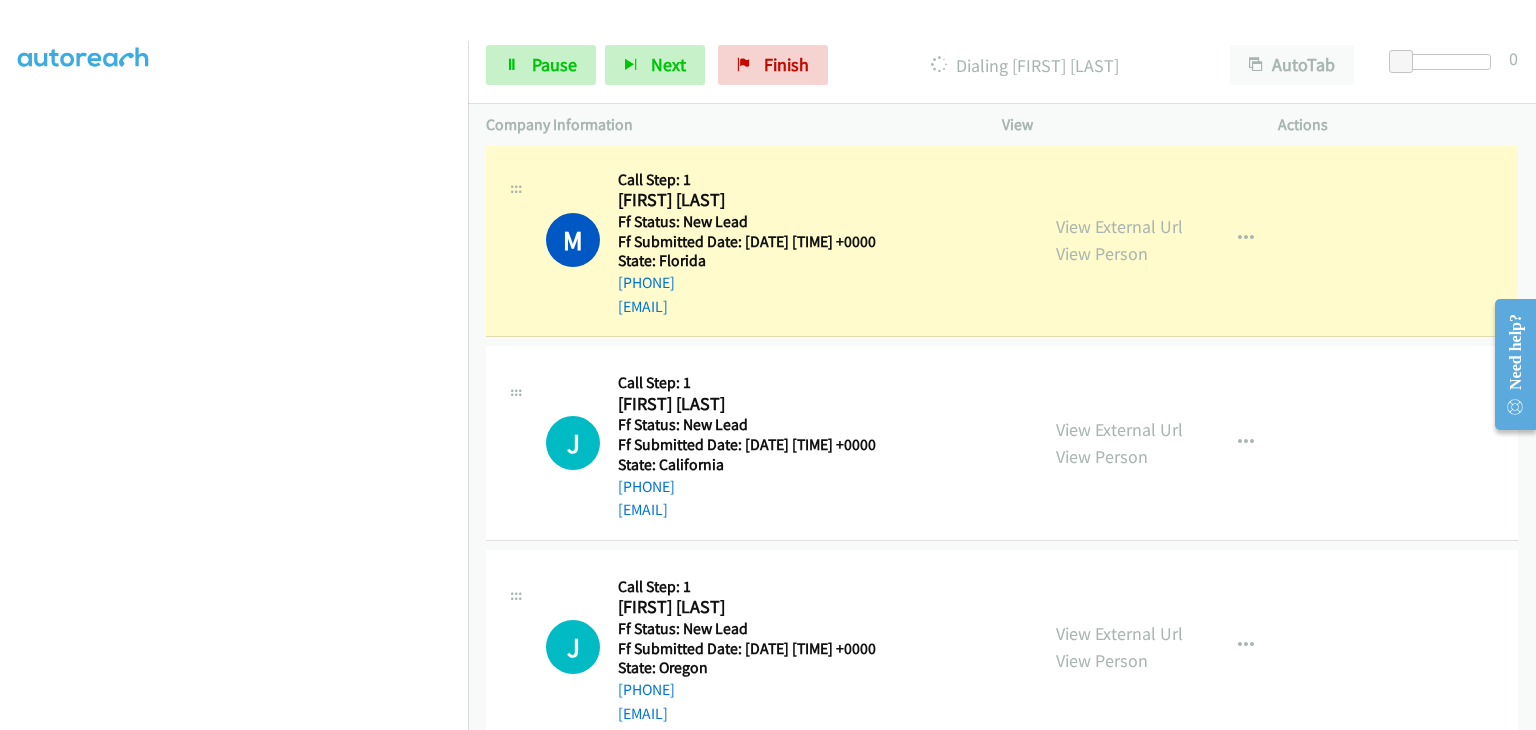 scroll, scrollTop: 392, scrollLeft: 0, axis: vertical 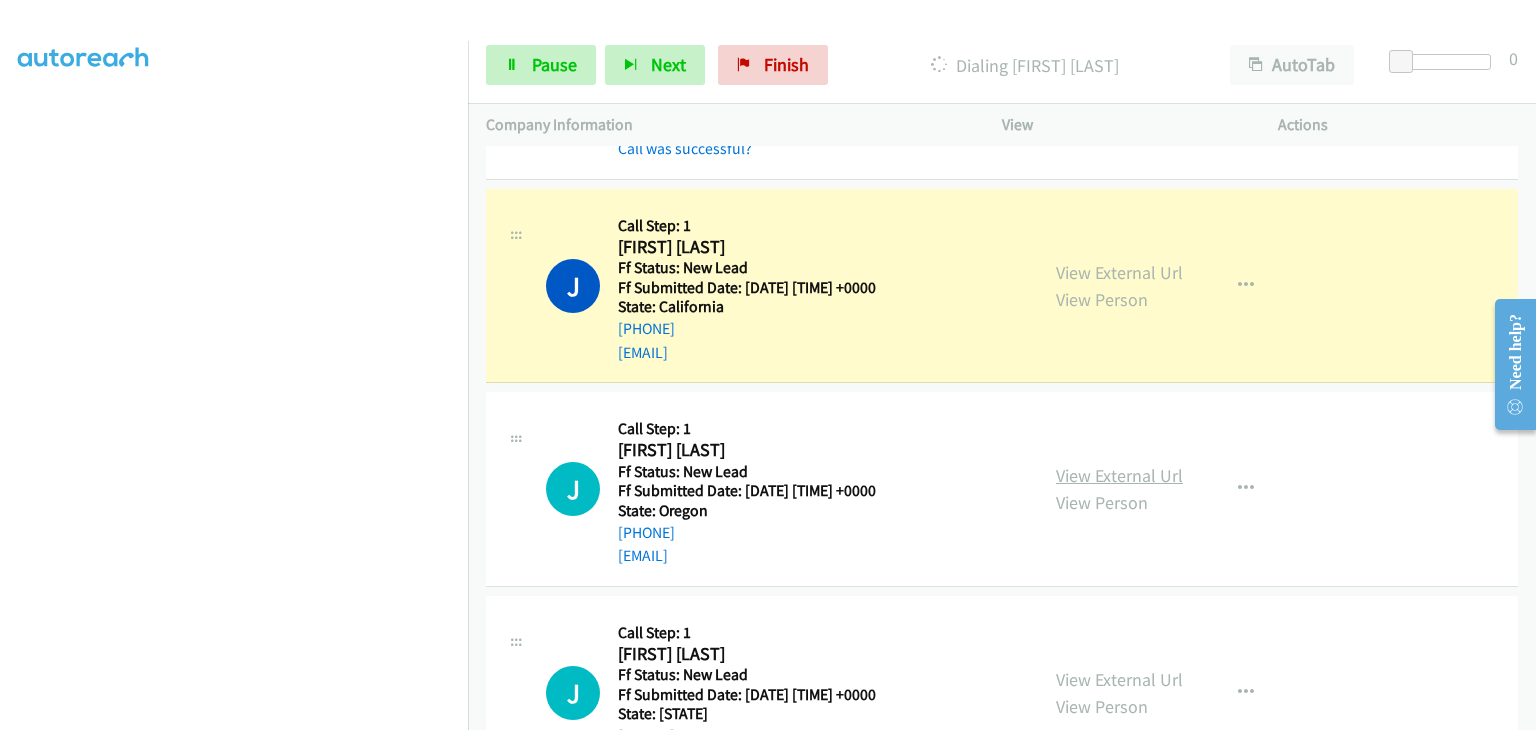 click on "View External Url" at bounding box center (1119, 475) 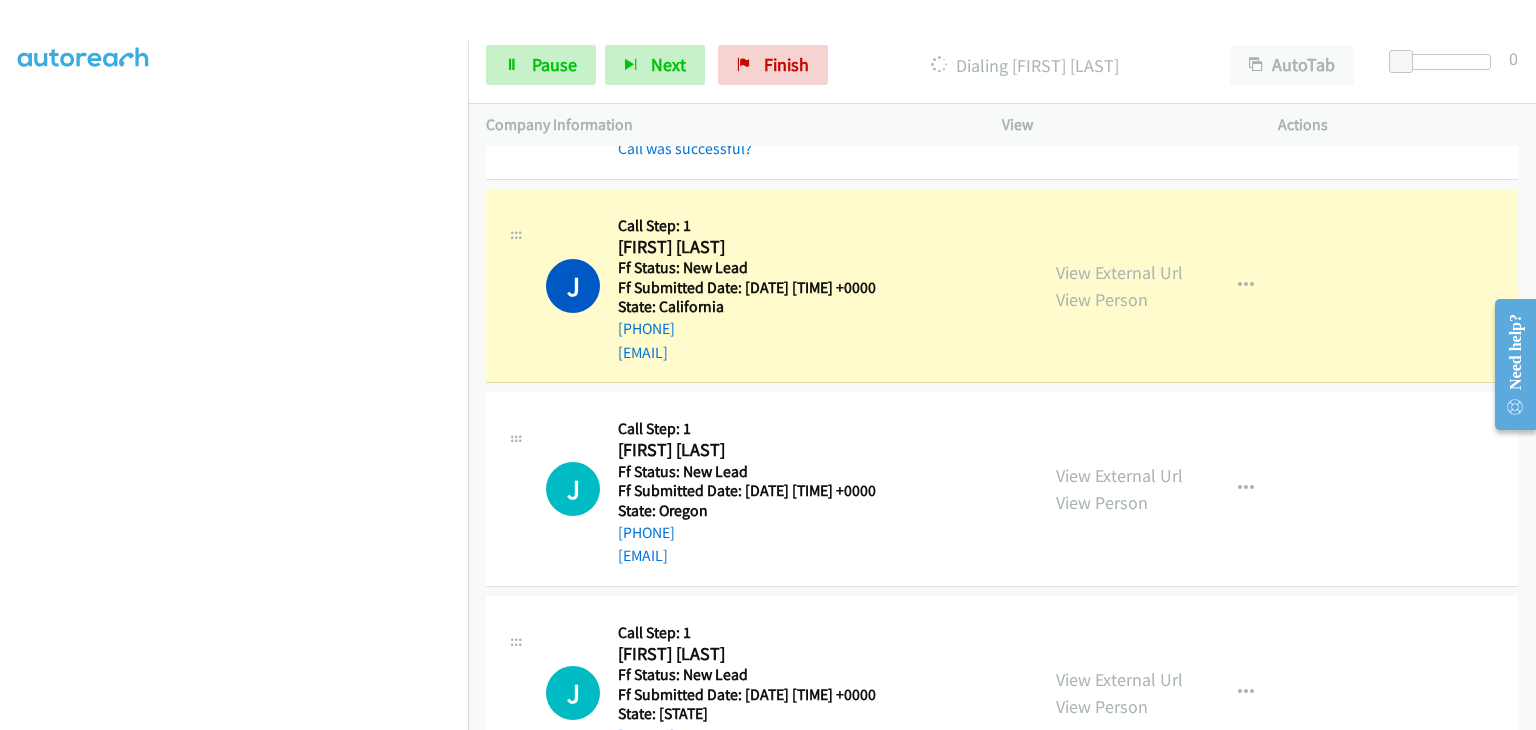 scroll, scrollTop: 392, scrollLeft: 0, axis: vertical 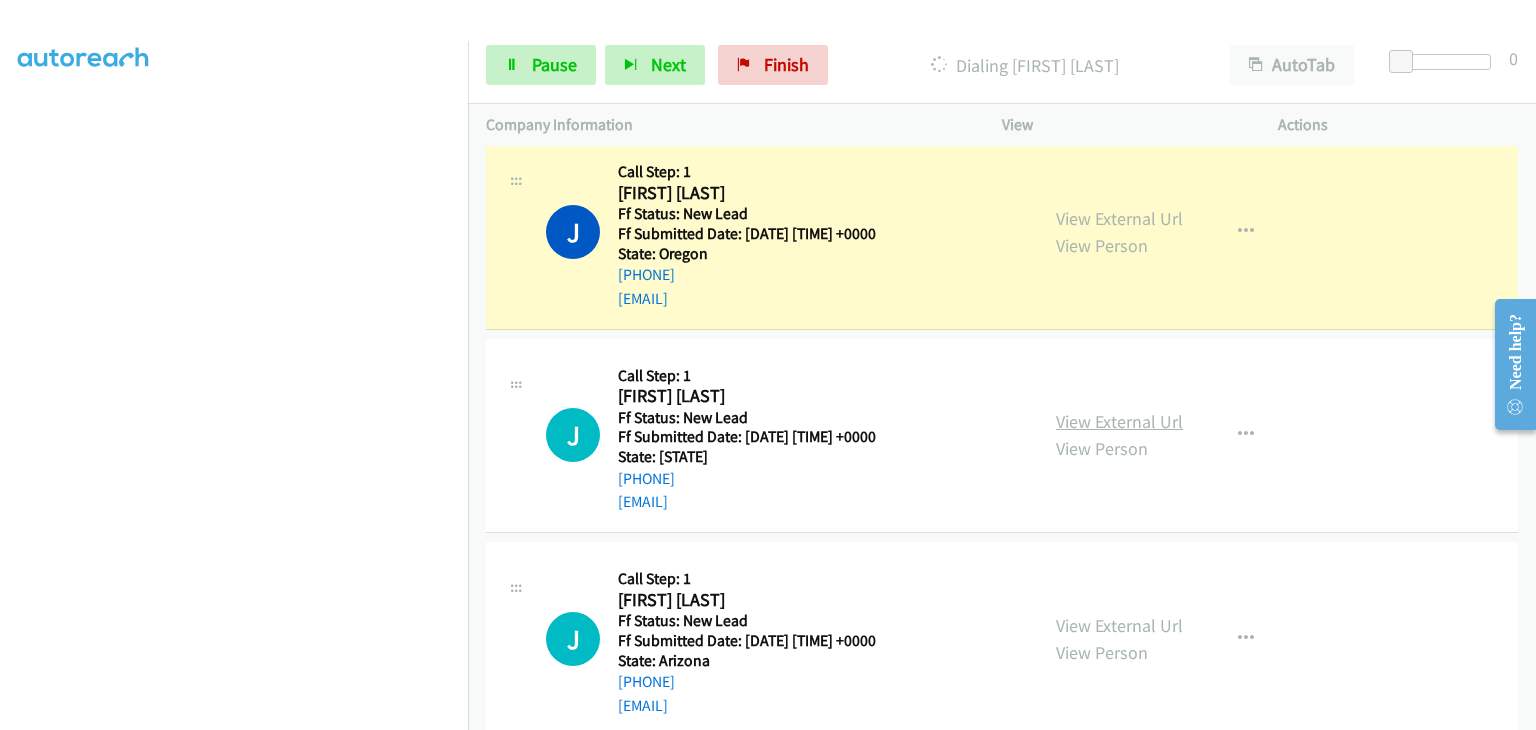click on "View External Url" at bounding box center (1119, 421) 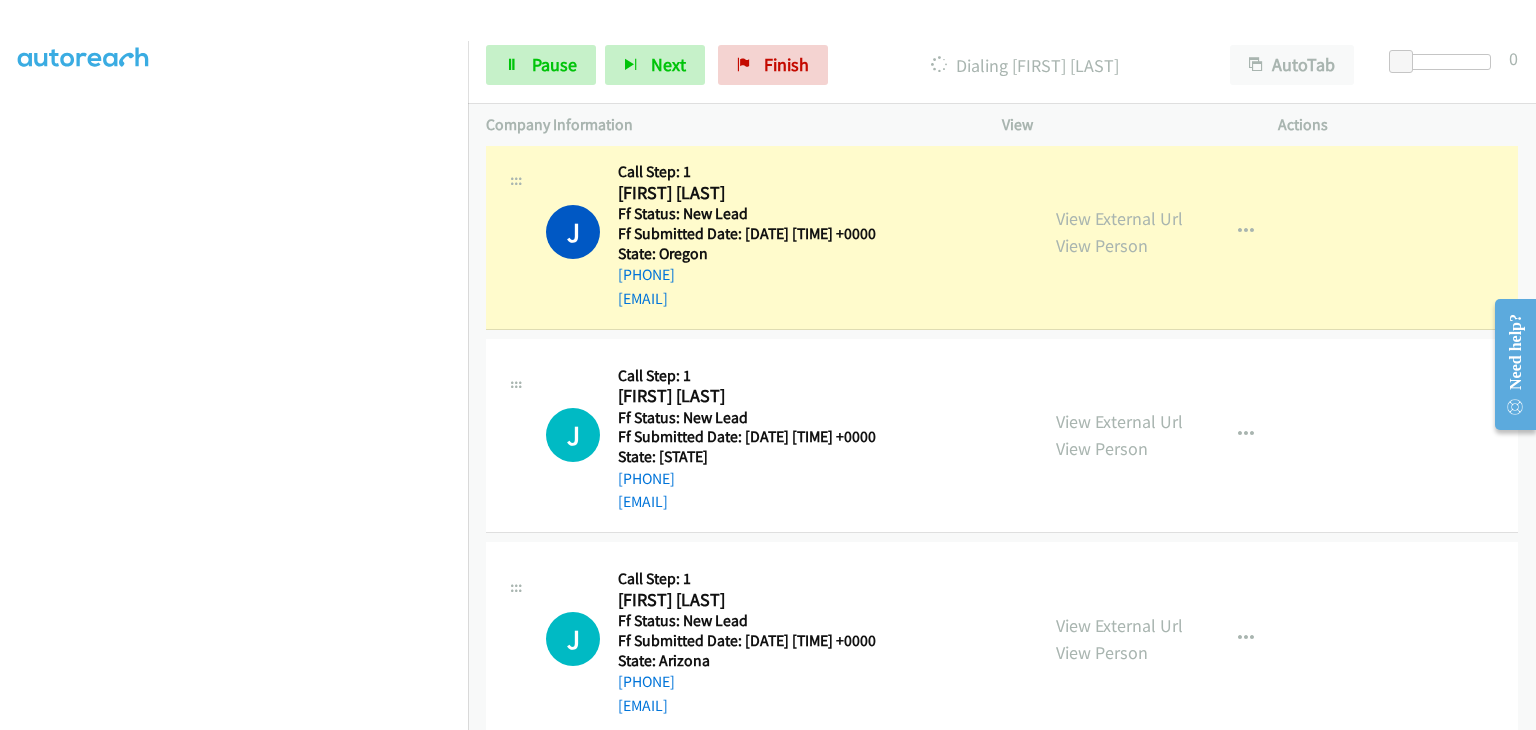 scroll, scrollTop: 392, scrollLeft: 0, axis: vertical 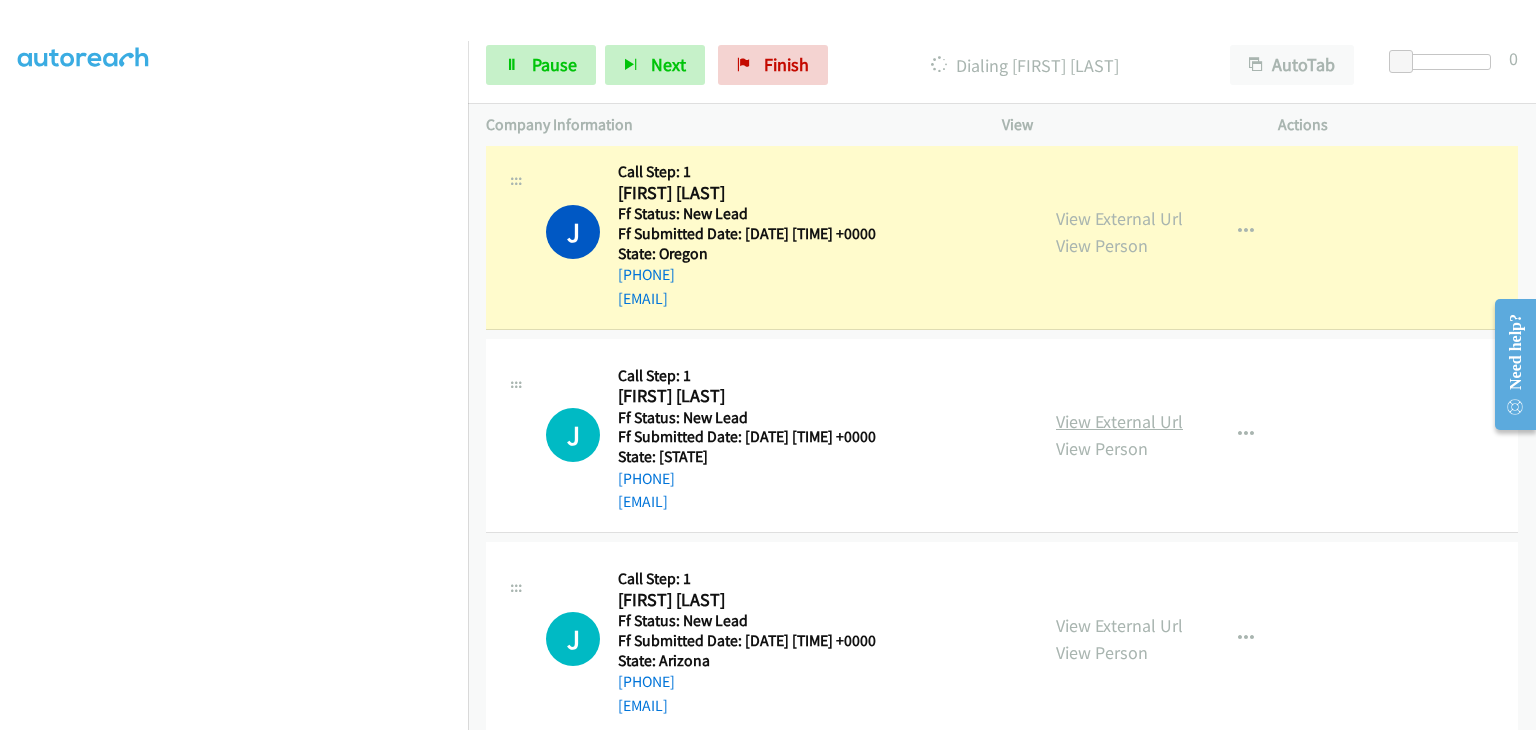 click on "View External Url" at bounding box center (1119, 421) 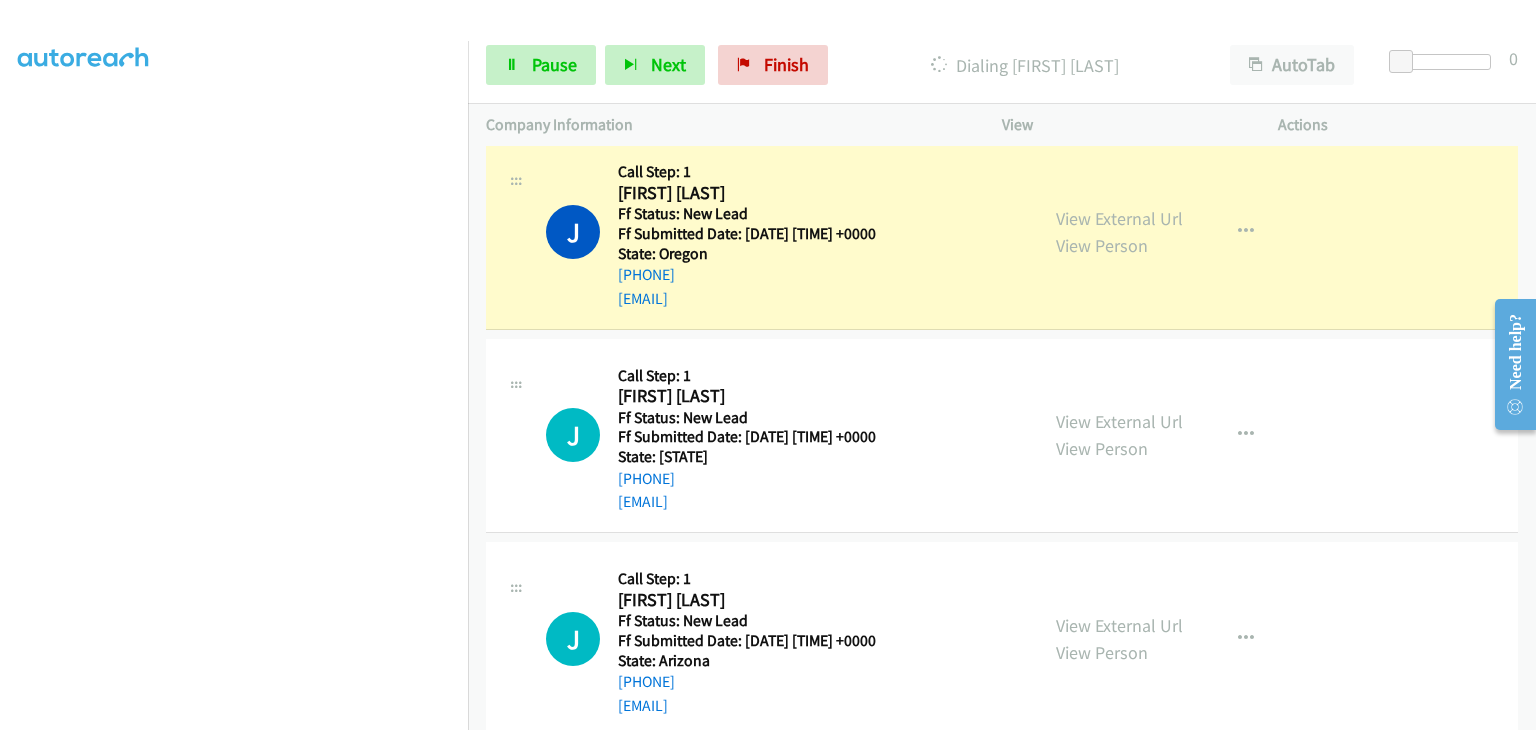 scroll, scrollTop: 1100, scrollLeft: 0, axis: vertical 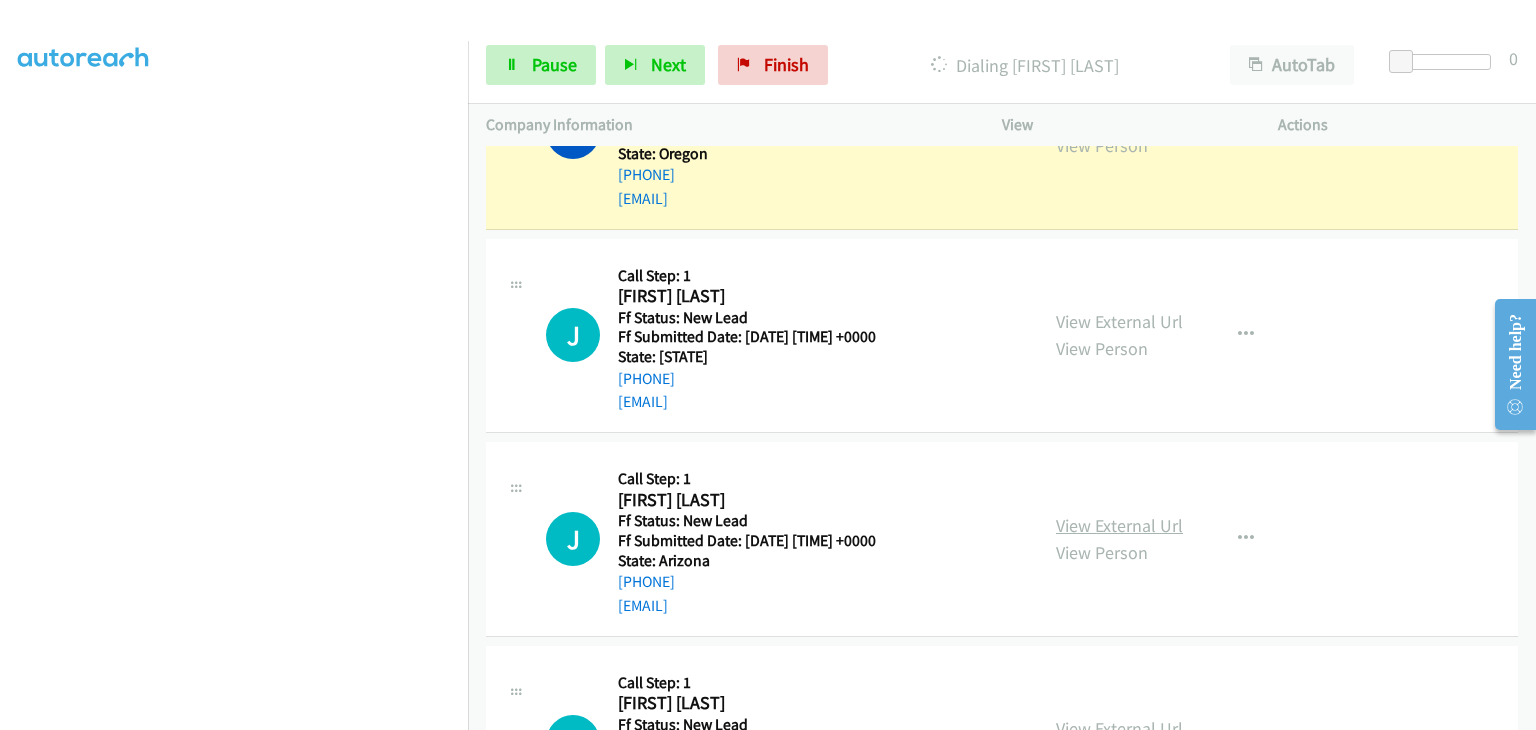 click on "View External Url" at bounding box center [1119, 525] 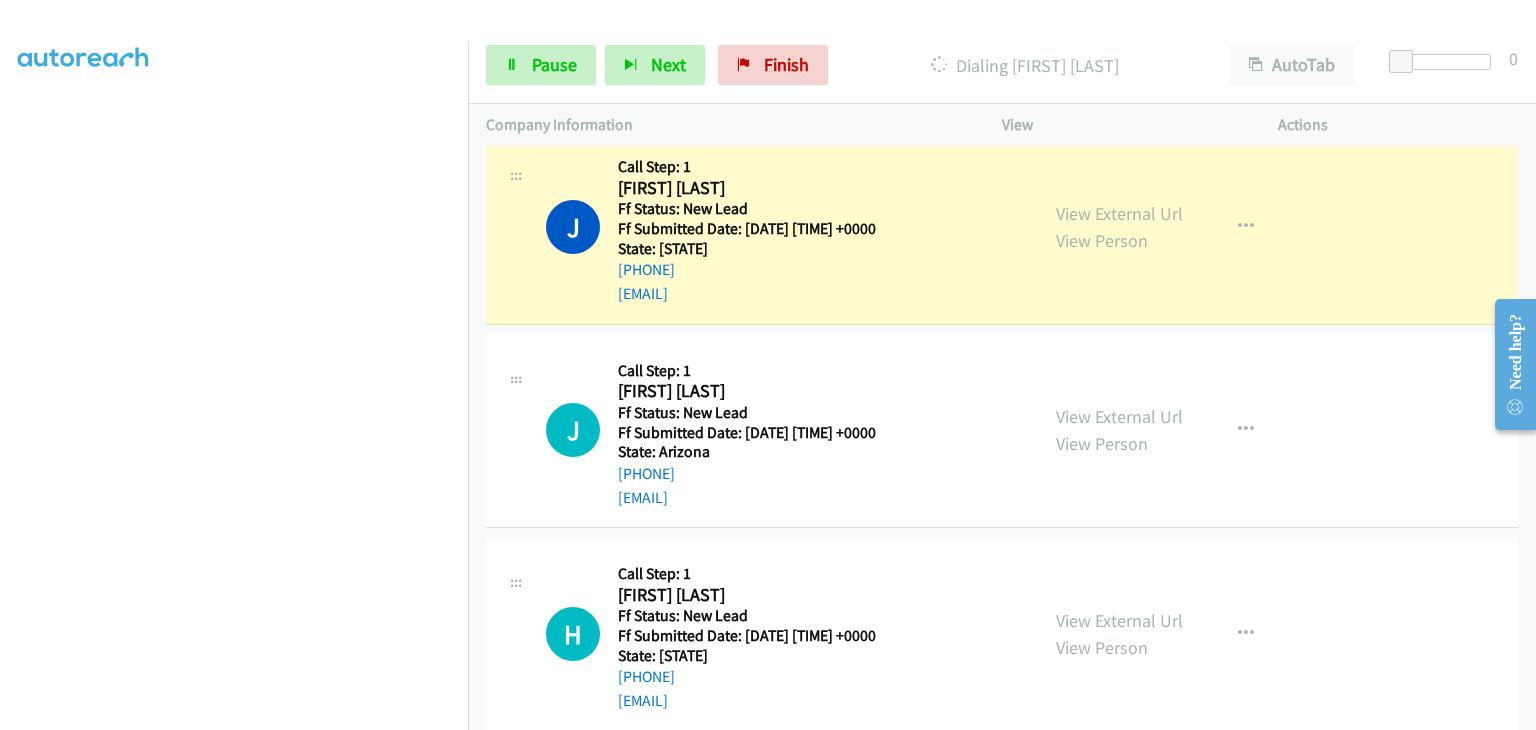 scroll, scrollTop: 1280, scrollLeft: 0, axis: vertical 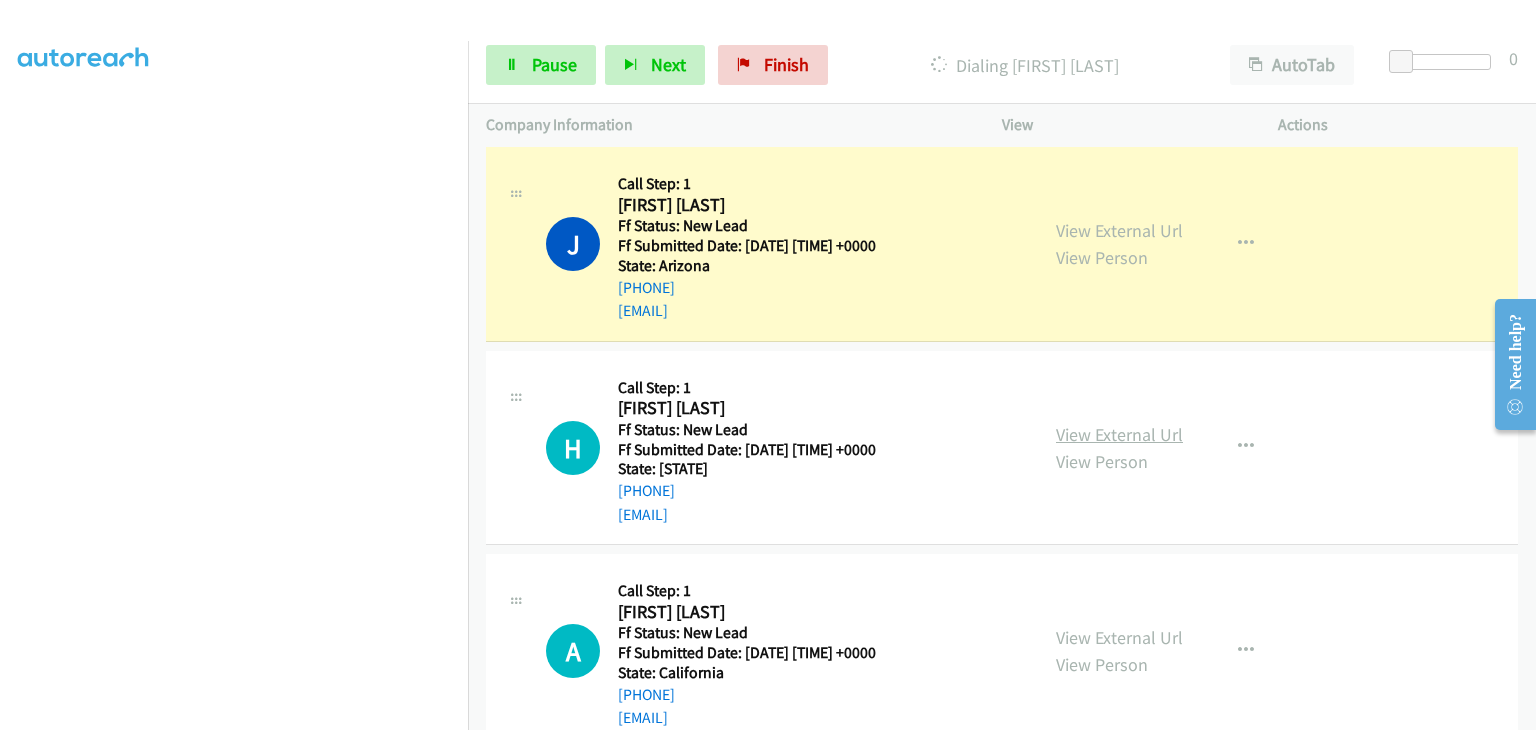 click on "View External Url" at bounding box center [1119, 434] 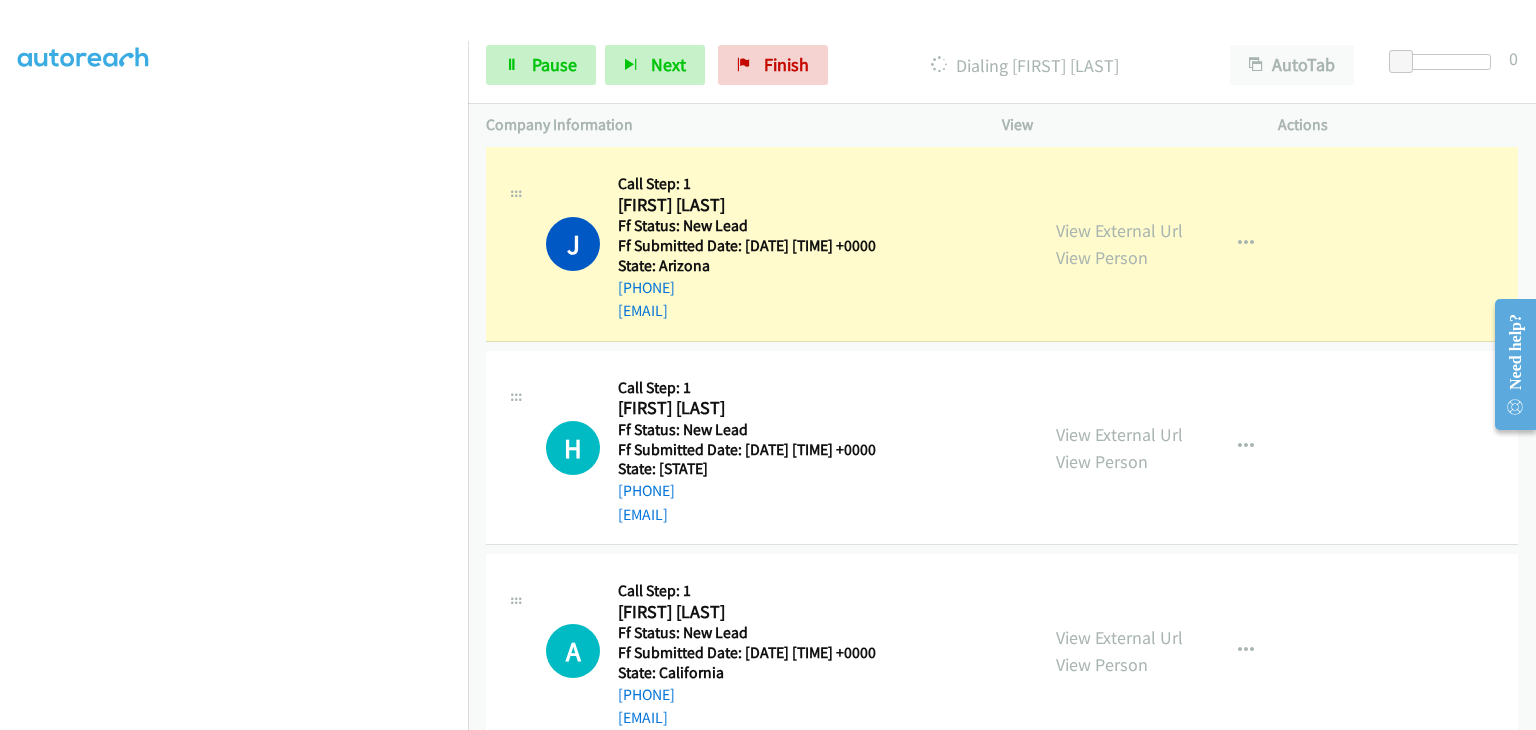 scroll, scrollTop: 392, scrollLeft: 0, axis: vertical 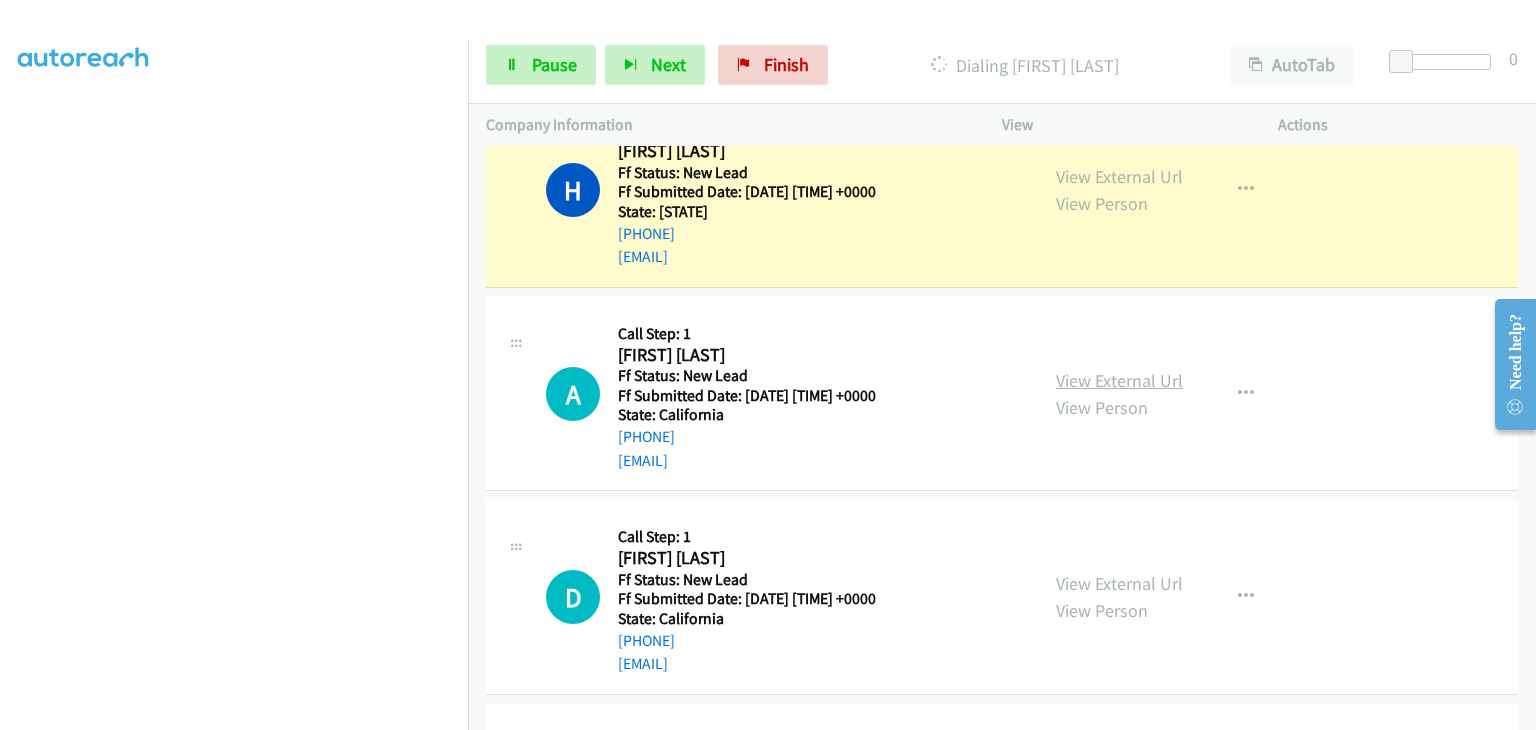 click on "View External Url" at bounding box center [1119, 380] 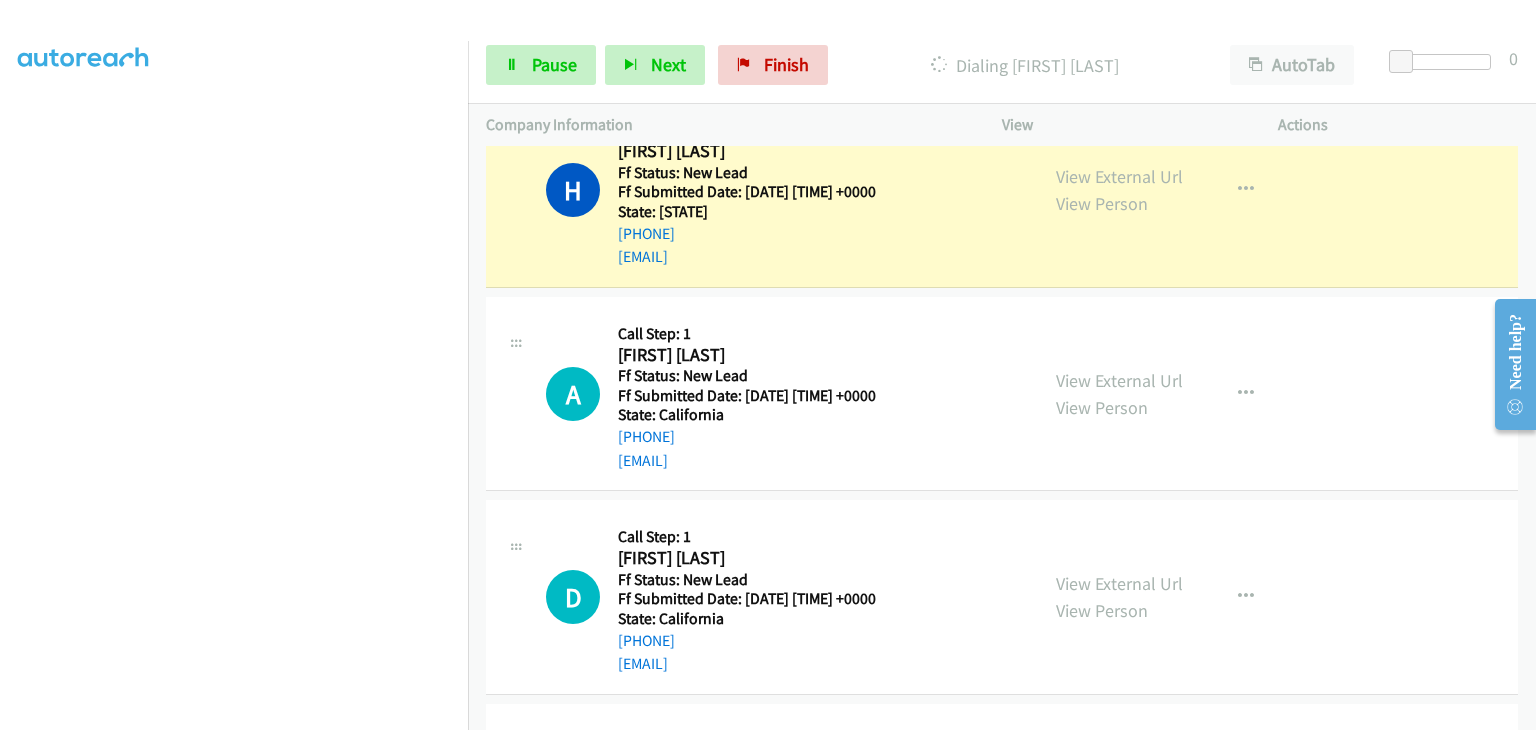 scroll, scrollTop: 392, scrollLeft: 0, axis: vertical 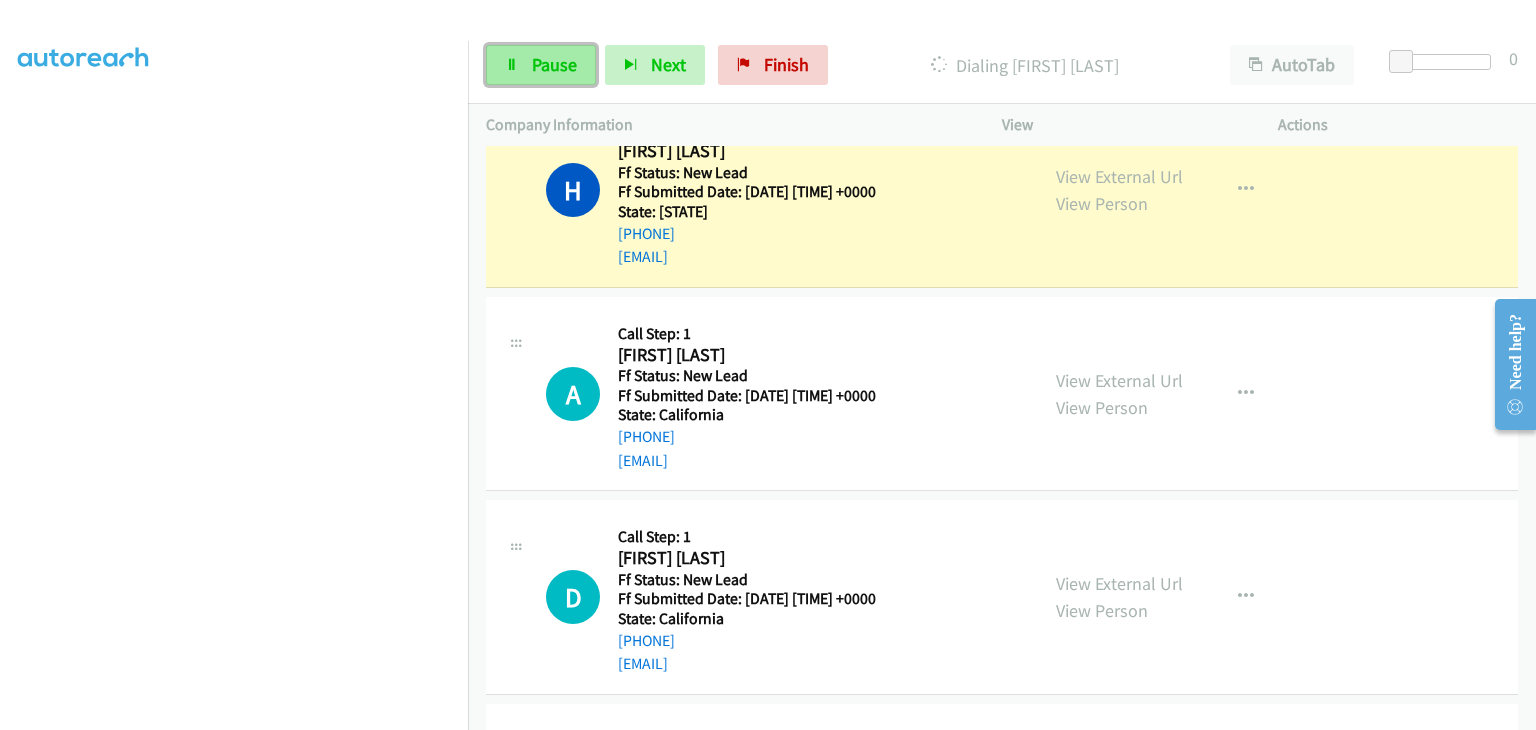 click on "Pause" at bounding box center [554, 64] 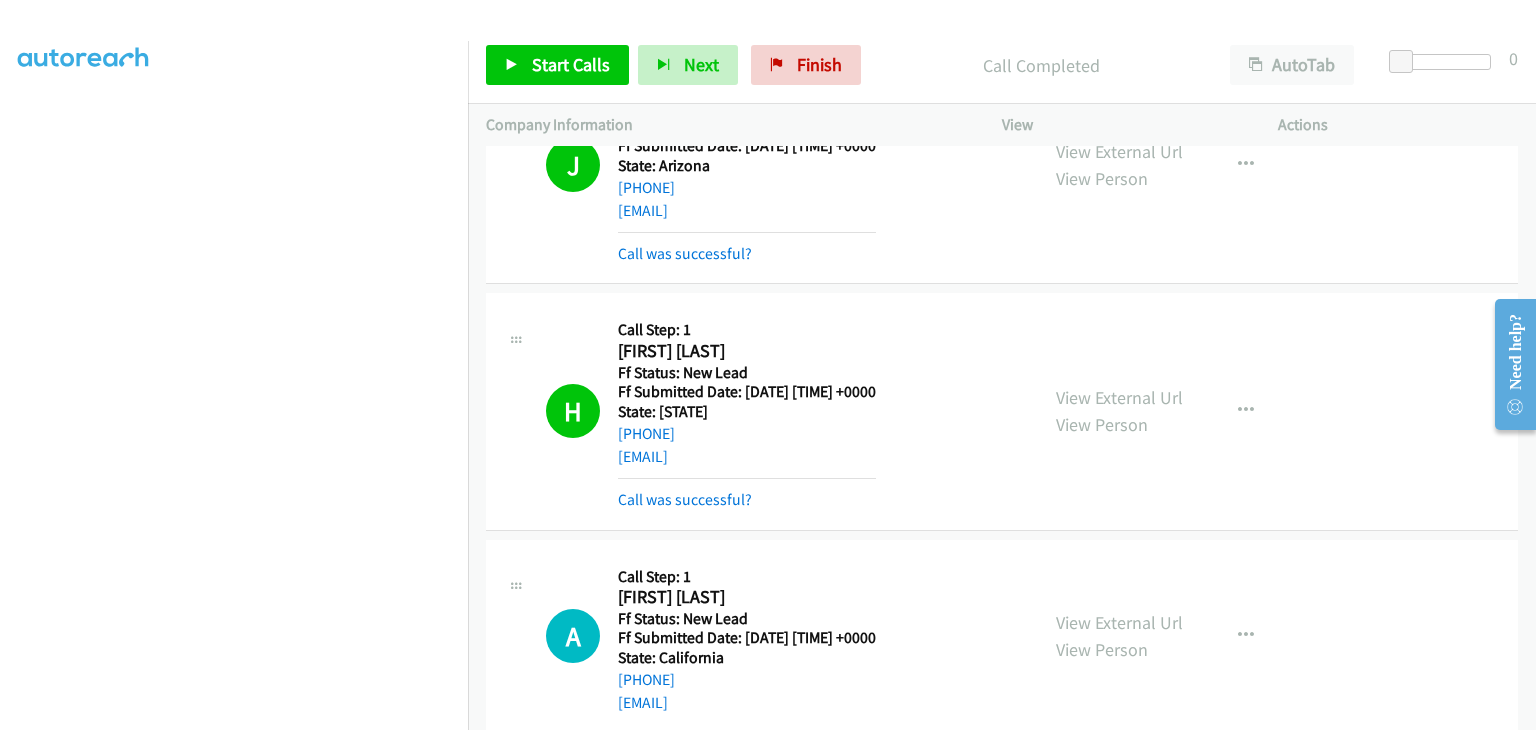 scroll, scrollTop: 1680, scrollLeft: 0, axis: vertical 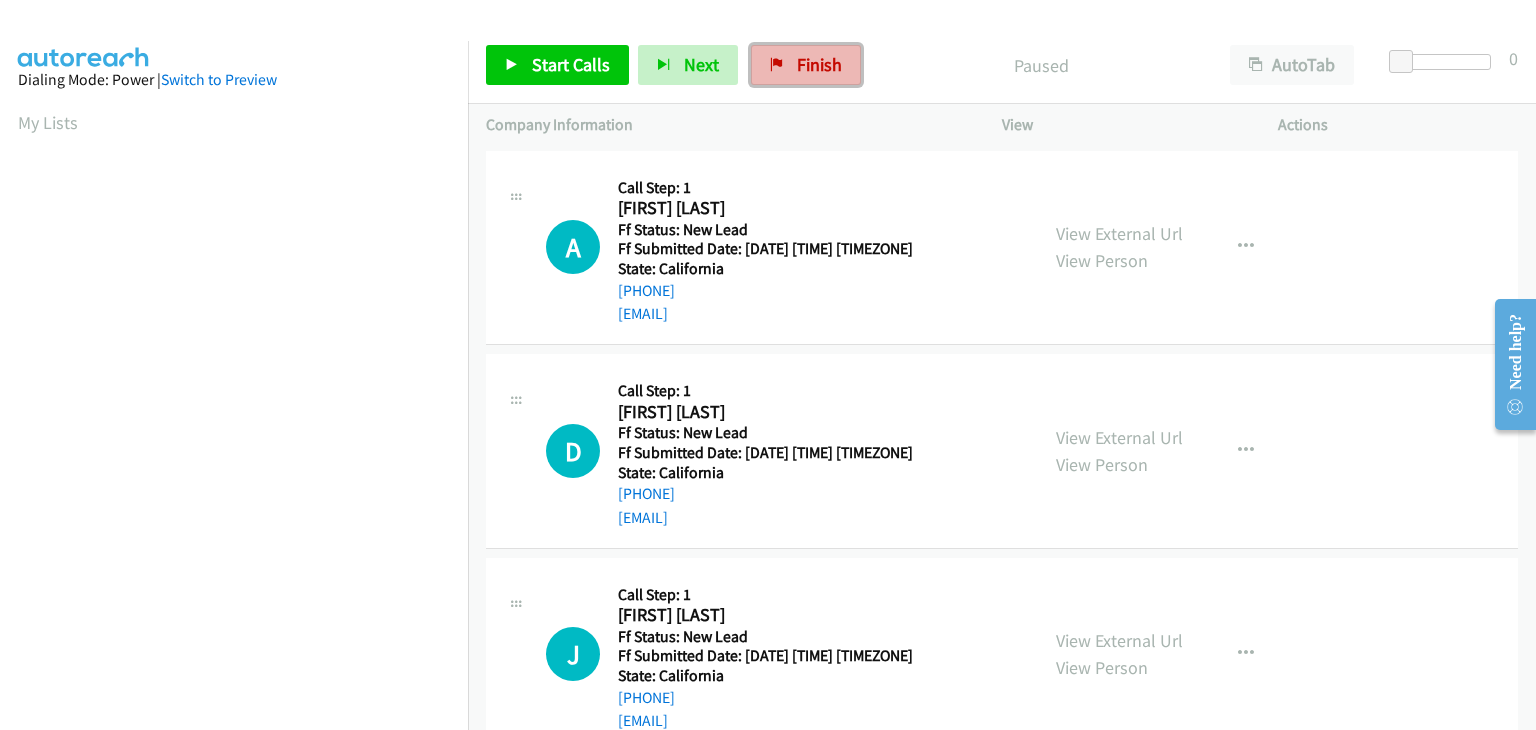 click on "Finish" at bounding box center (819, 64) 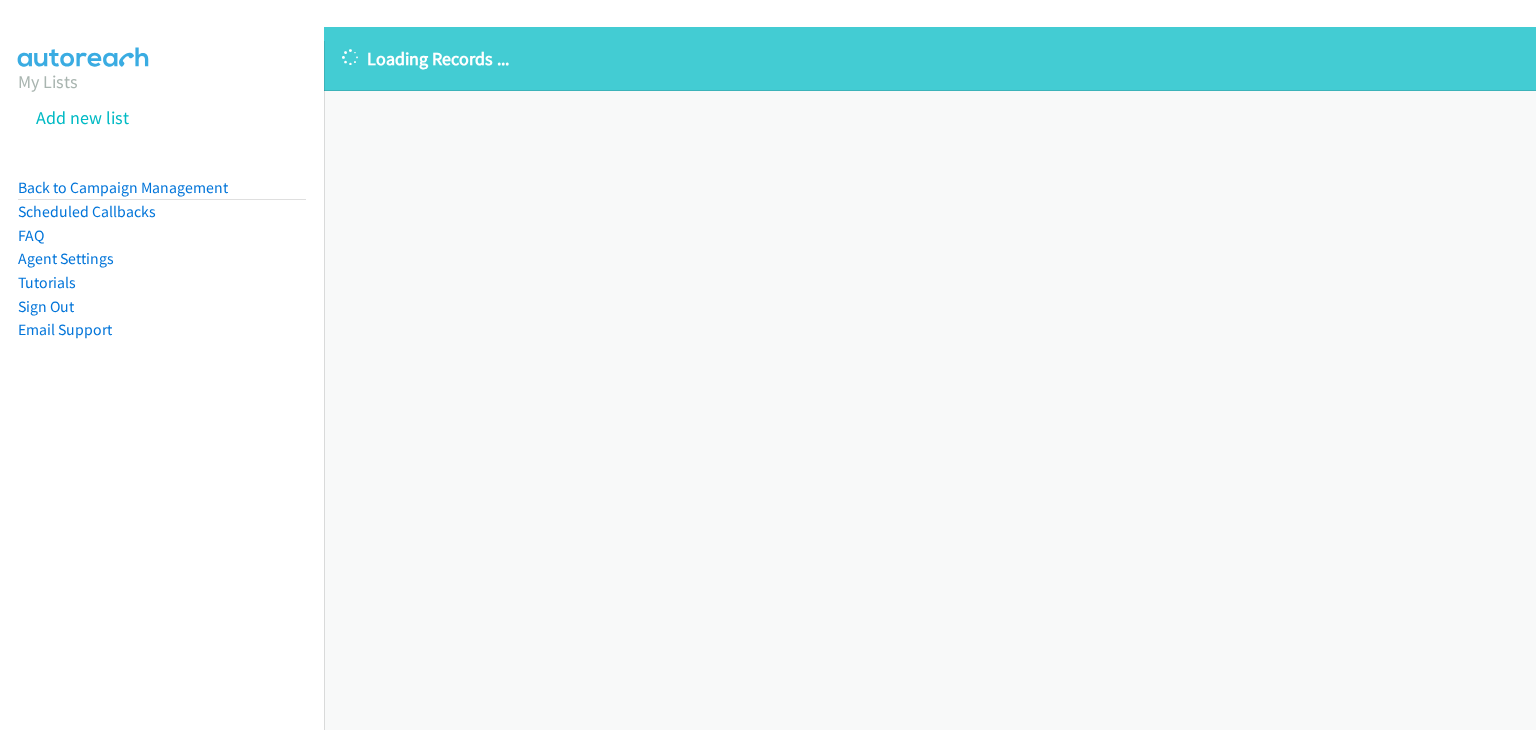scroll, scrollTop: 0, scrollLeft: 0, axis: both 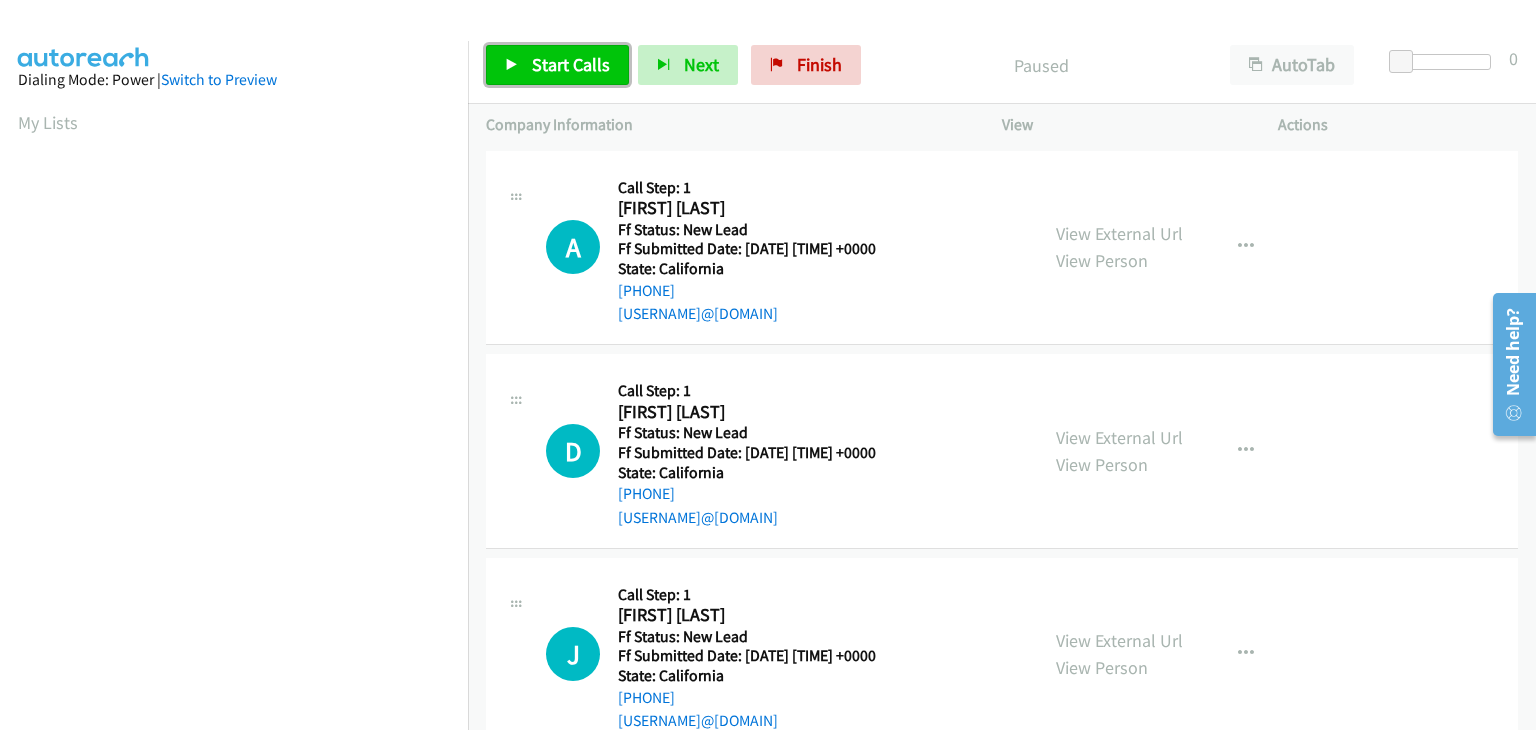 click on "Start Calls" at bounding box center [557, 65] 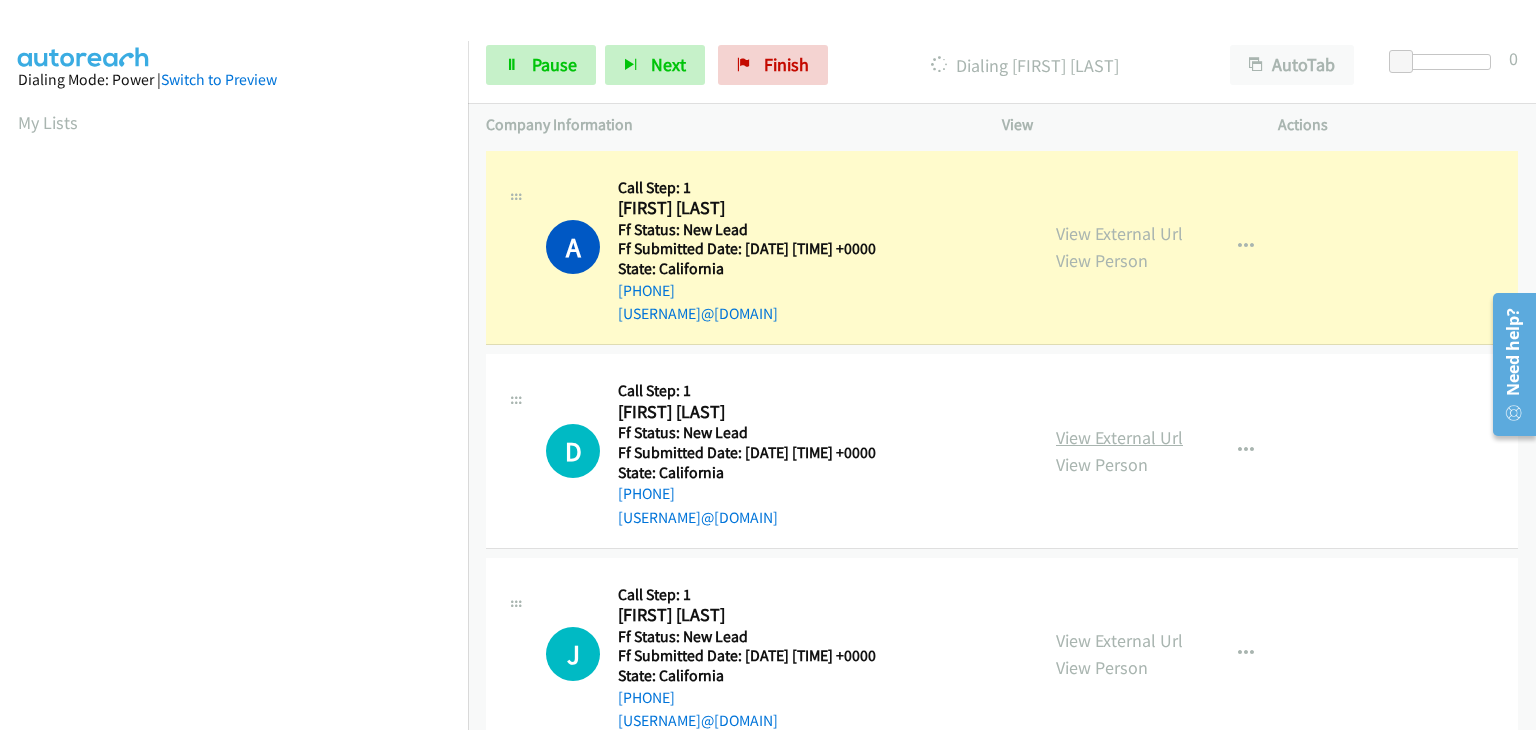 click on "View External Url" at bounding box center [1119, 437] 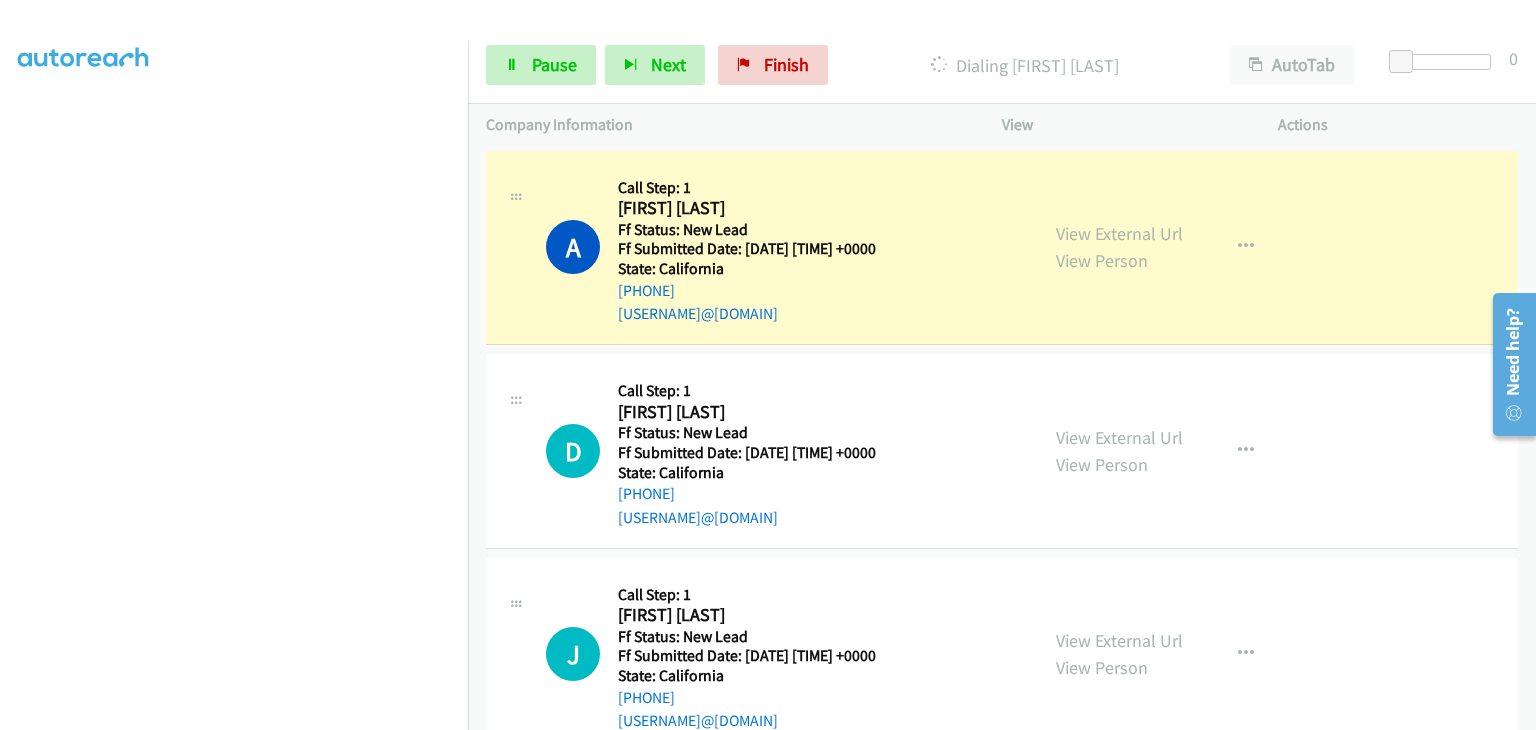 scroll, scrollTop: 392, scrollLeft: 0, axis: vertical 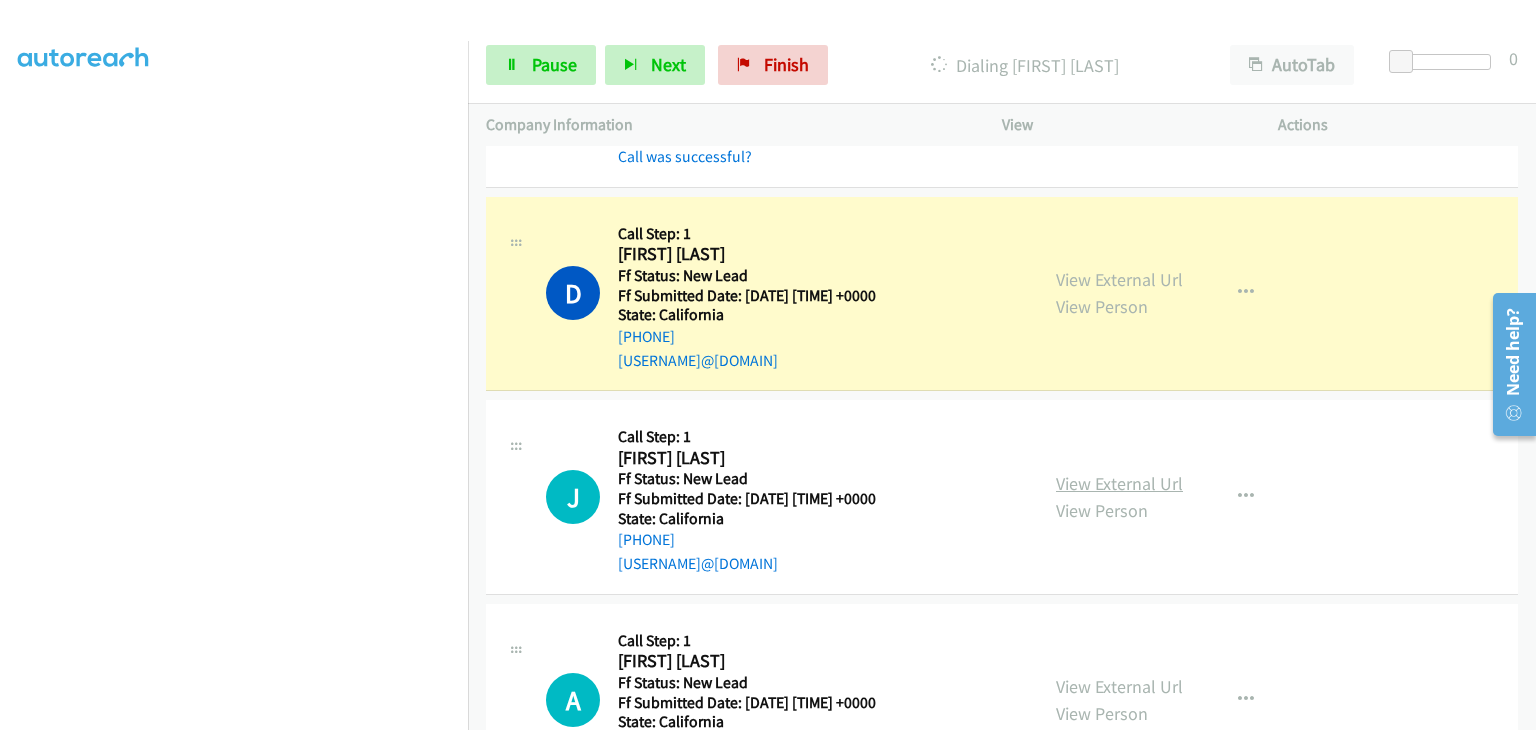click on "View External Url" at bounding box center [1119, 483] 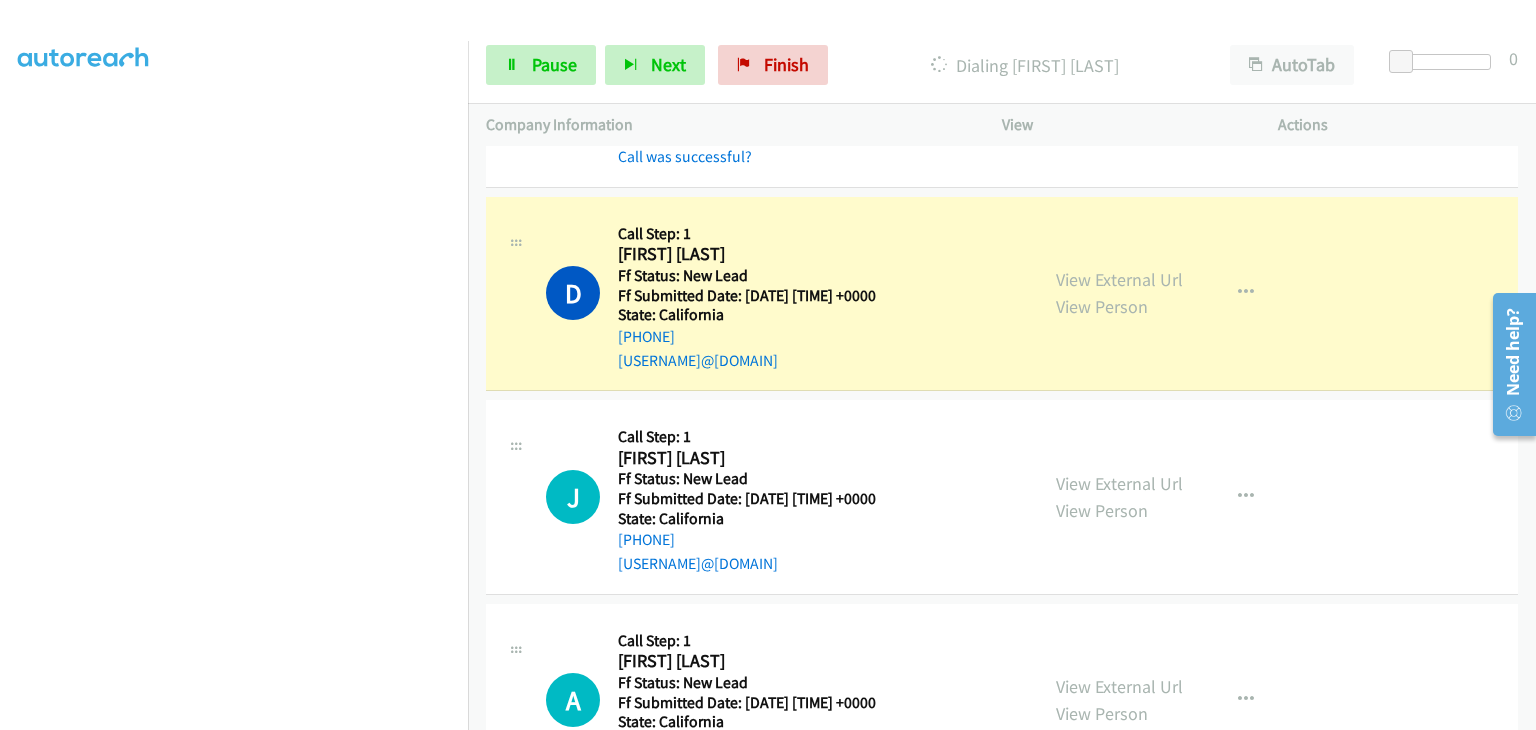 scroll, scrollTop: 392, scrollLeft: 0, axis: vertical 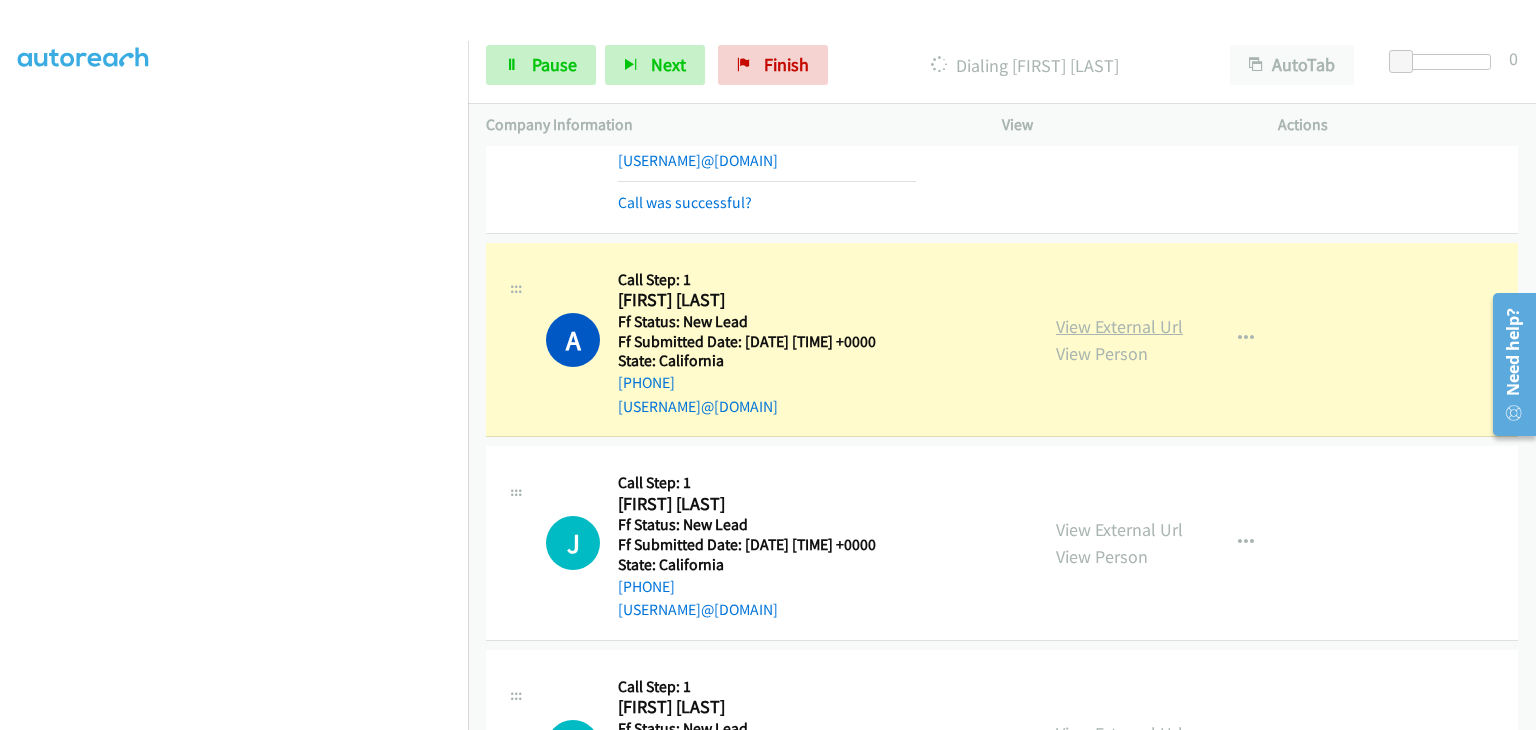 click on "View External Url" at bounding box center (1119, 326) 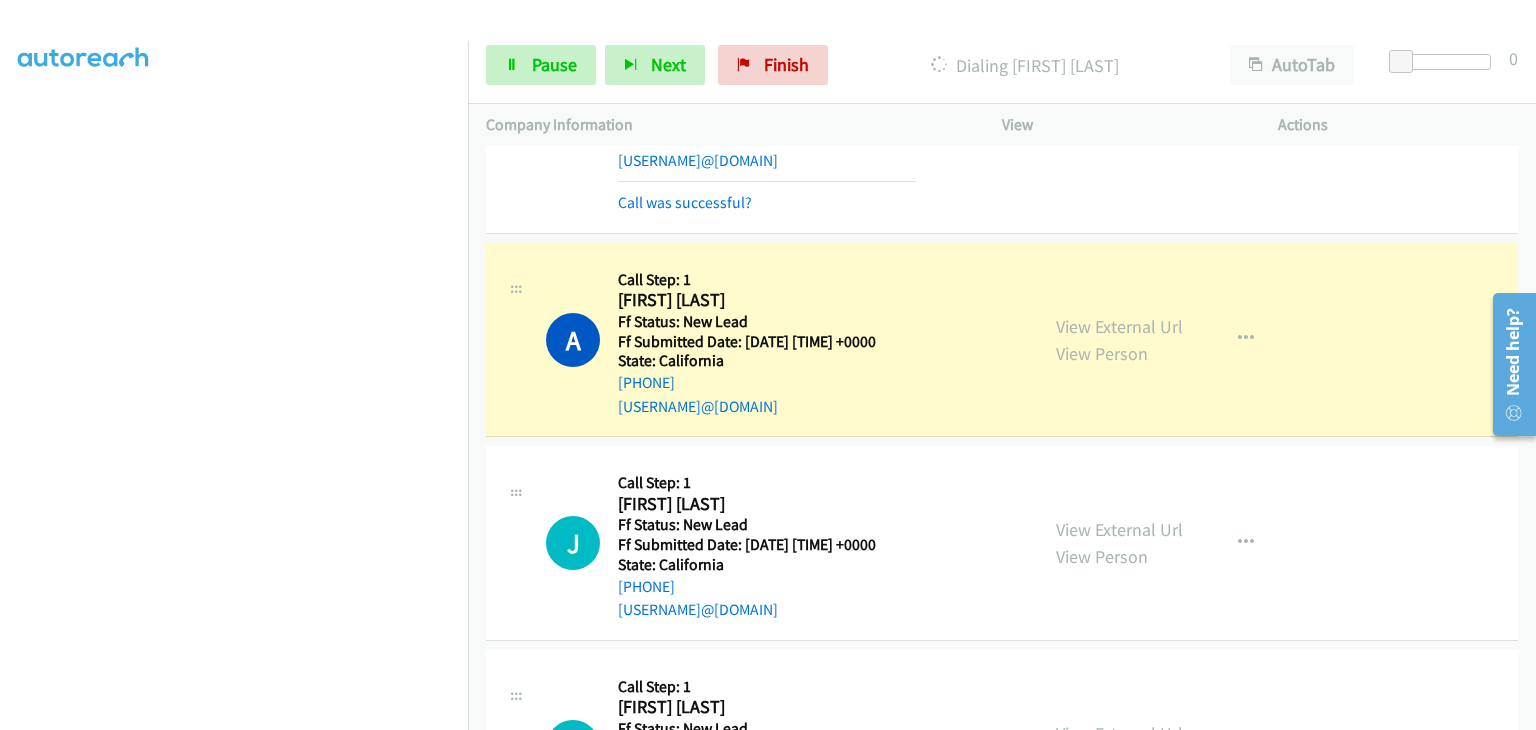 scroll, scrollTop: 392, scrollLeft: 0, axis: vertical 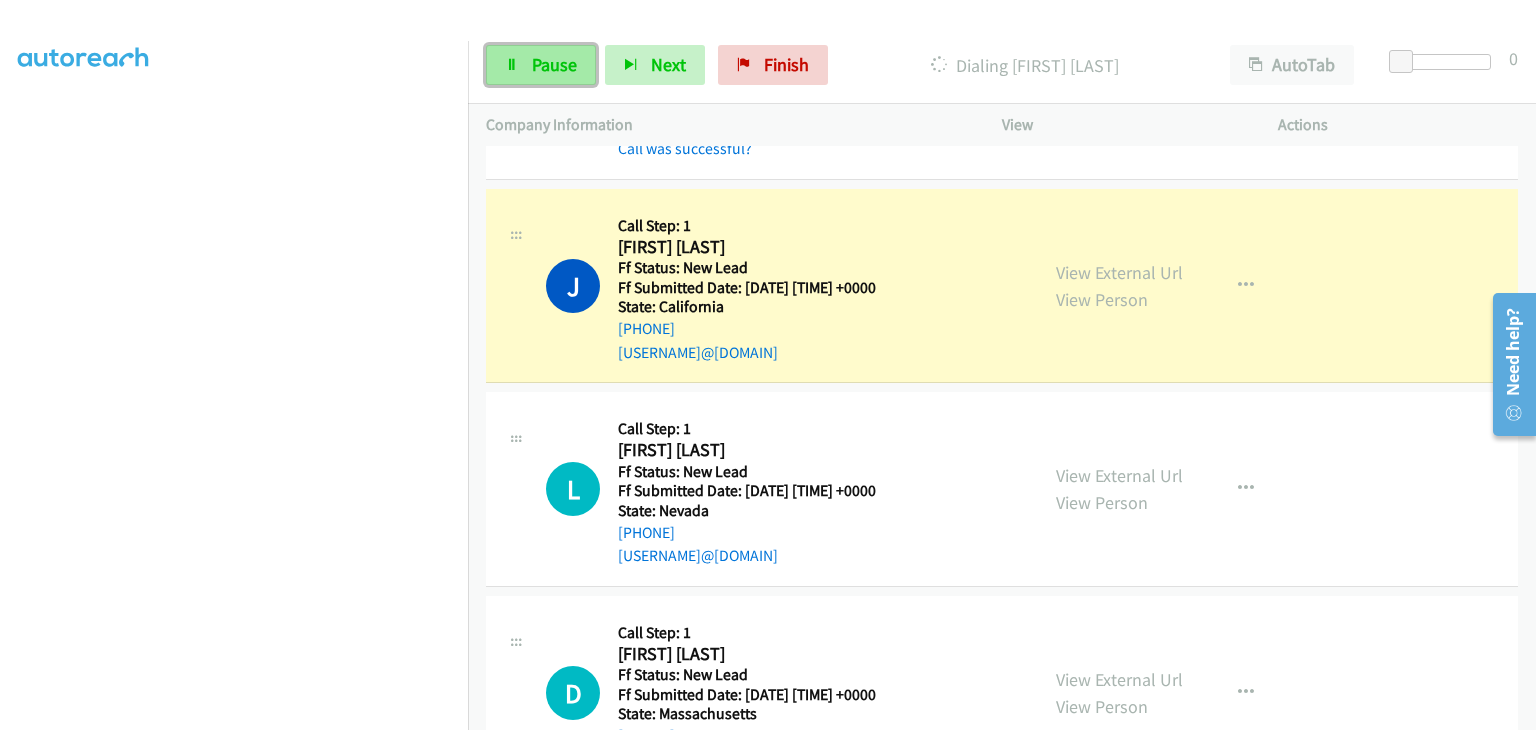 click on "Pause" at bounding box center (554, 64) 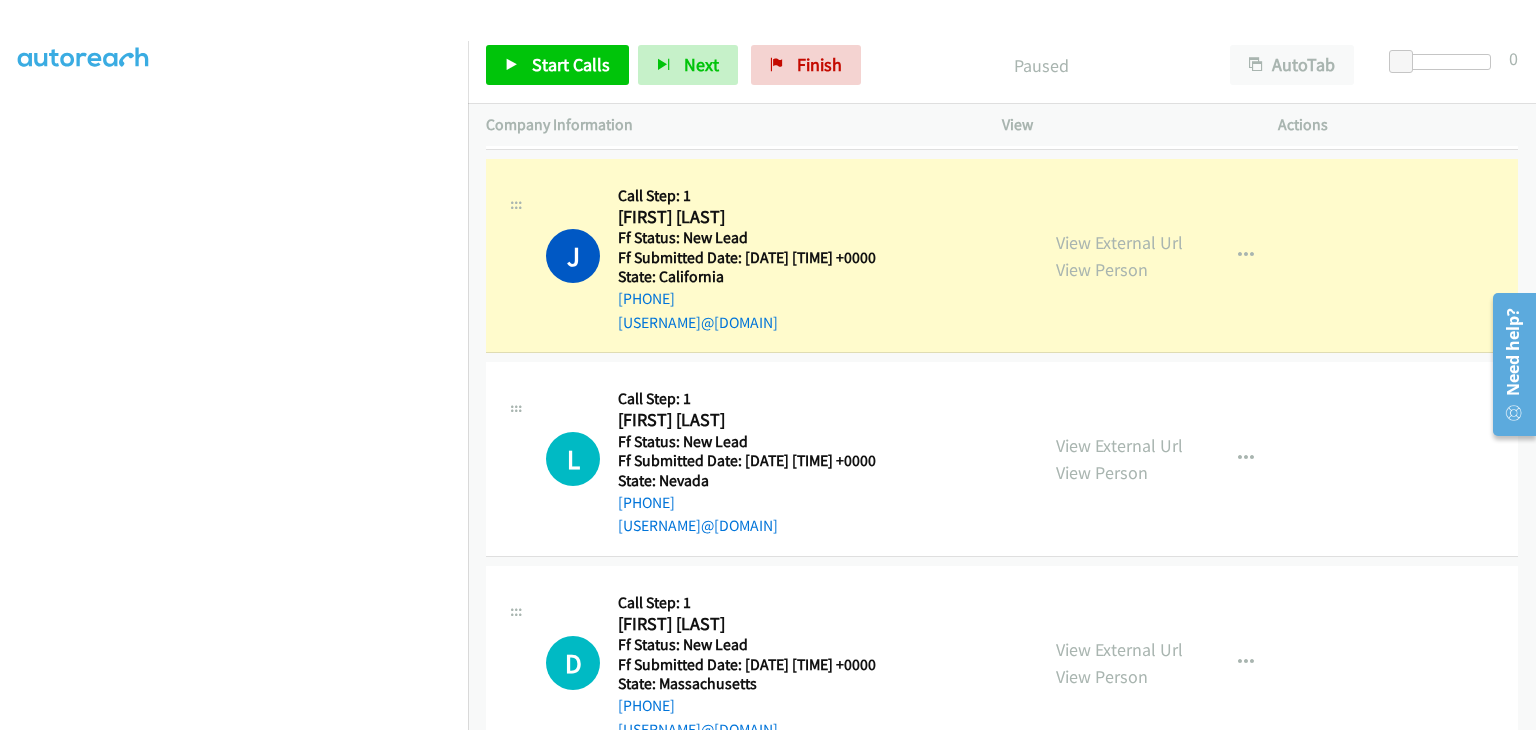 scroll, scrollTop: 700, scrollLeft: 0, axis: vertical 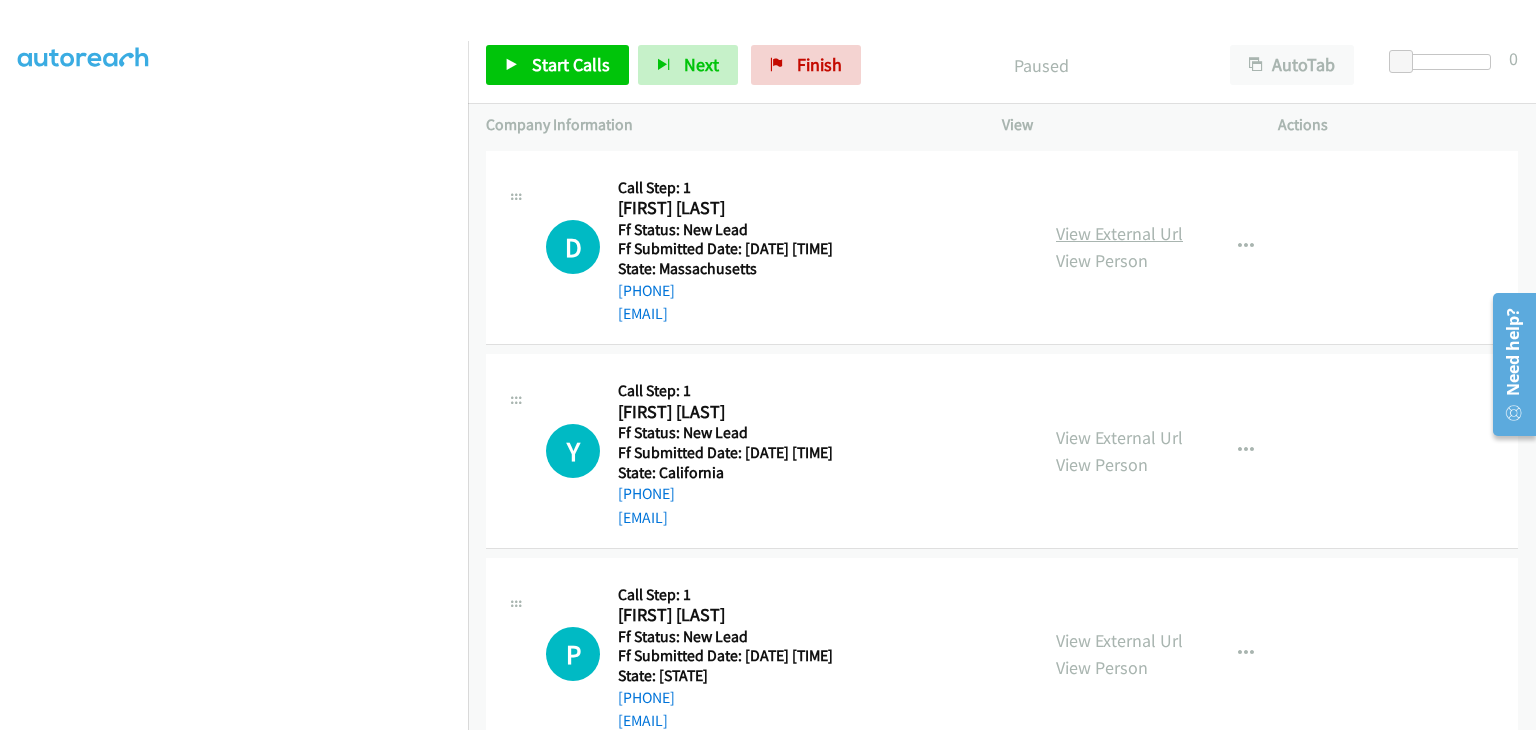 click on "View External Url" at bounding box center [1119, 233] 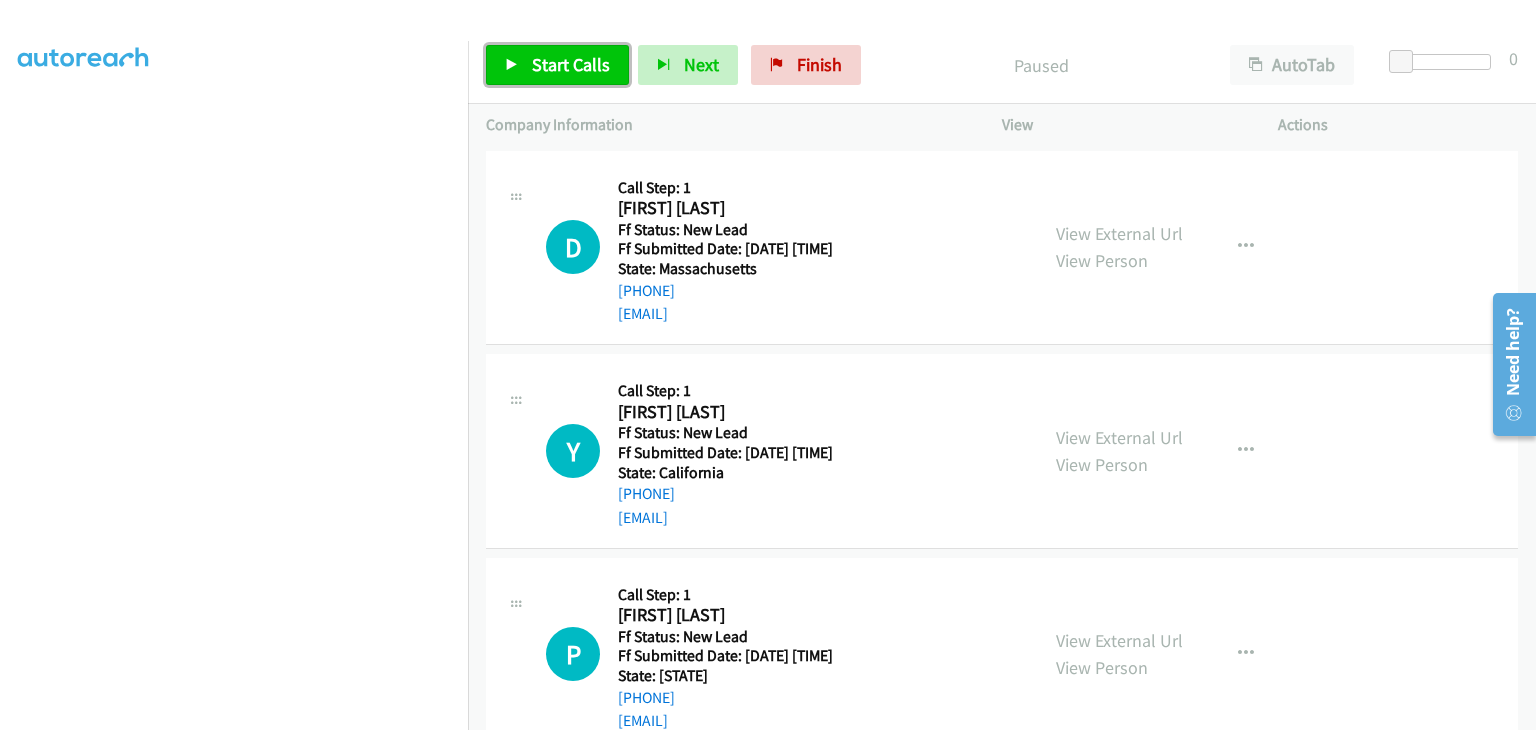 click on "Start Calls" at bounding box center (571, 64) 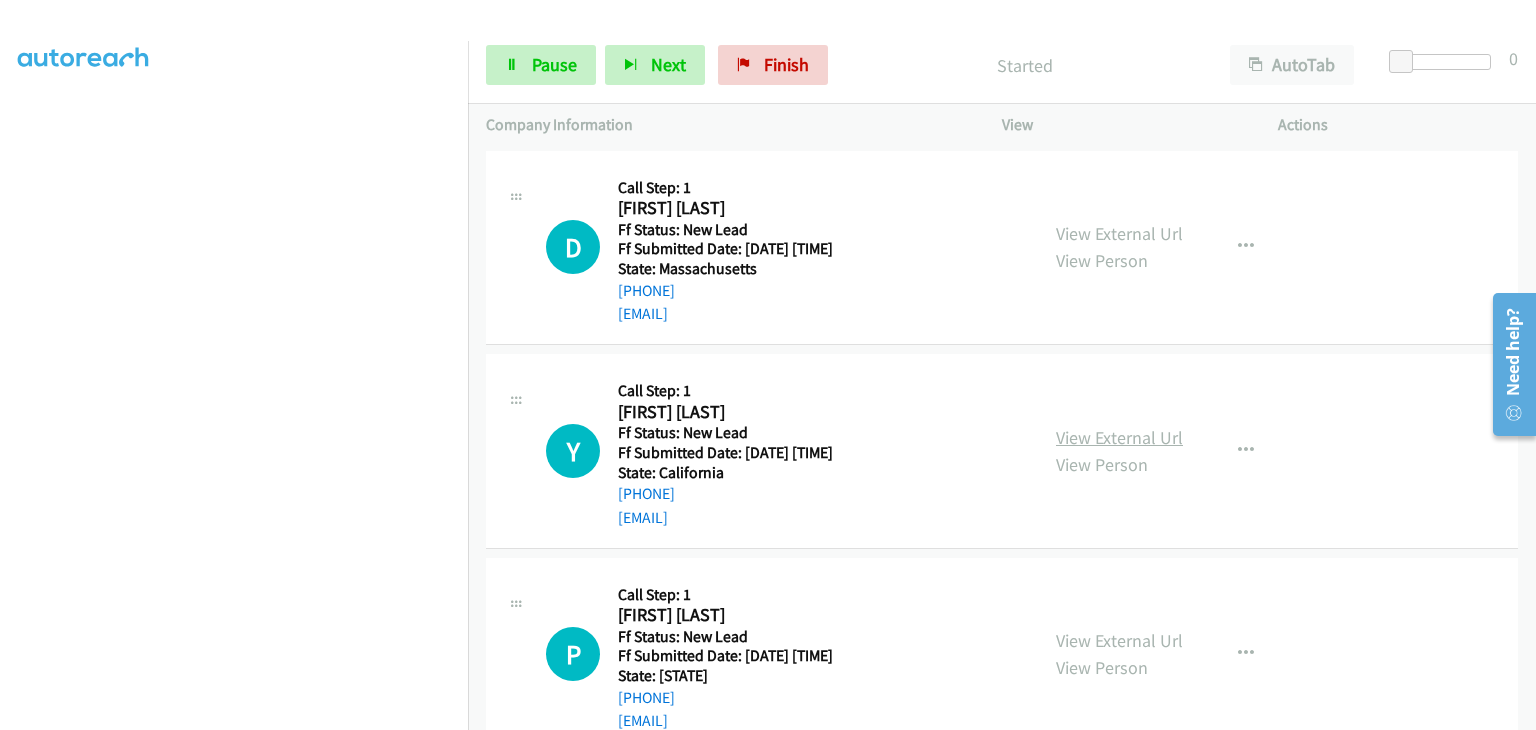 click on "View External Url" at bounding box center [1119, 437] 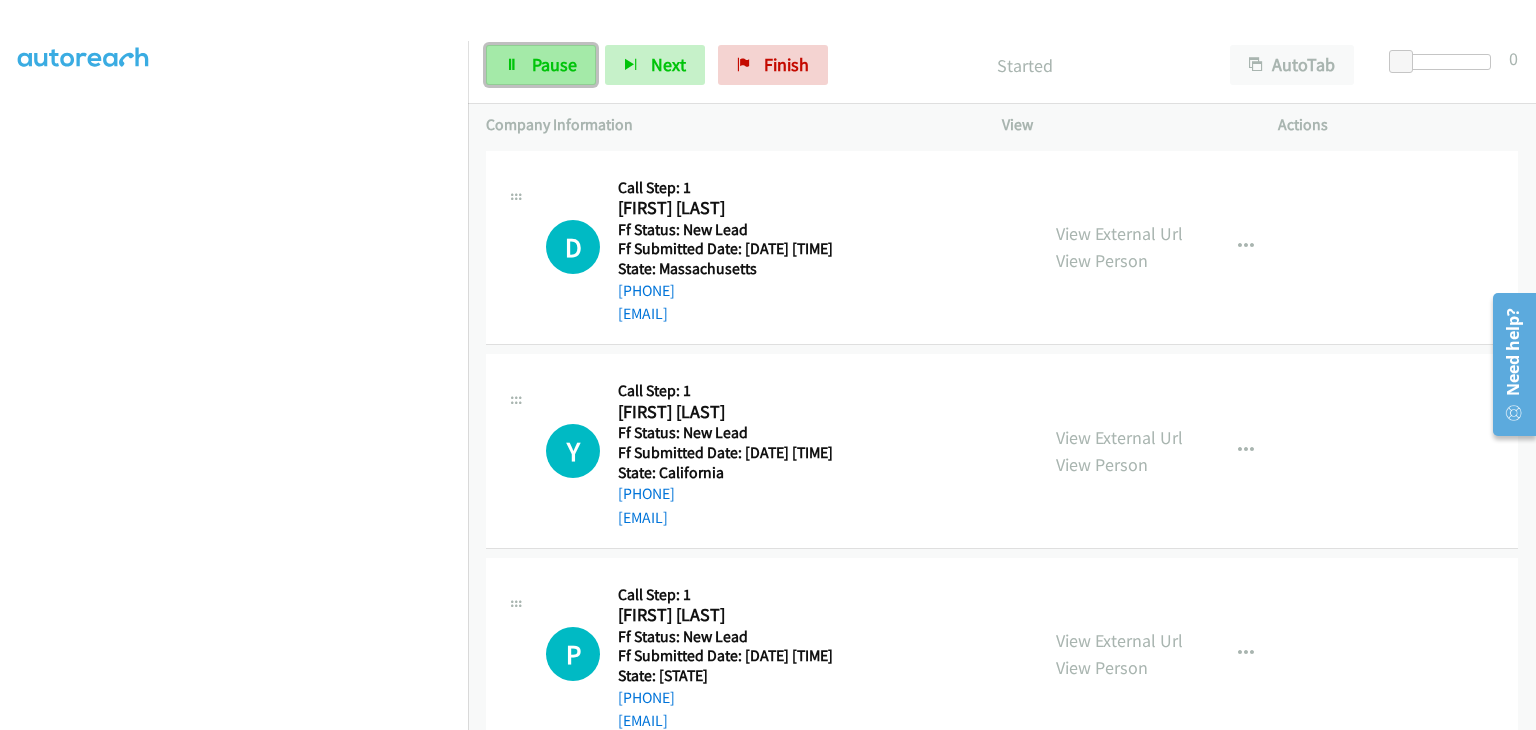 click on "Pause" at bounding box center [554, 64] 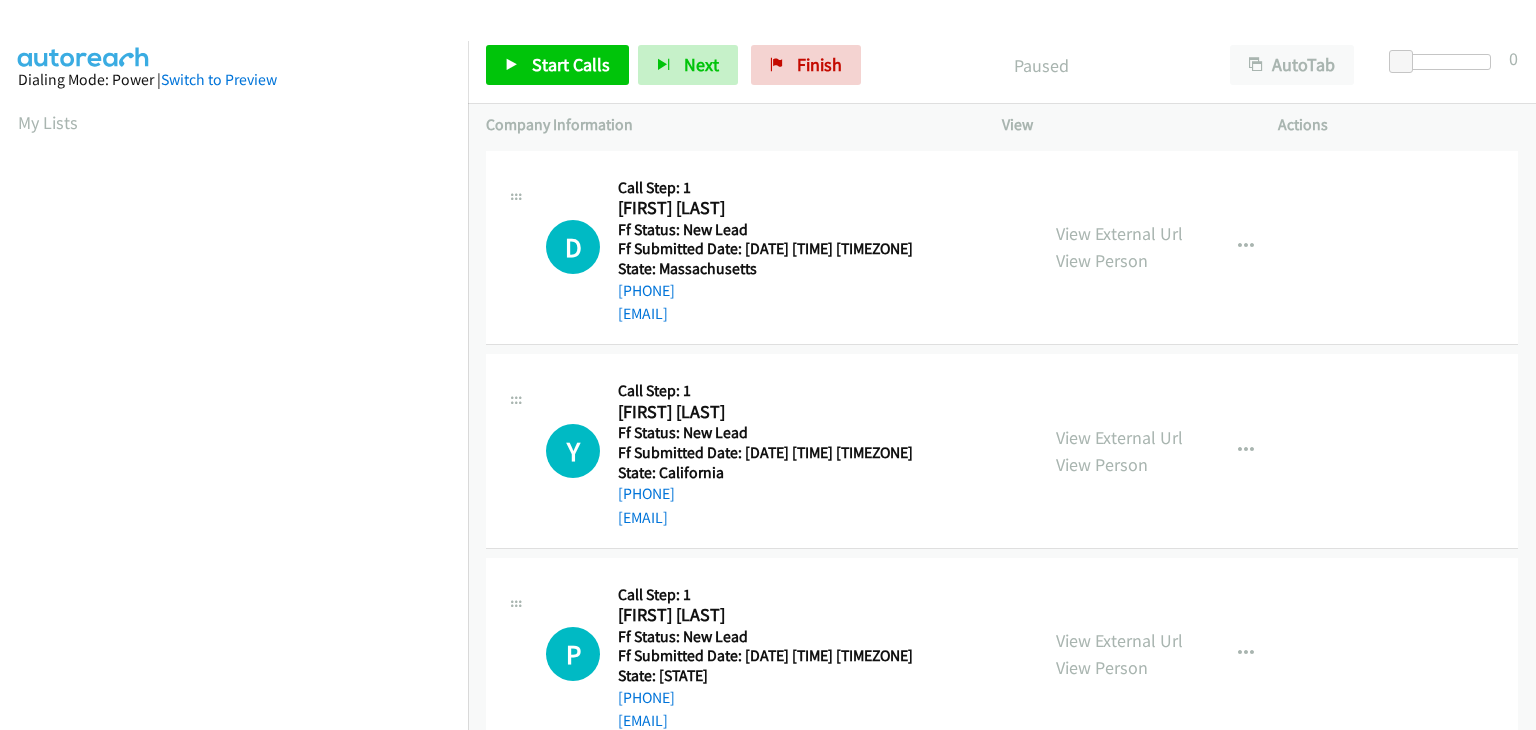 scroll, scrollTop: 0, scrollLeft: 0, axis: both 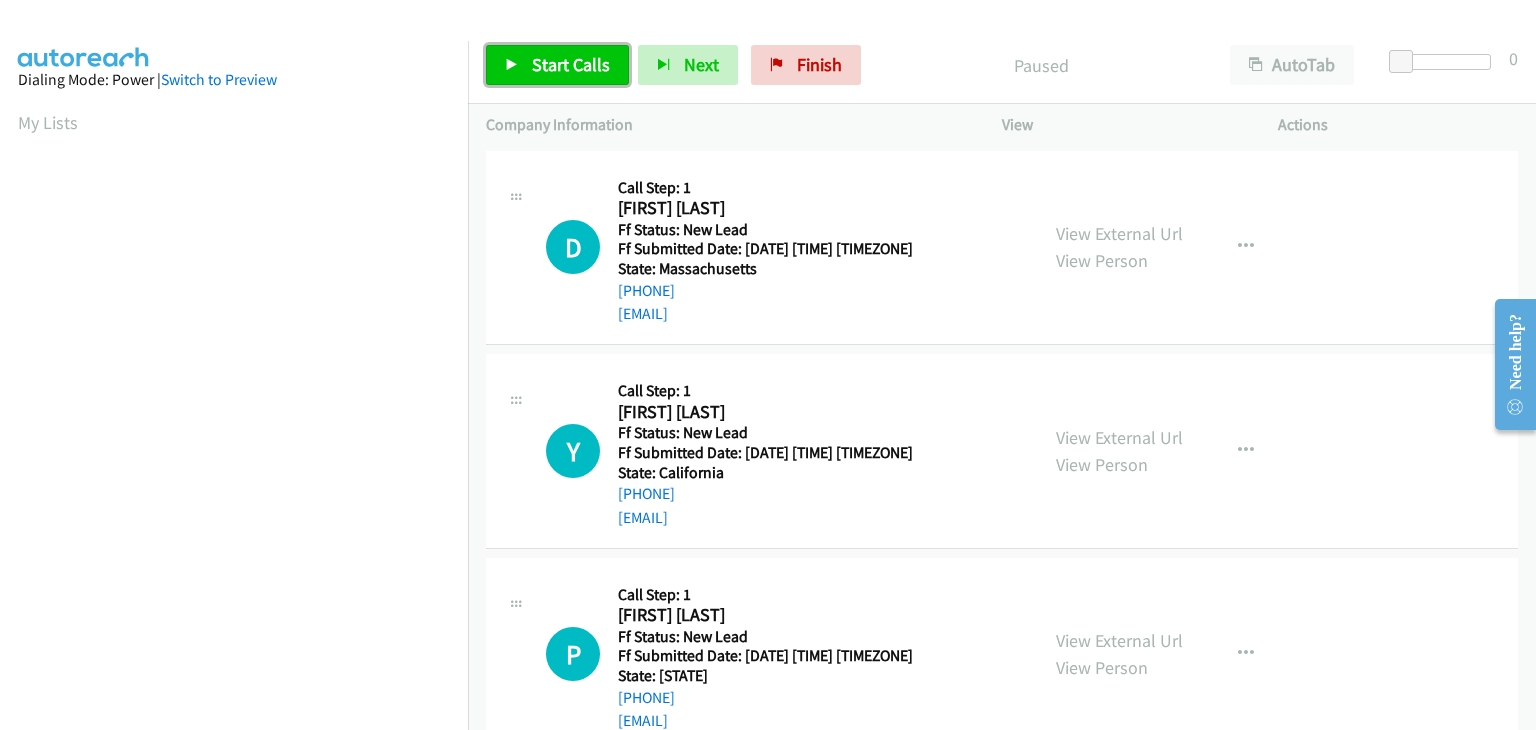 click on "Start Calls" at bounding box center [571, 64] 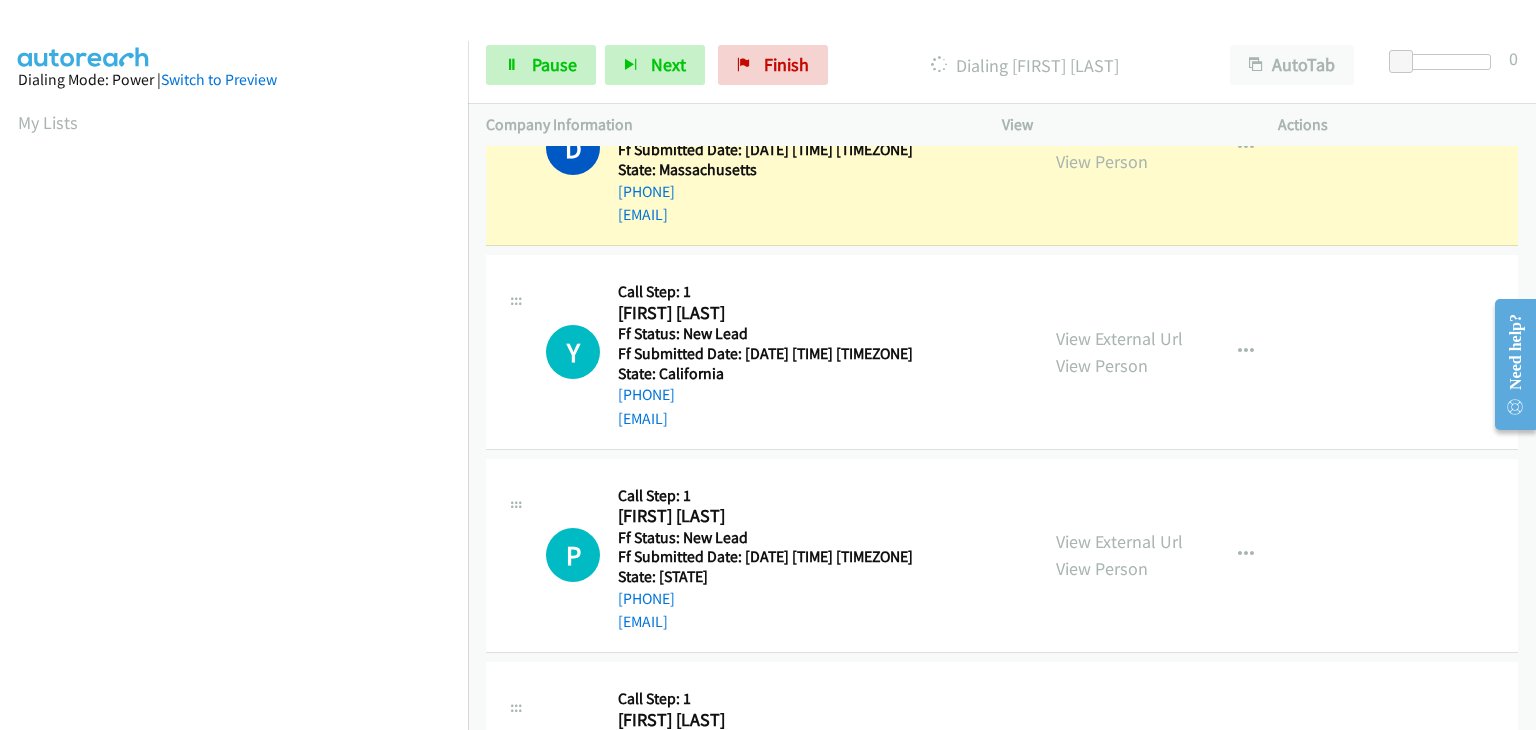 scroll, scrollTop: 0, scrollLeft: 0, axis: both 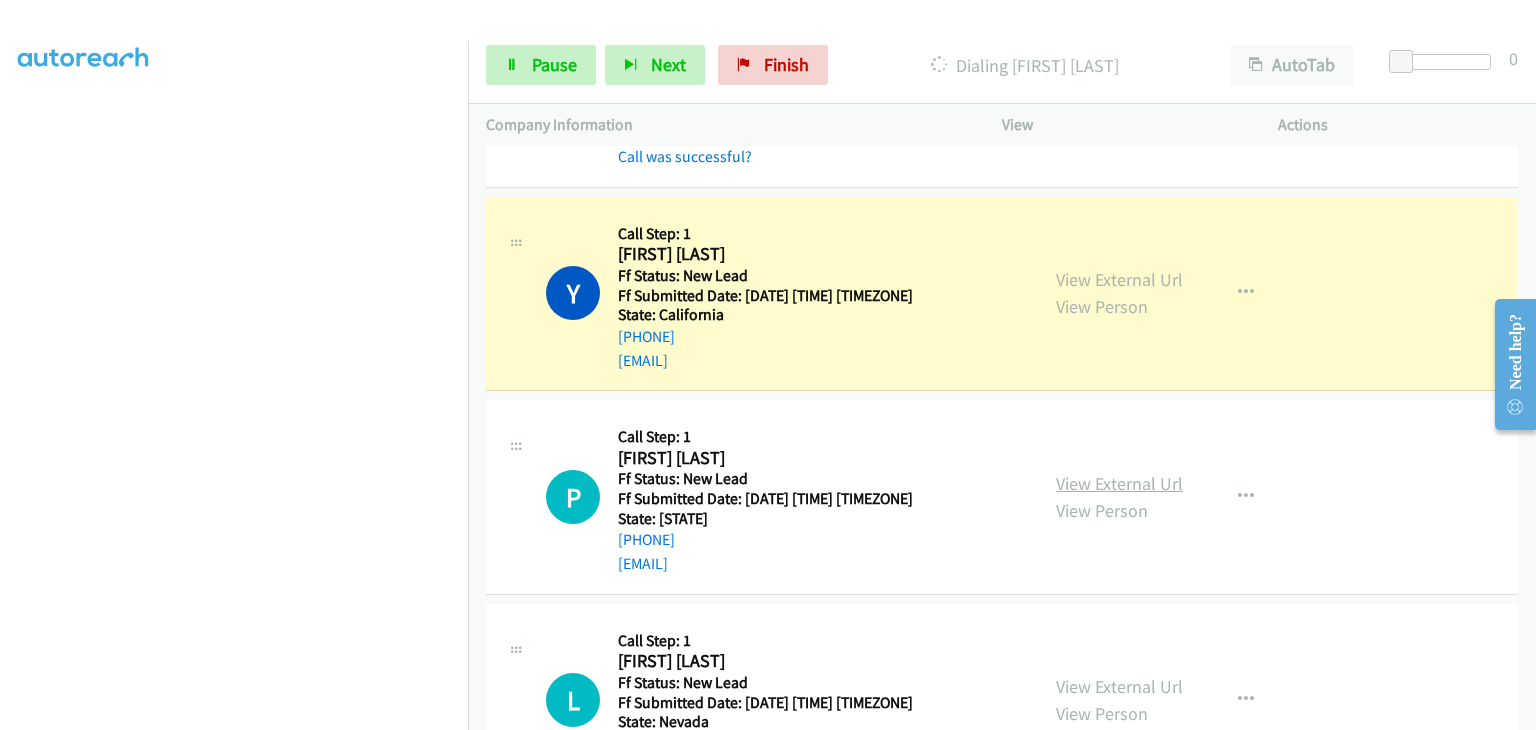 click on "View External Url" at bounding box center [1119, 483] 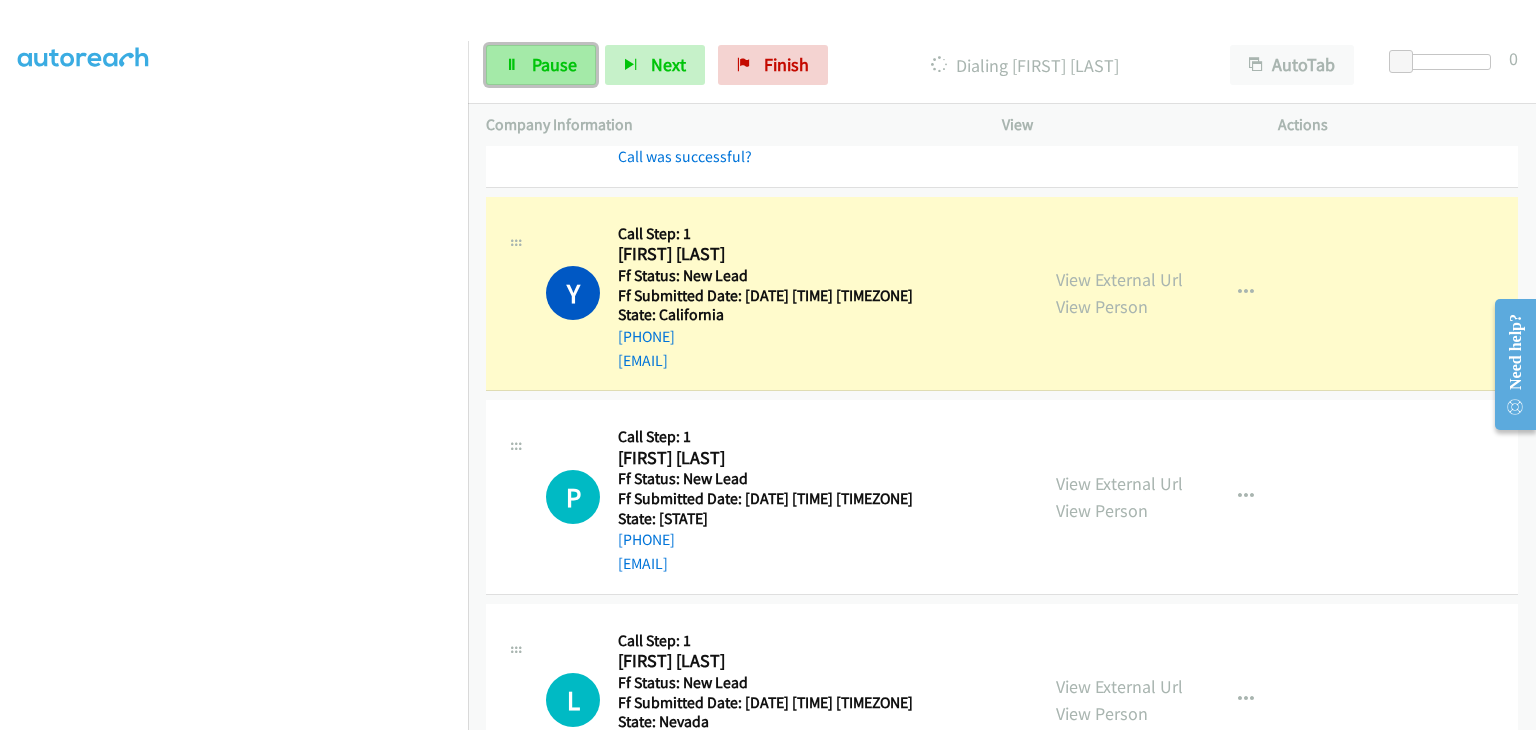 click on "Pause" at bounding box center (541, 65) 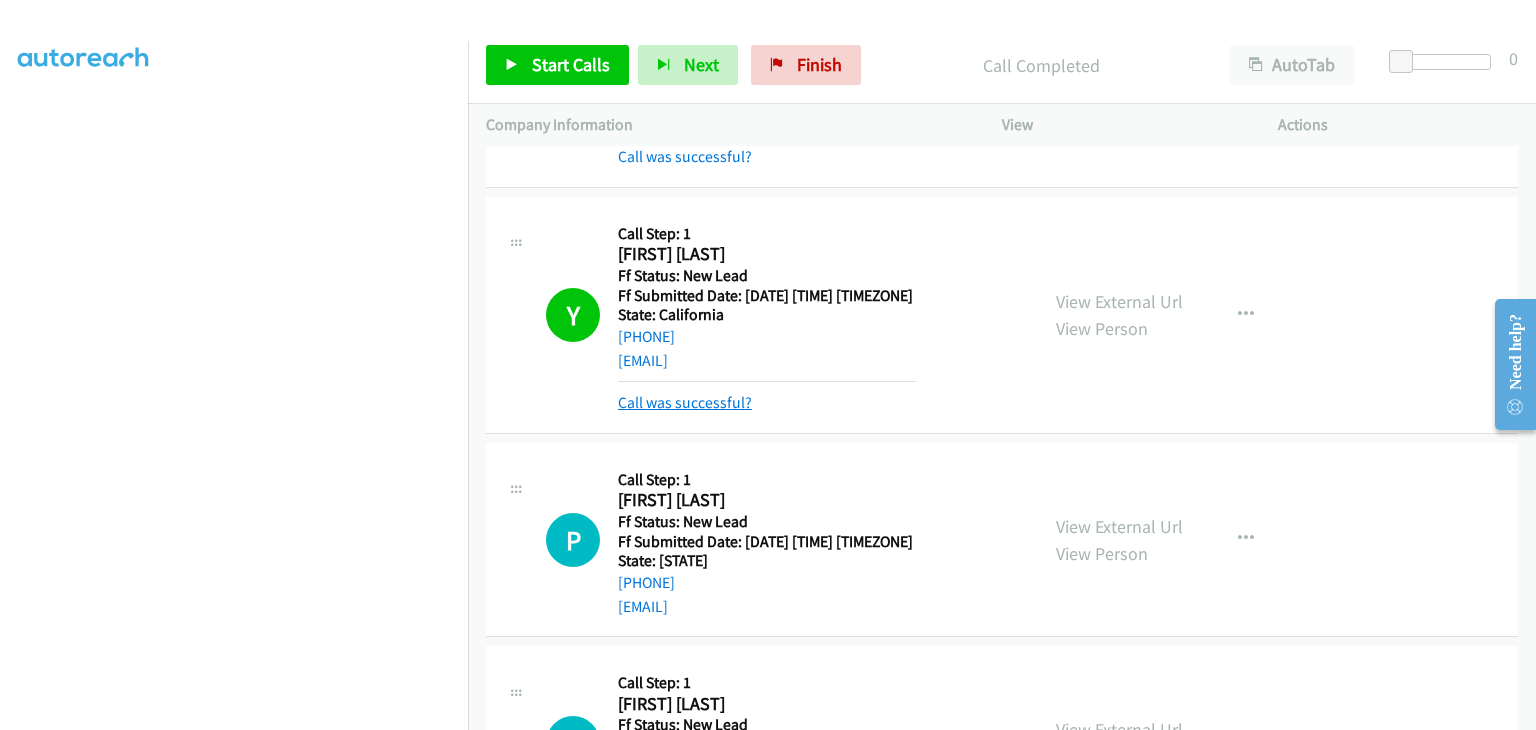 click on "Call was successful?" at bounding box center (685, 402) 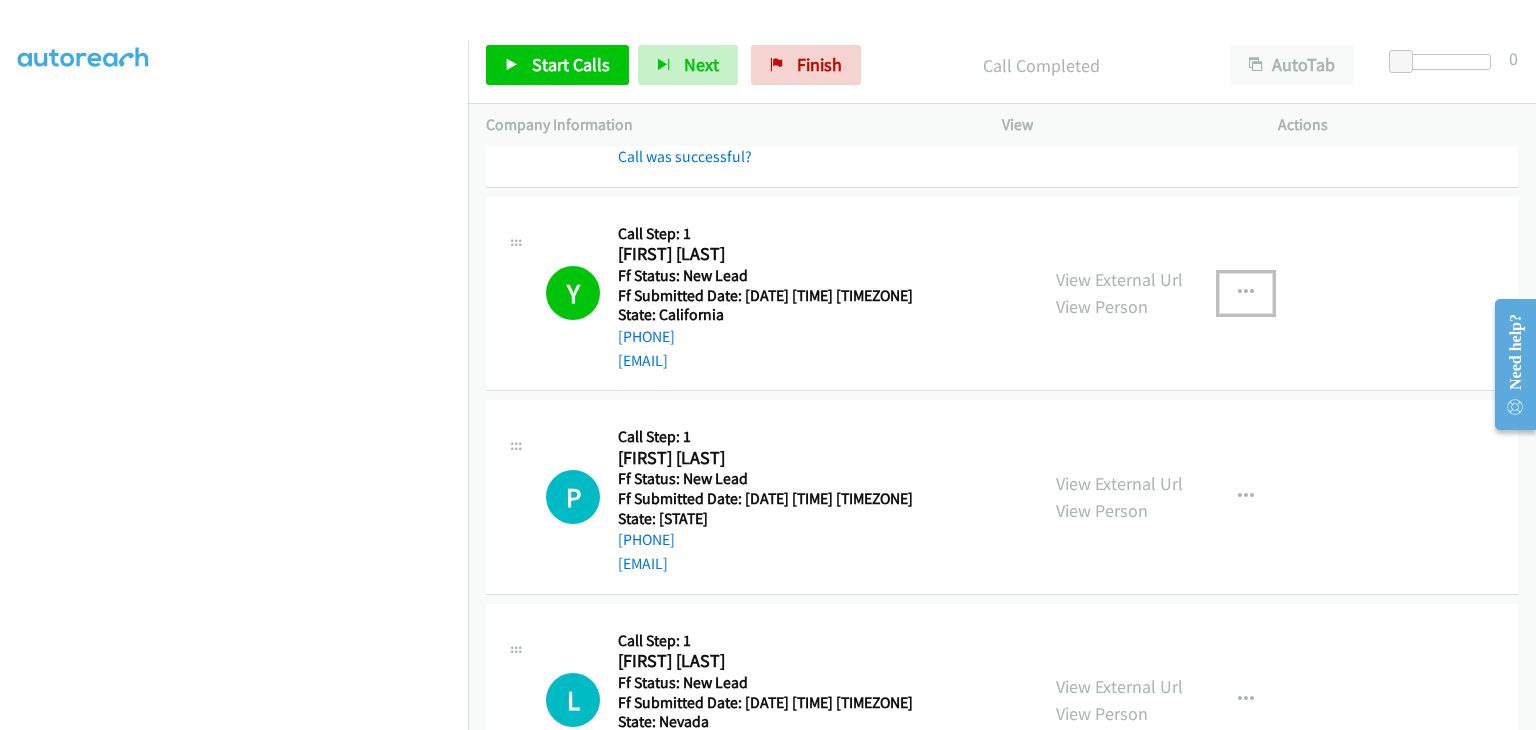 click at bounding box center (1246, 293) 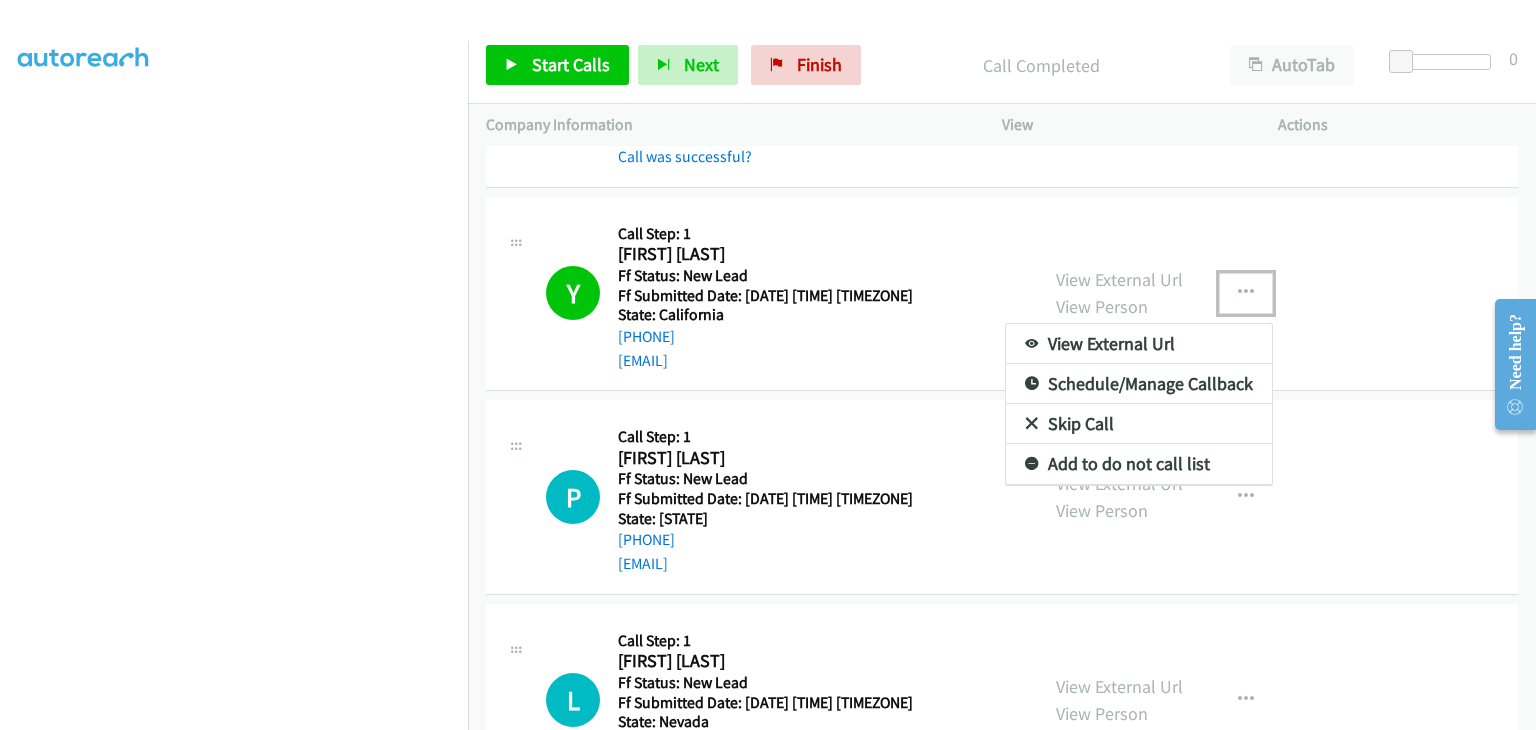 click on "Add to do not call list" at bounding box center (1139, 464) 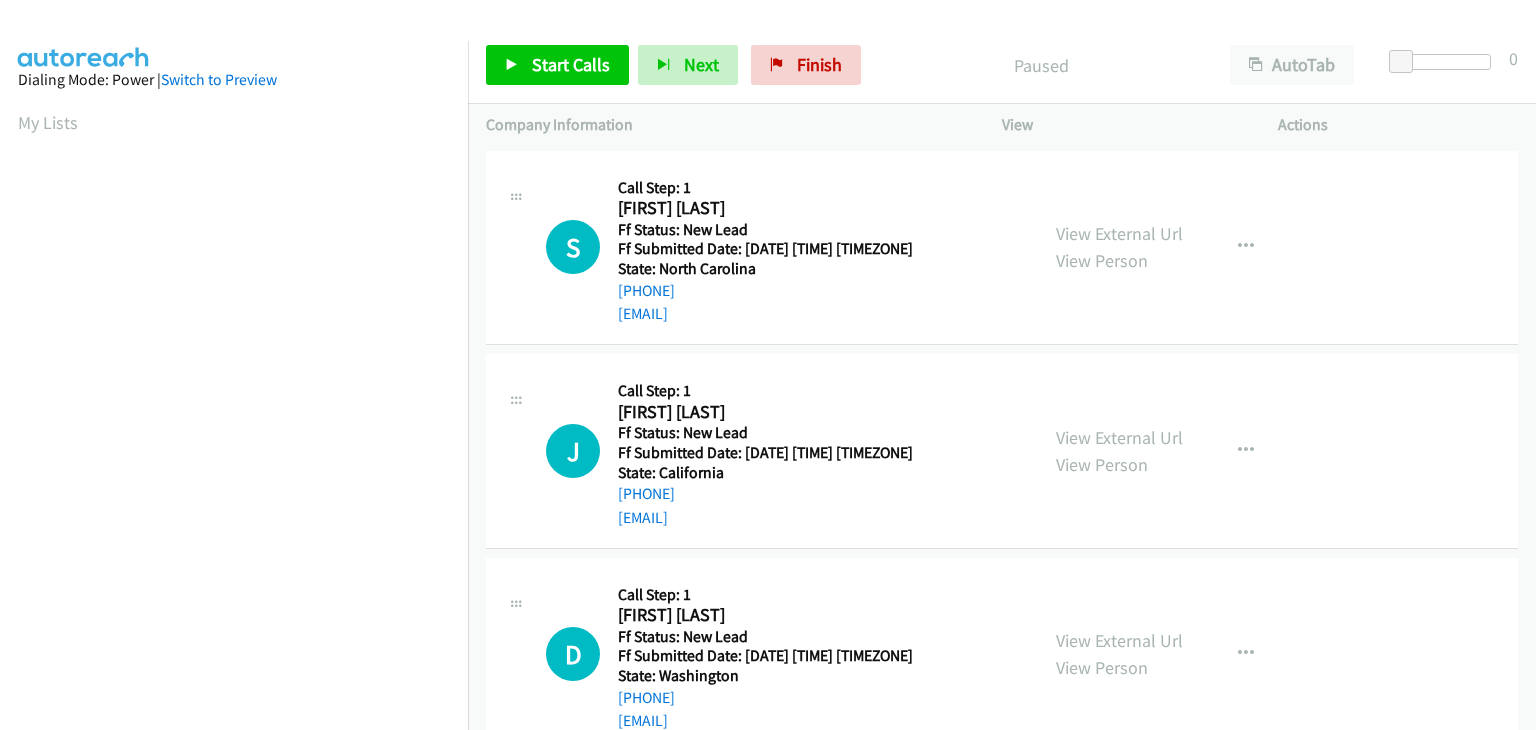 scroll, scrollTop: 0, scrollLeft: 0, axis: both 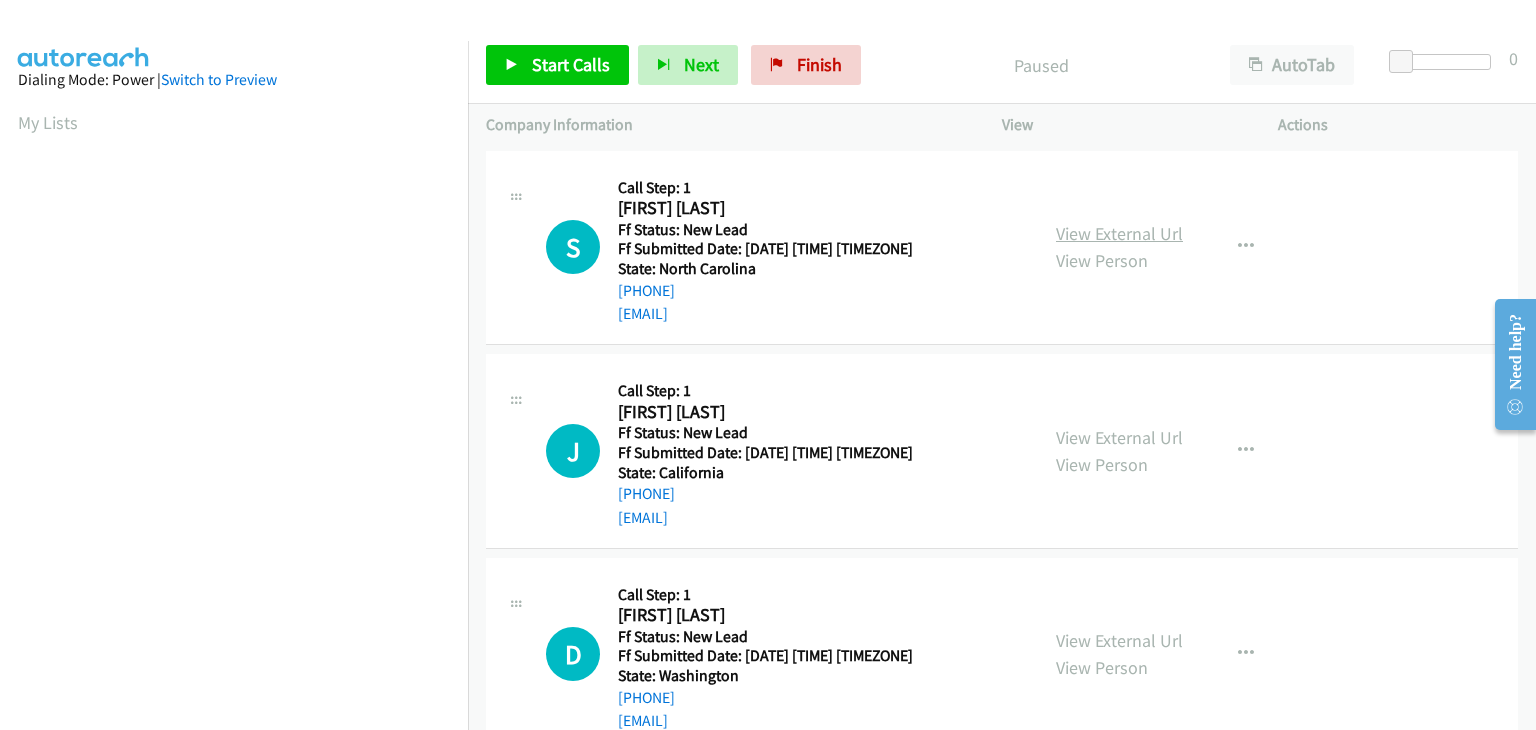 click on "View External Url" at bounding box center (1119, 233) 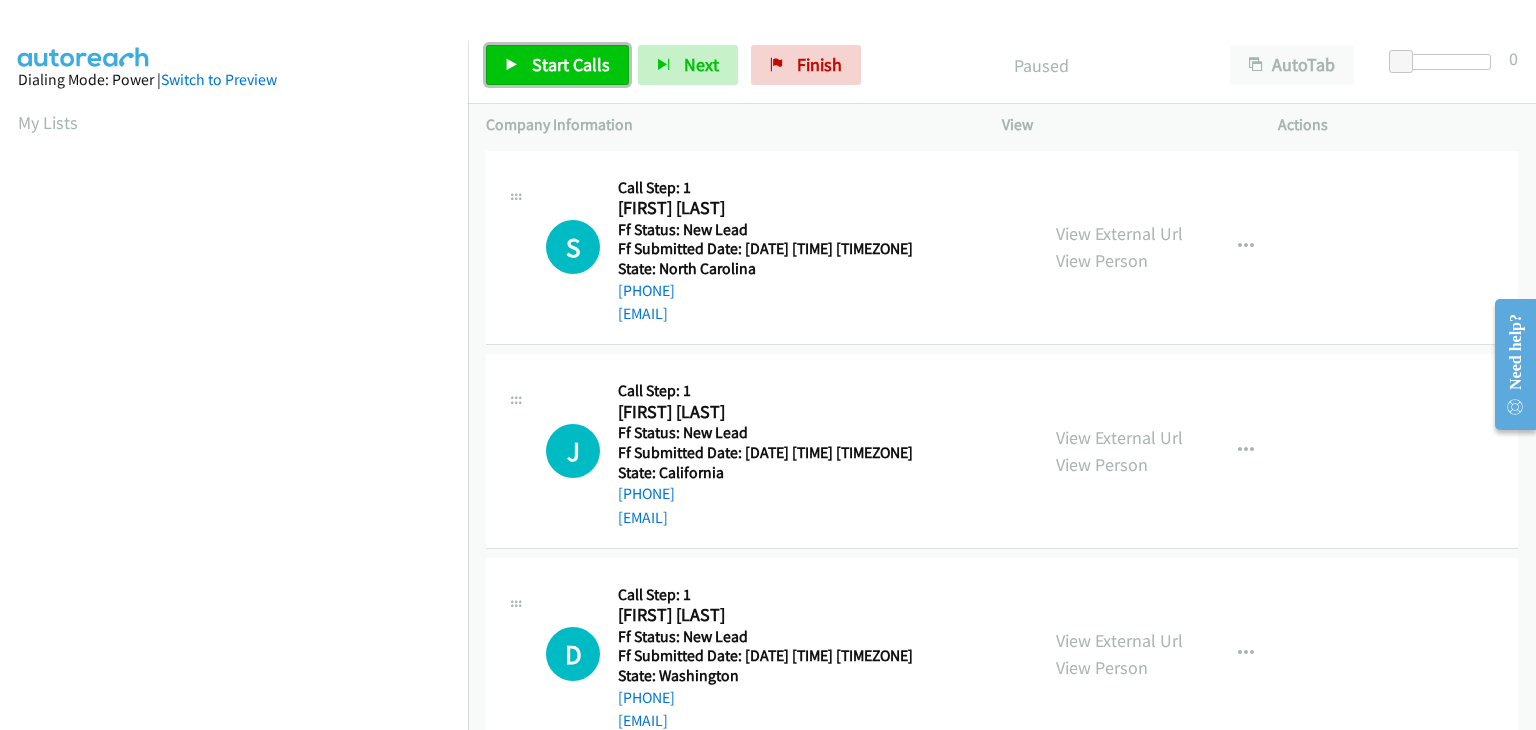 click on "Start Calls" at bounding box center (571, 64) 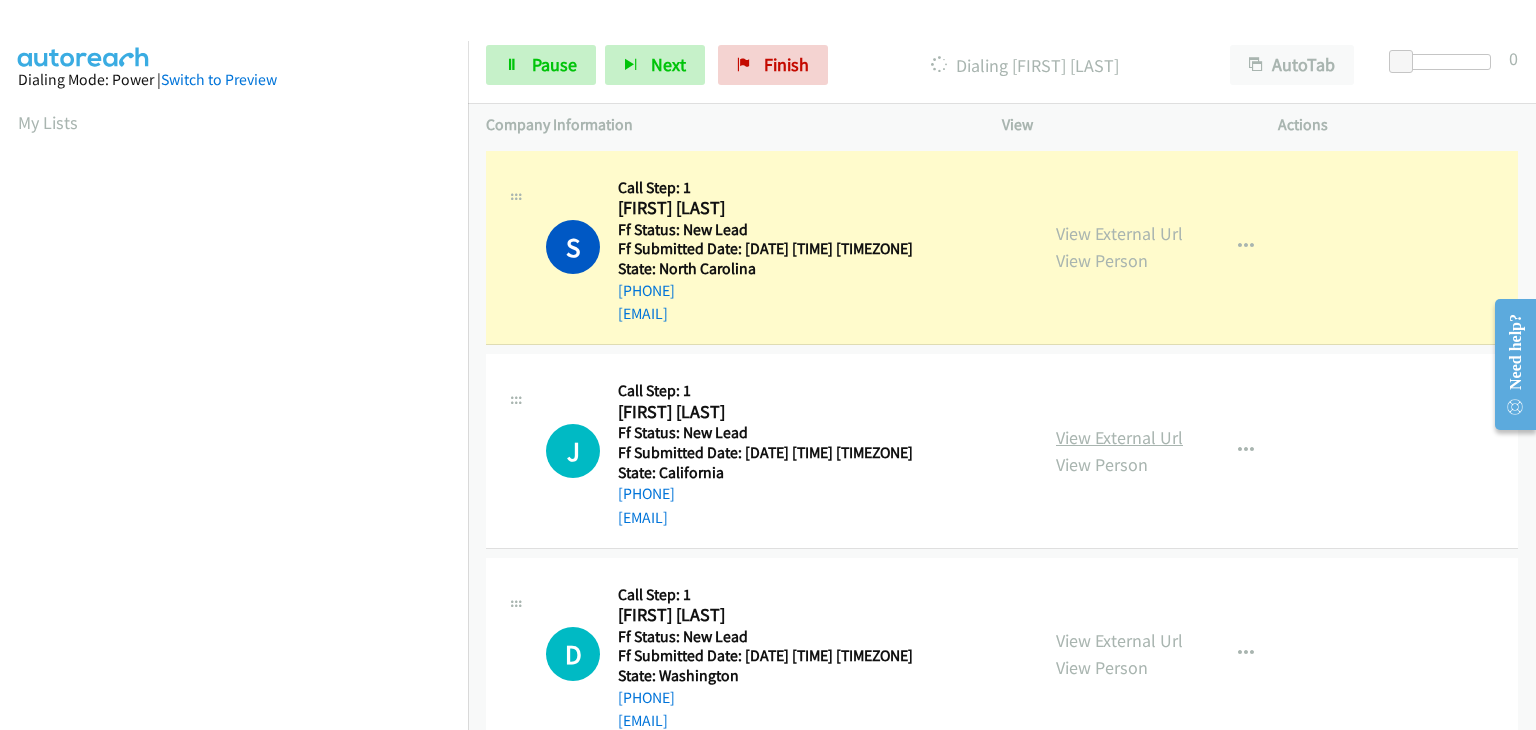 click on "View External Url" at bounding box center [1119, 437] 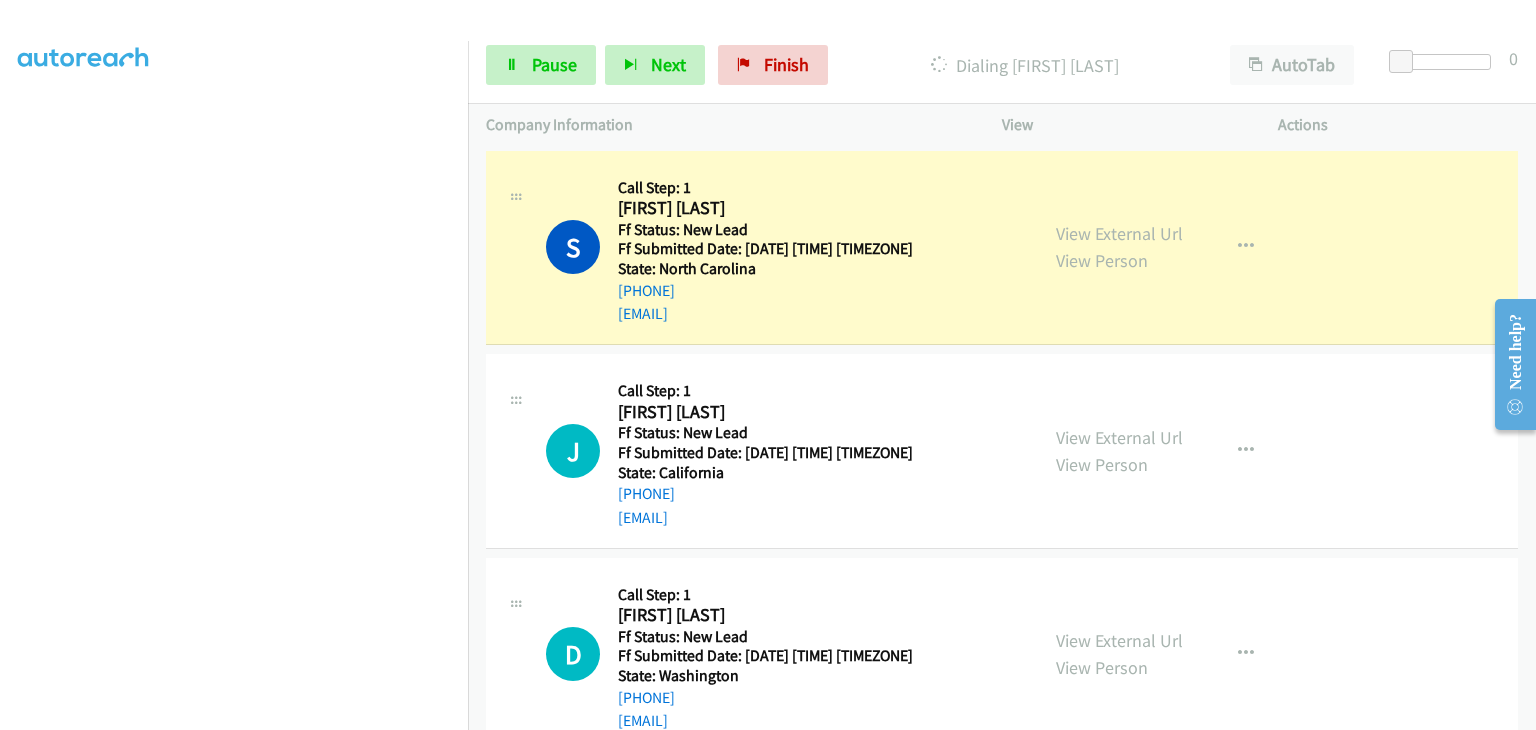 scroll, scrollTop: 392, scrollLeft: 0, axis: vertical 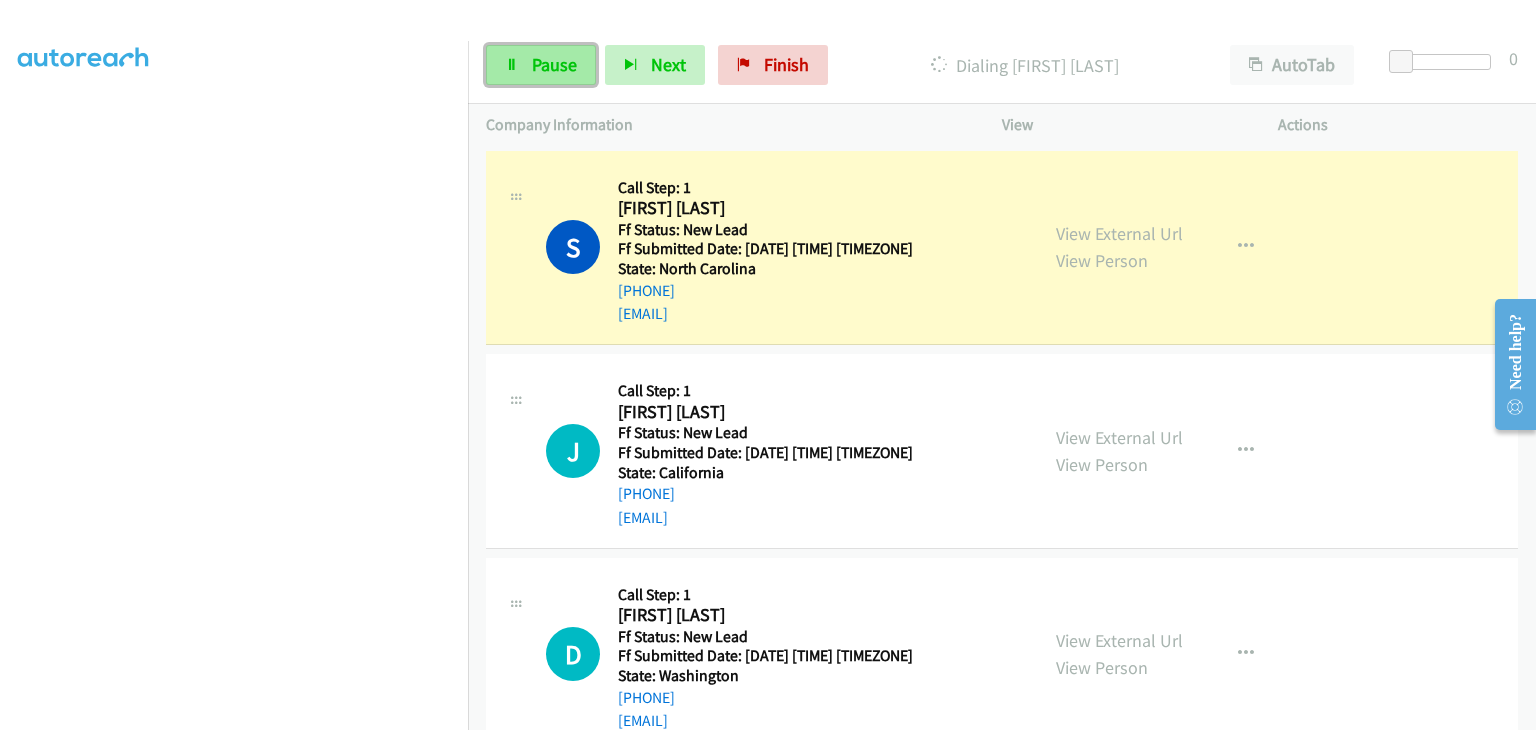 click on "Pause" at bounding box center [554, 64] 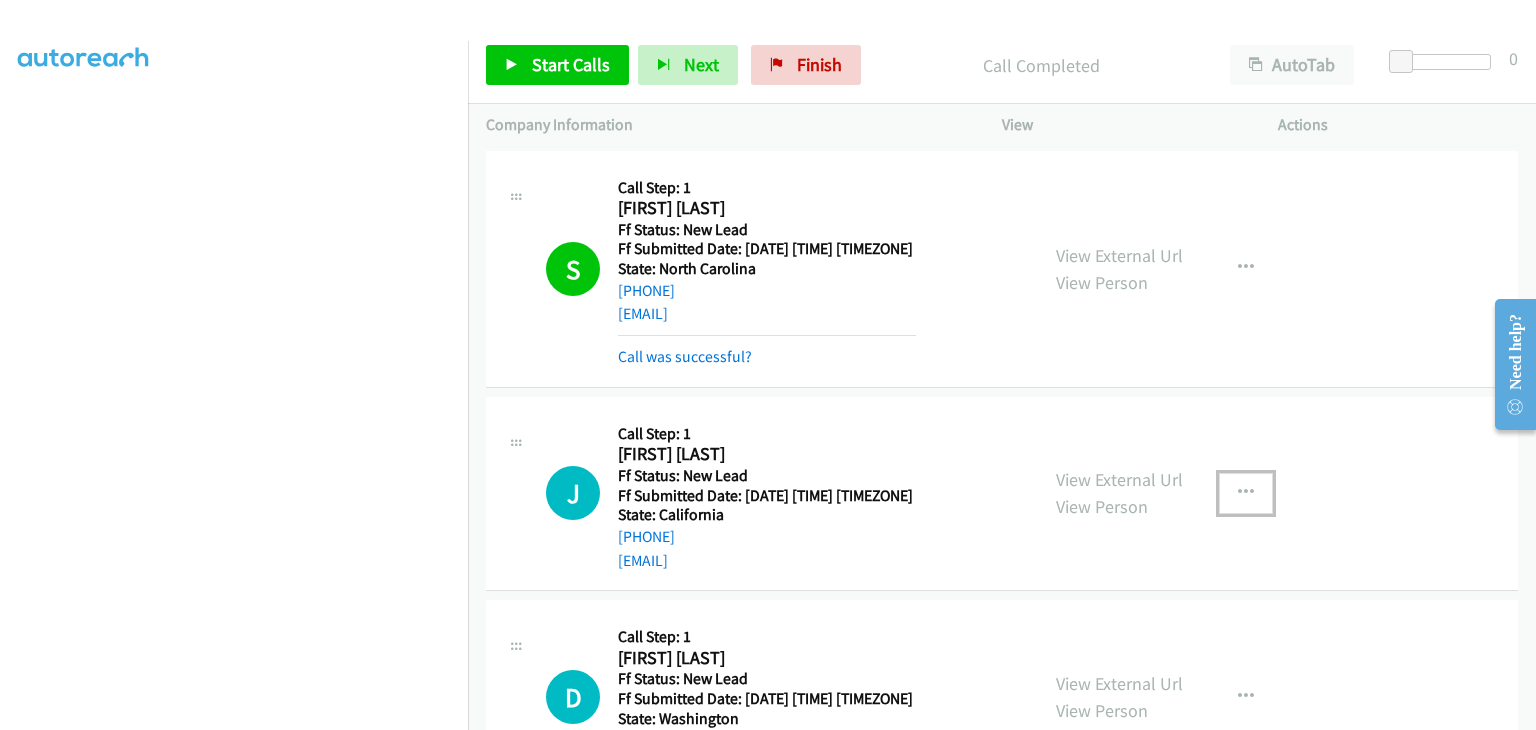 click at bounding box center (1246, 493) 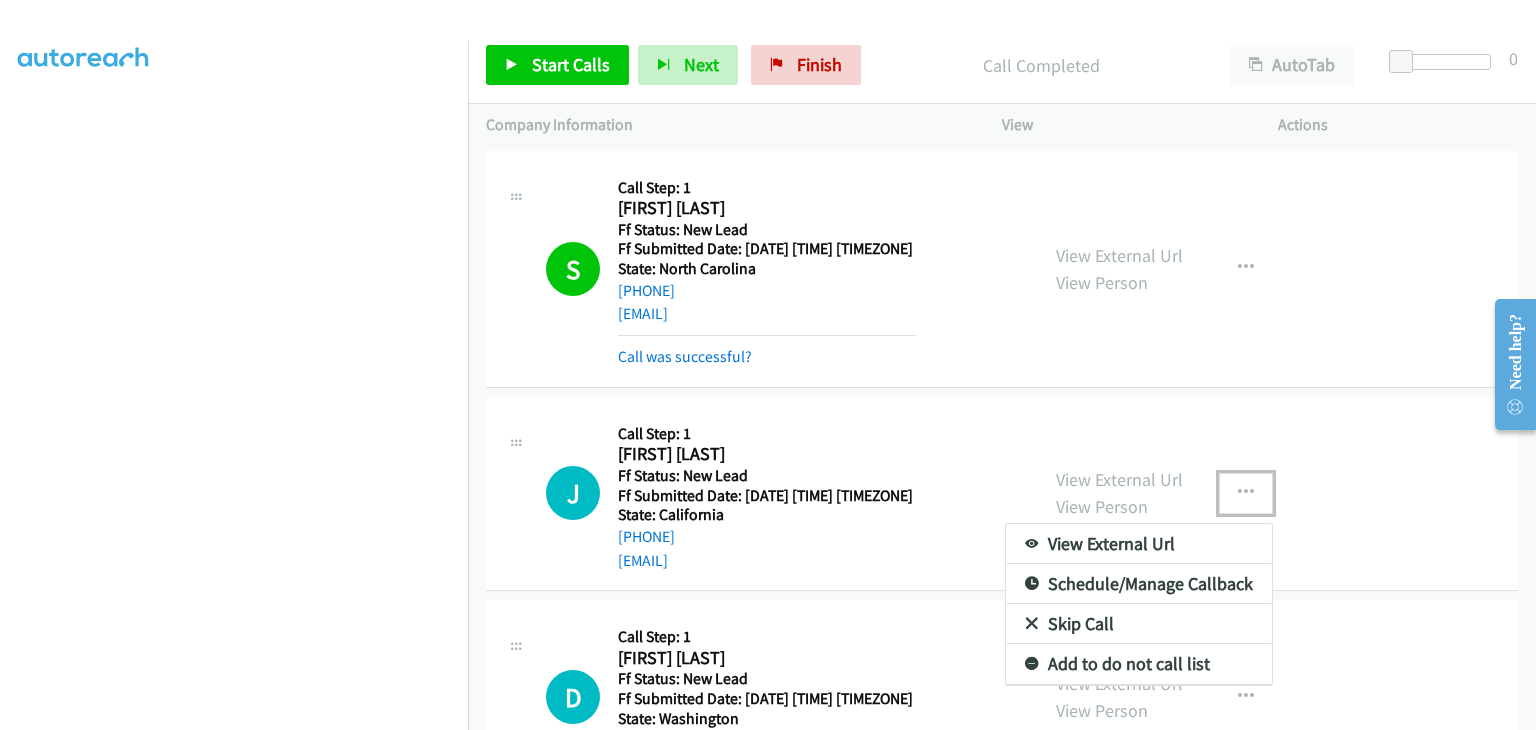 click on "Skip Call" at bounding box center (1139, 624) 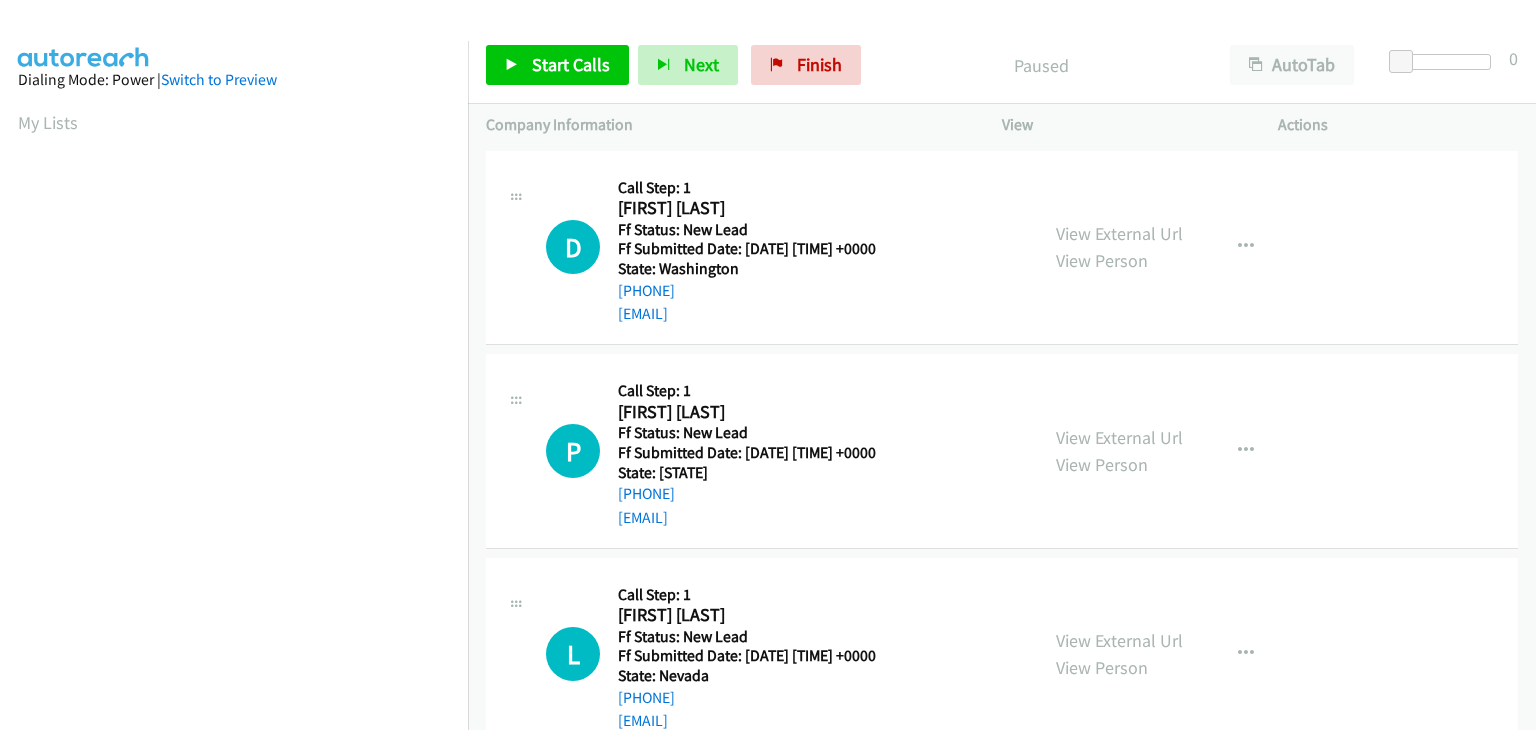 scroll, scrollTop: 0, scrollLeft: 0, axis: both 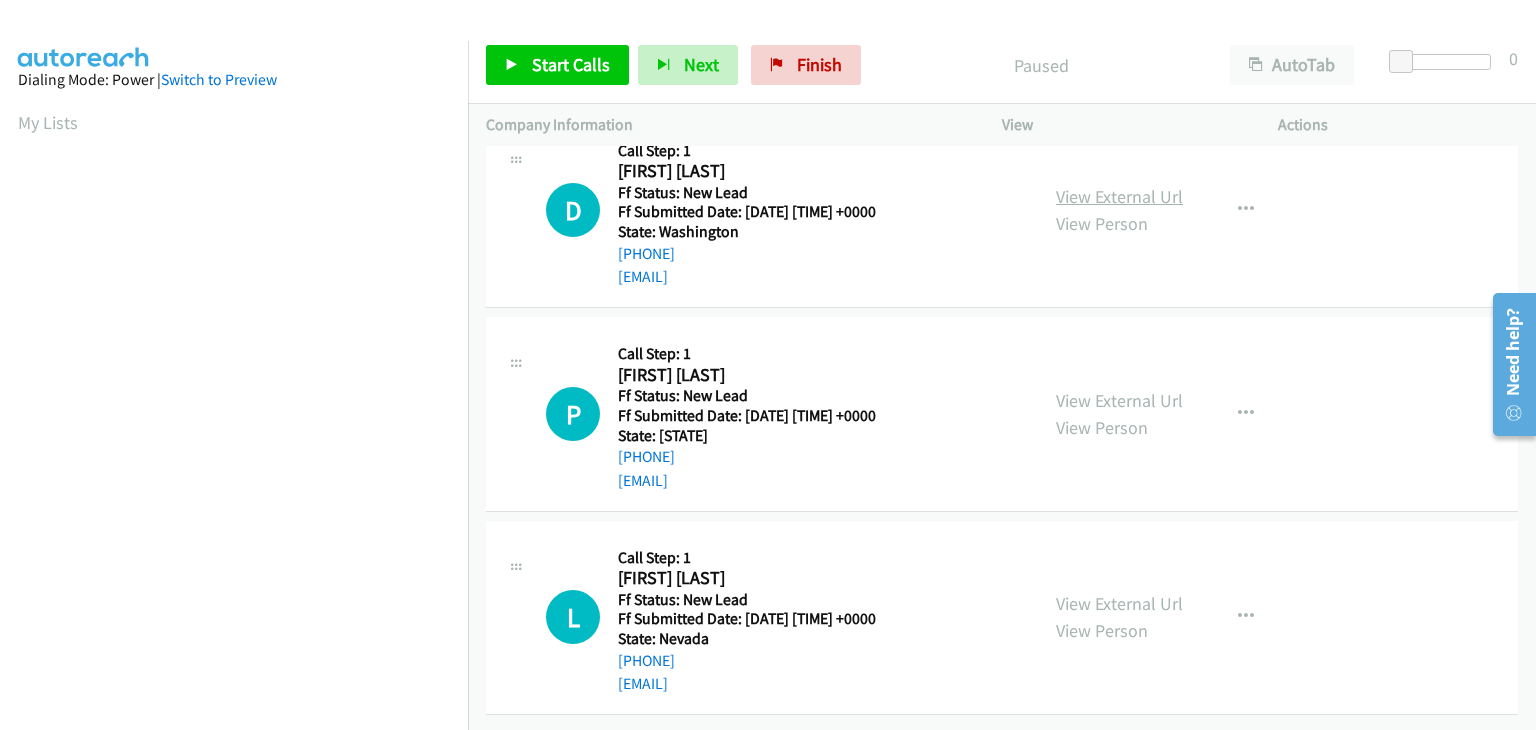 click on "View External Url" at bounding box center [1119, 196] 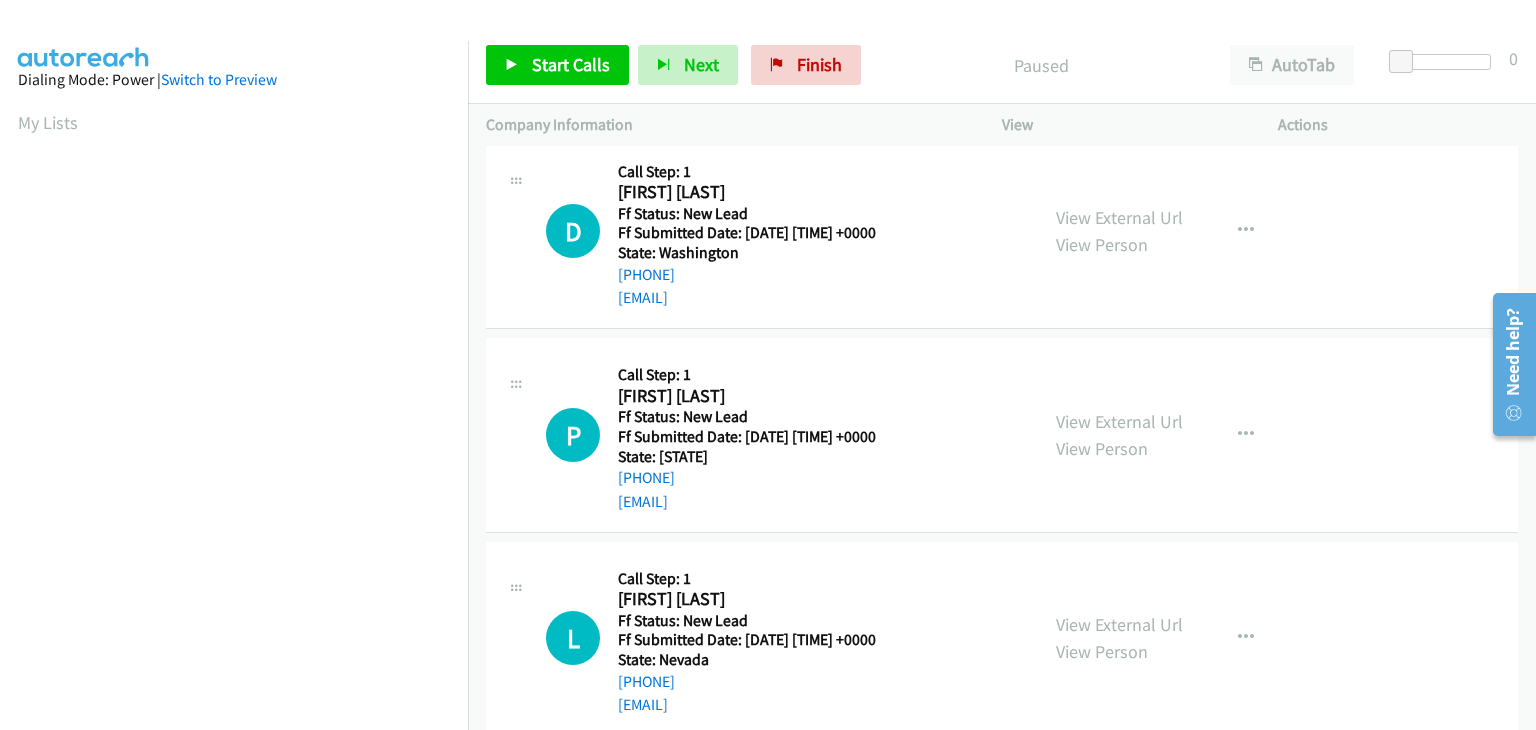scroll, scrollTop: 0, scrollLeft: 0, axis: both 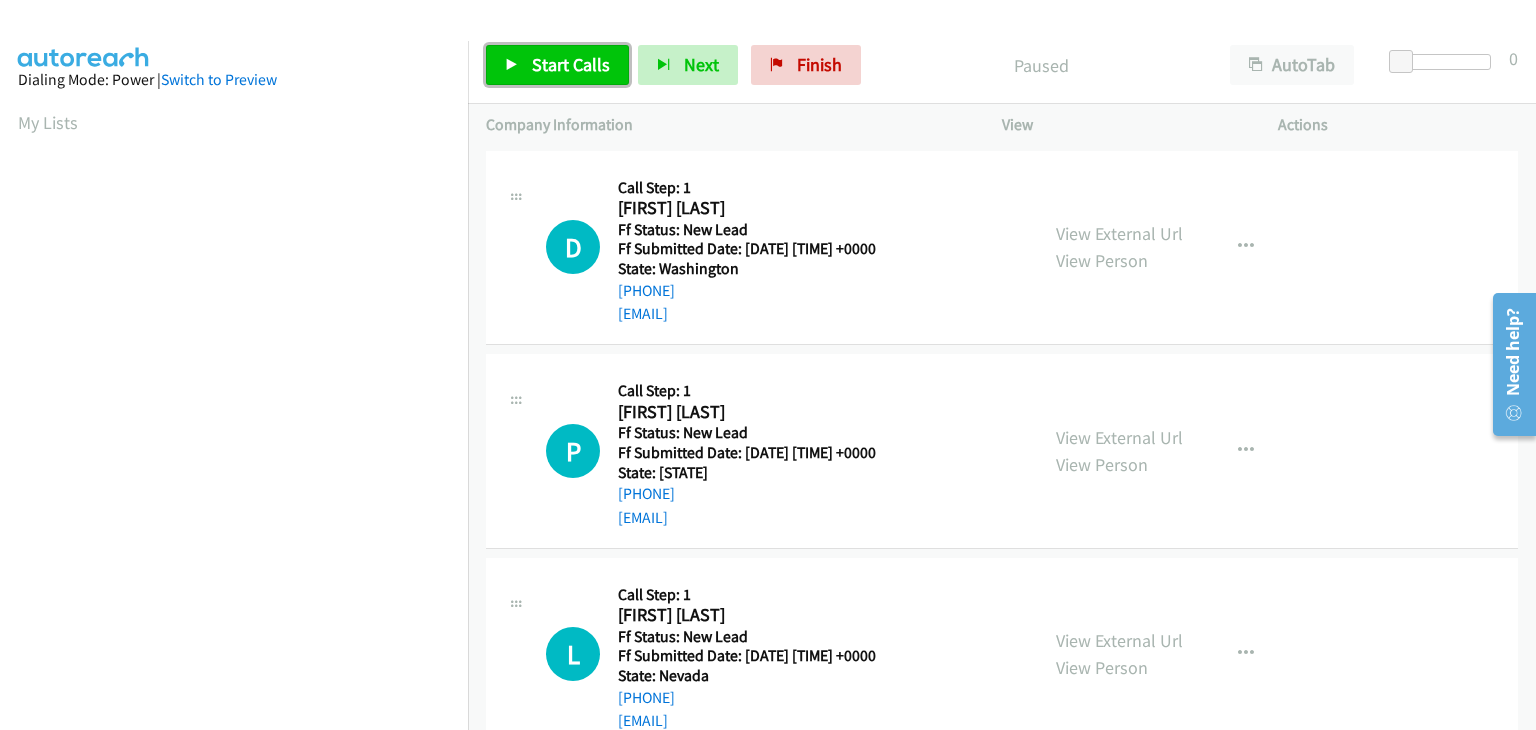 click on "Start Calls" at bounding box center (571, 64) 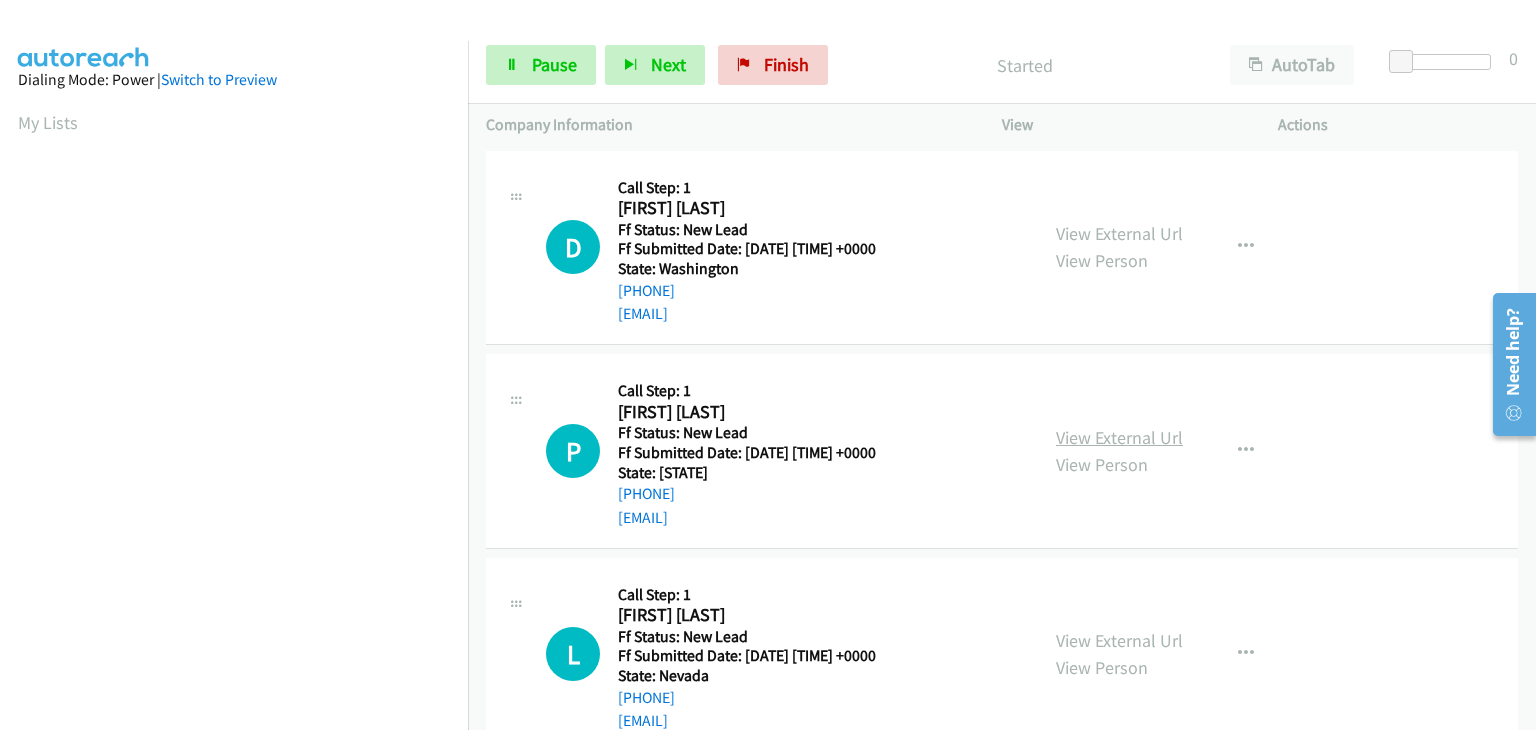 click on "View External Url" at bounding box center [1119, 437] 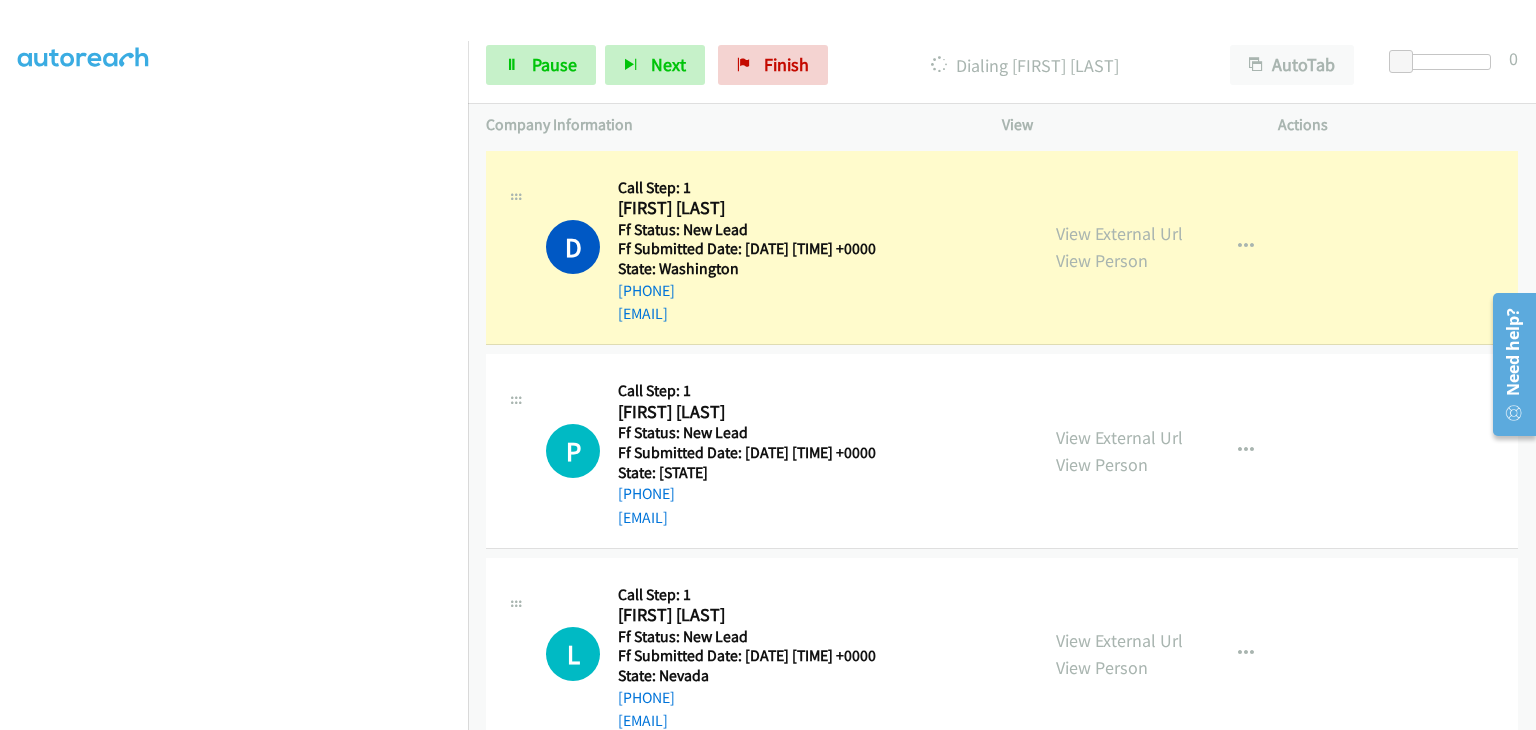 scroll, scrollTop: 392, scrollLeft: 0, axis: vertical 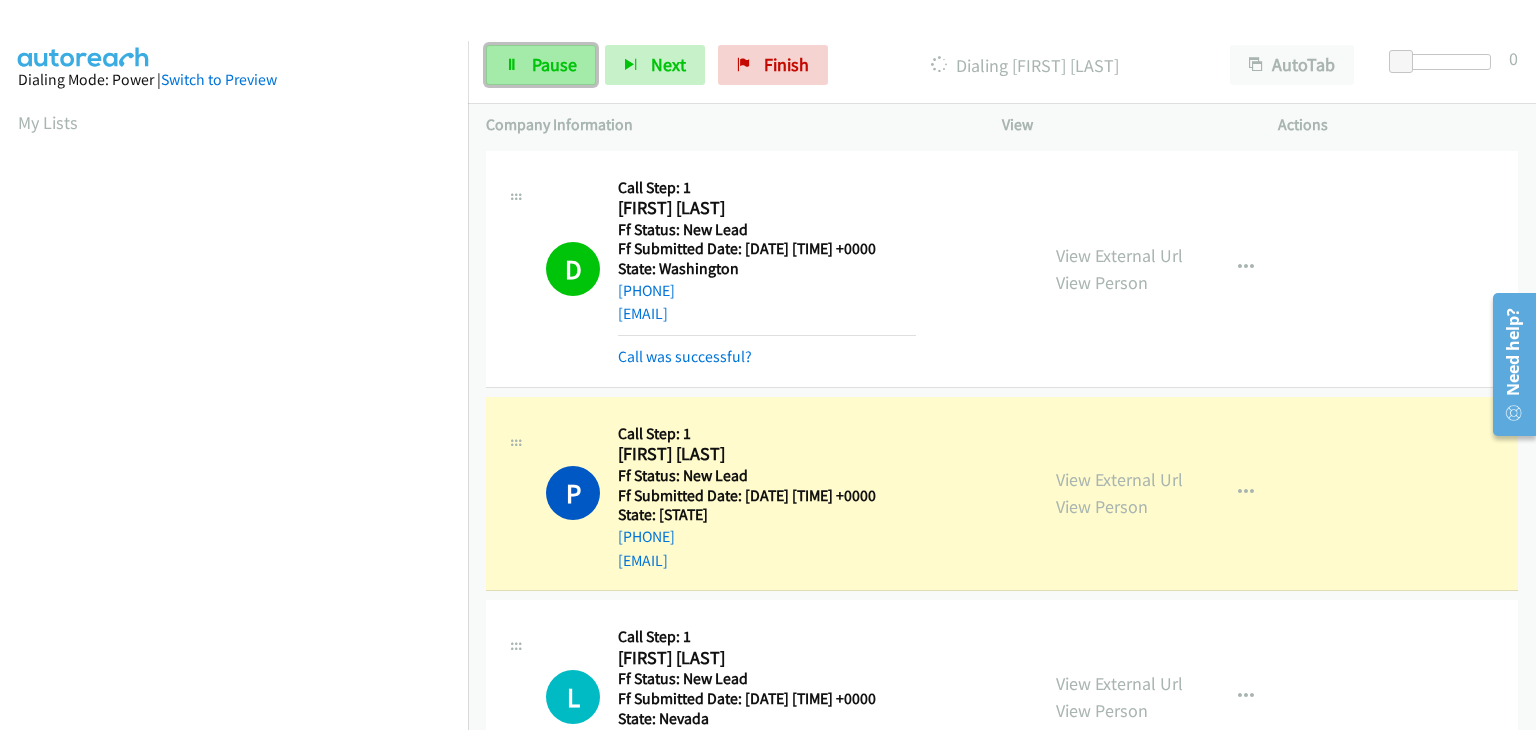 click on "Pause" at bounding box center (554, 64) 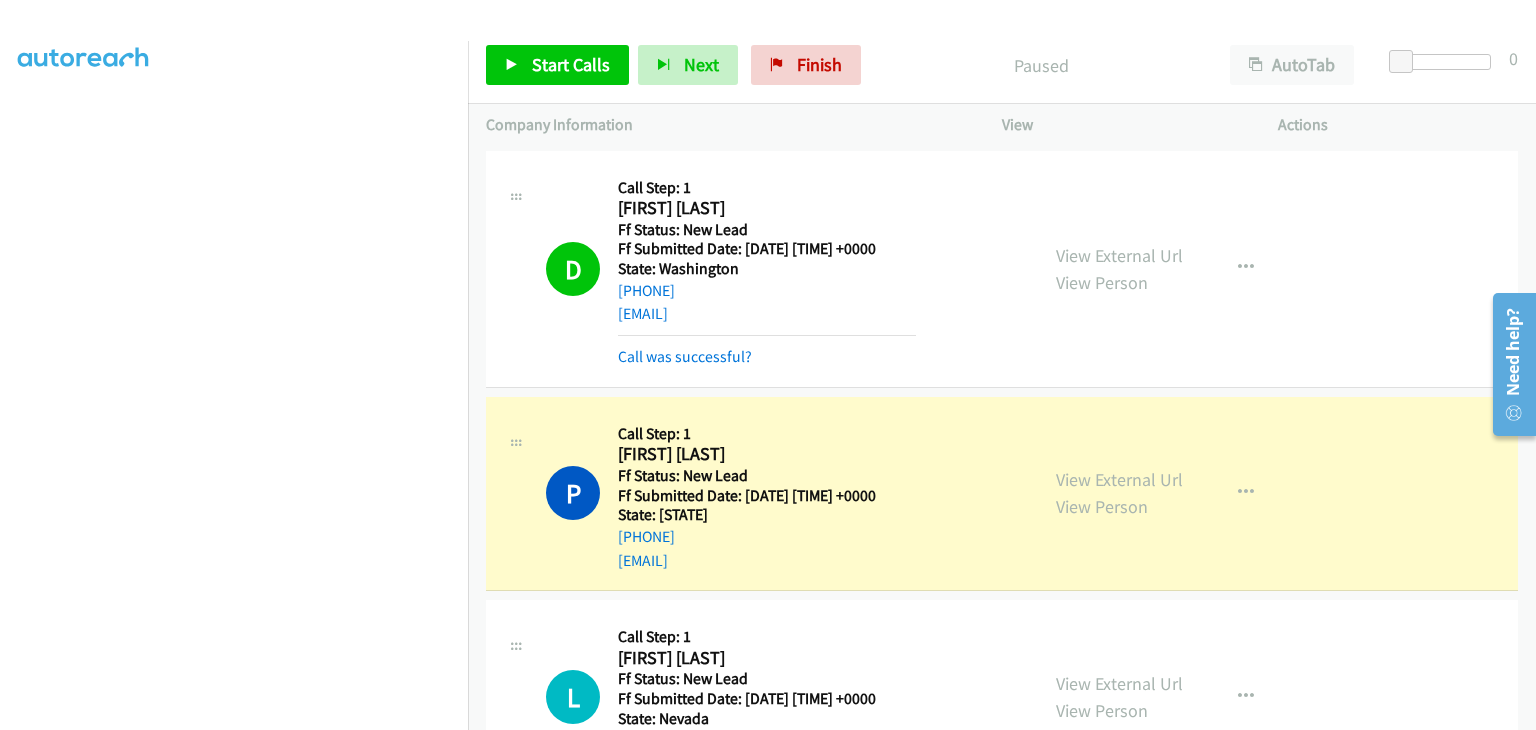 scroll, scrollTop: 392, scrollLeft: 0, axis: vertical 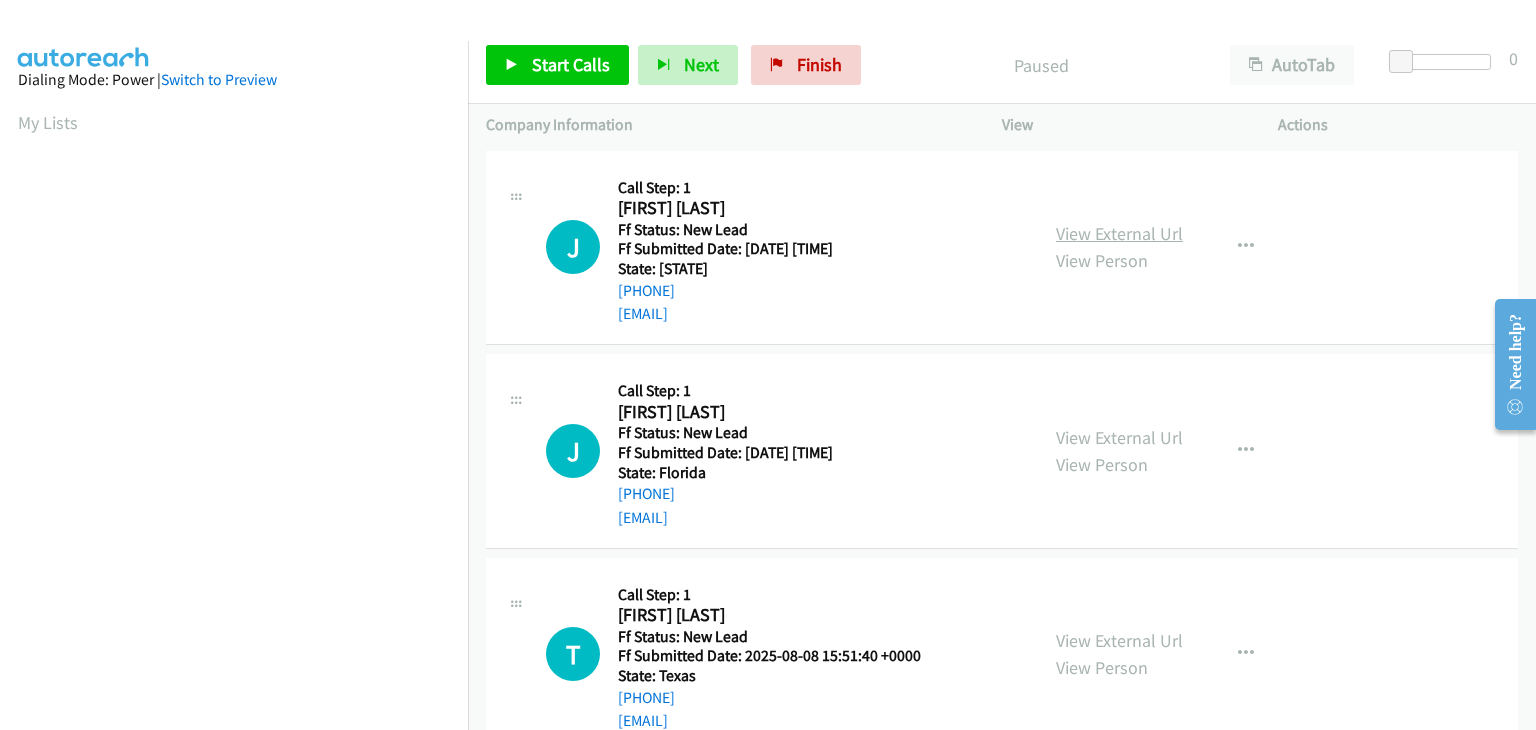 click on "View External Url" at bounding box center [1119, 233] 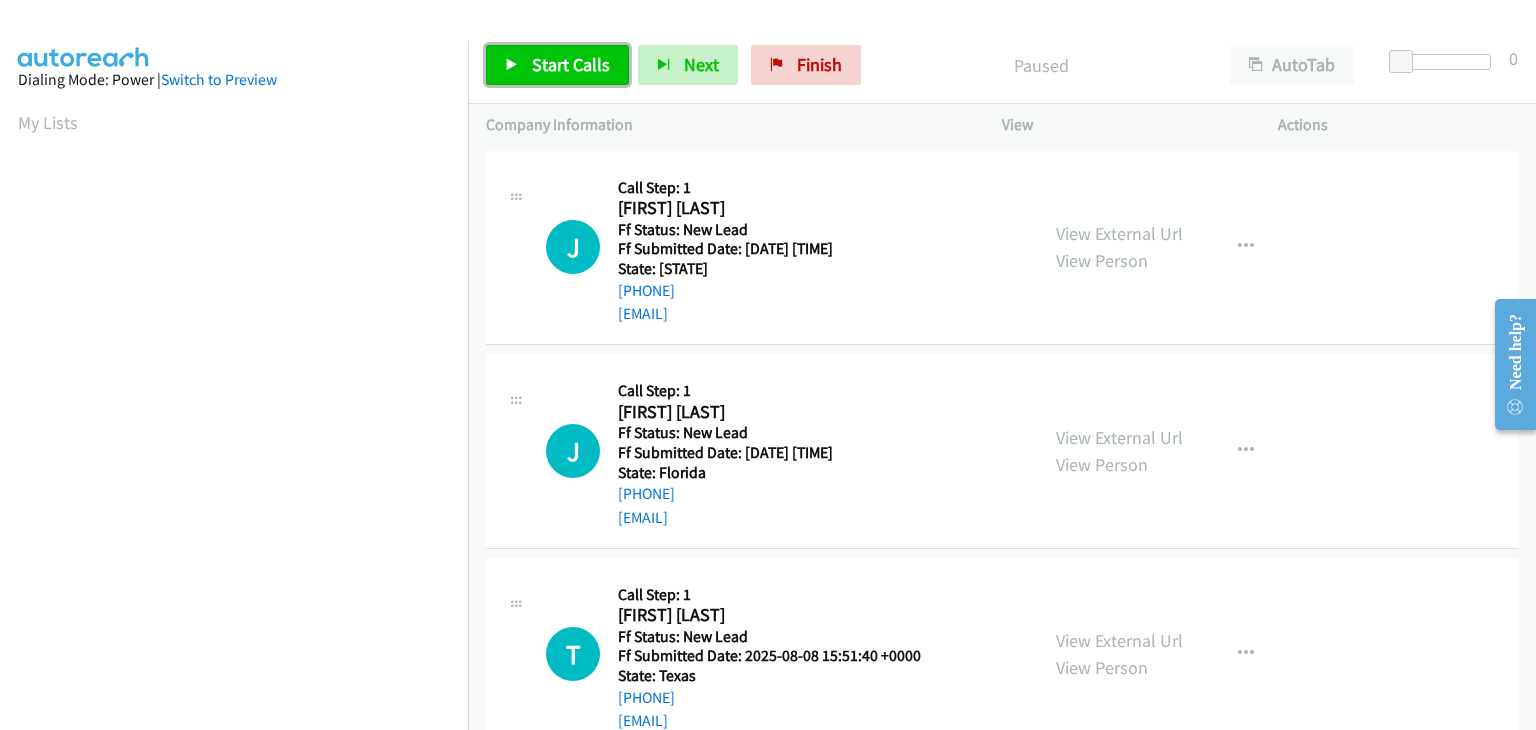 click on "Start Calls" at bounding box center [557, 65] 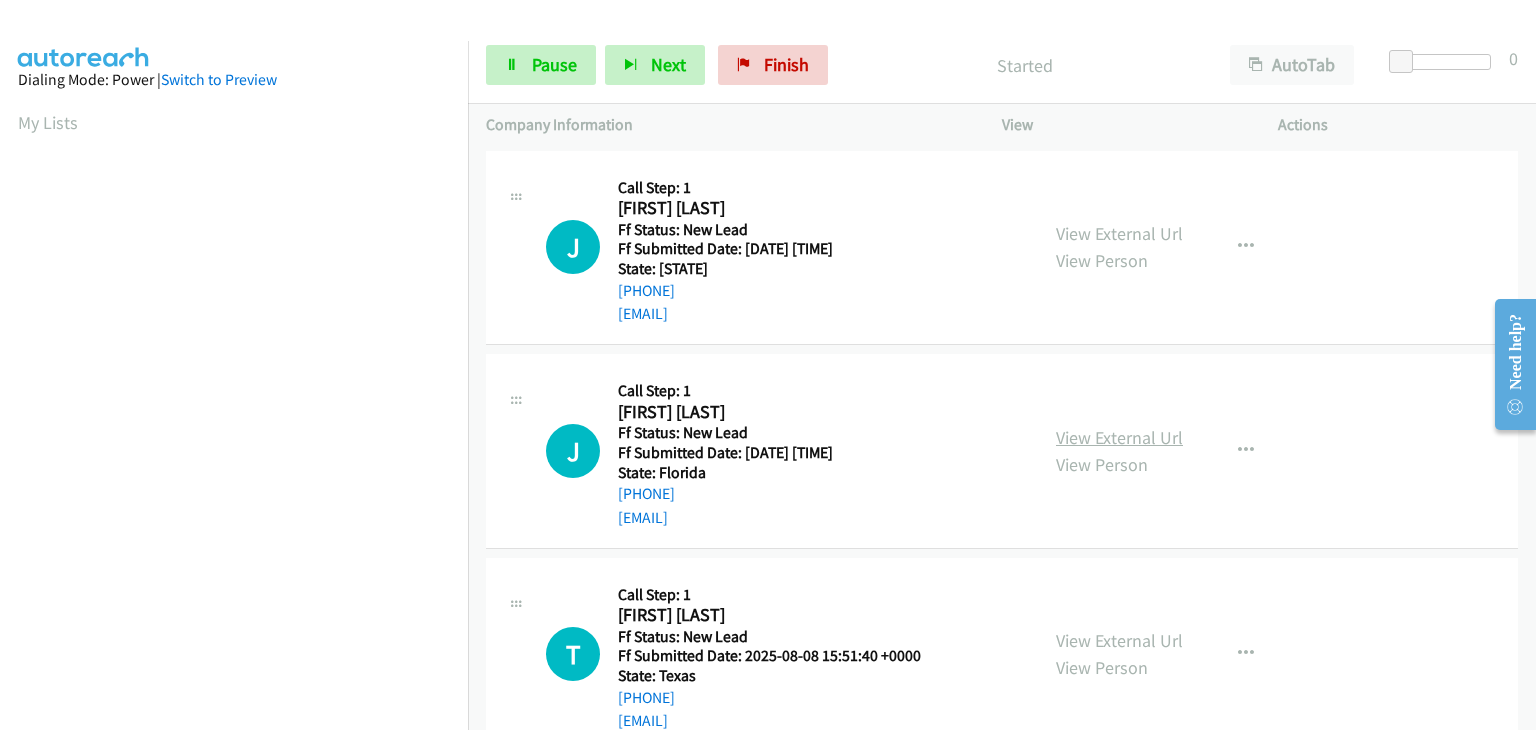 click on "View External Url" at bounding box center (1119, 437) 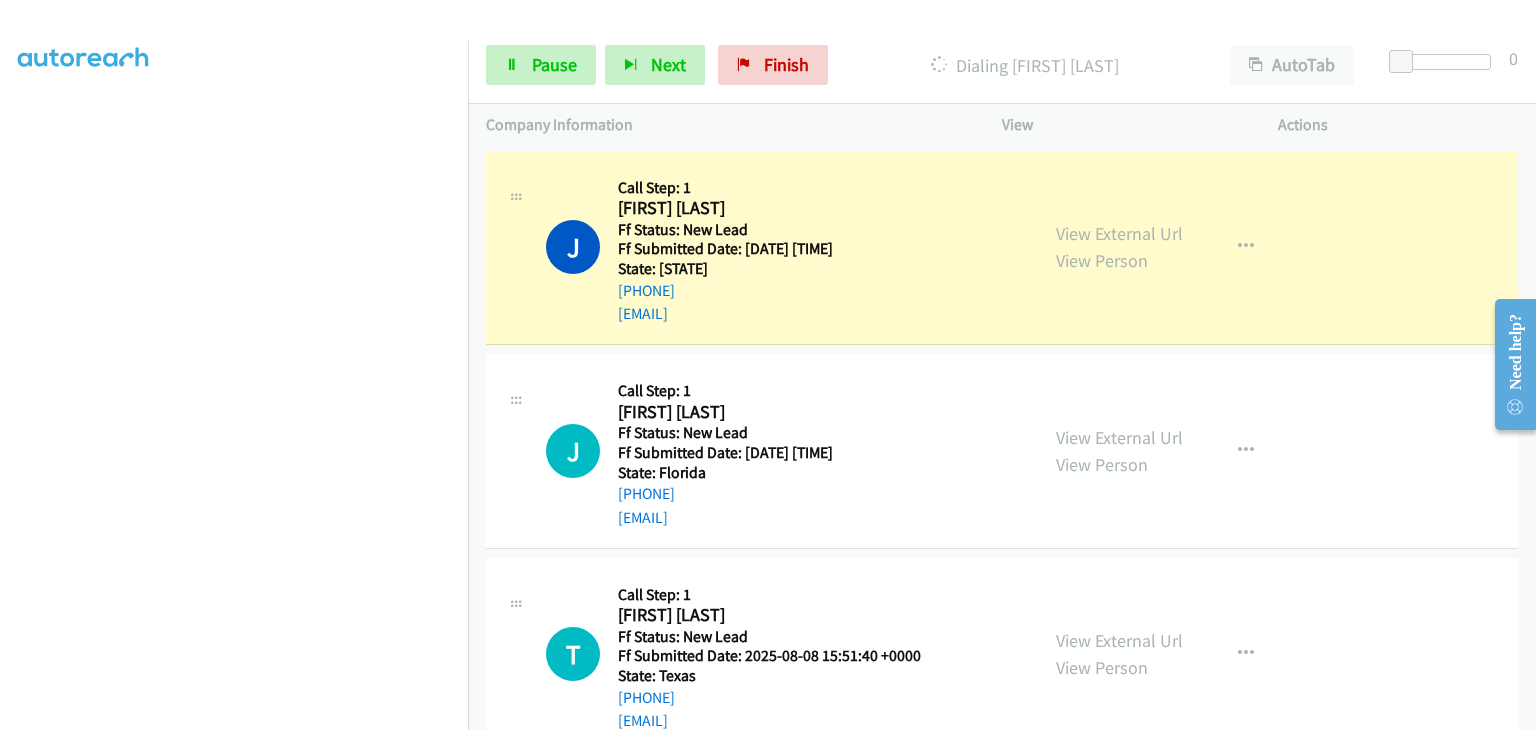 scroll, scrollTop: 392, scrollLeft: 0, axis: vertical 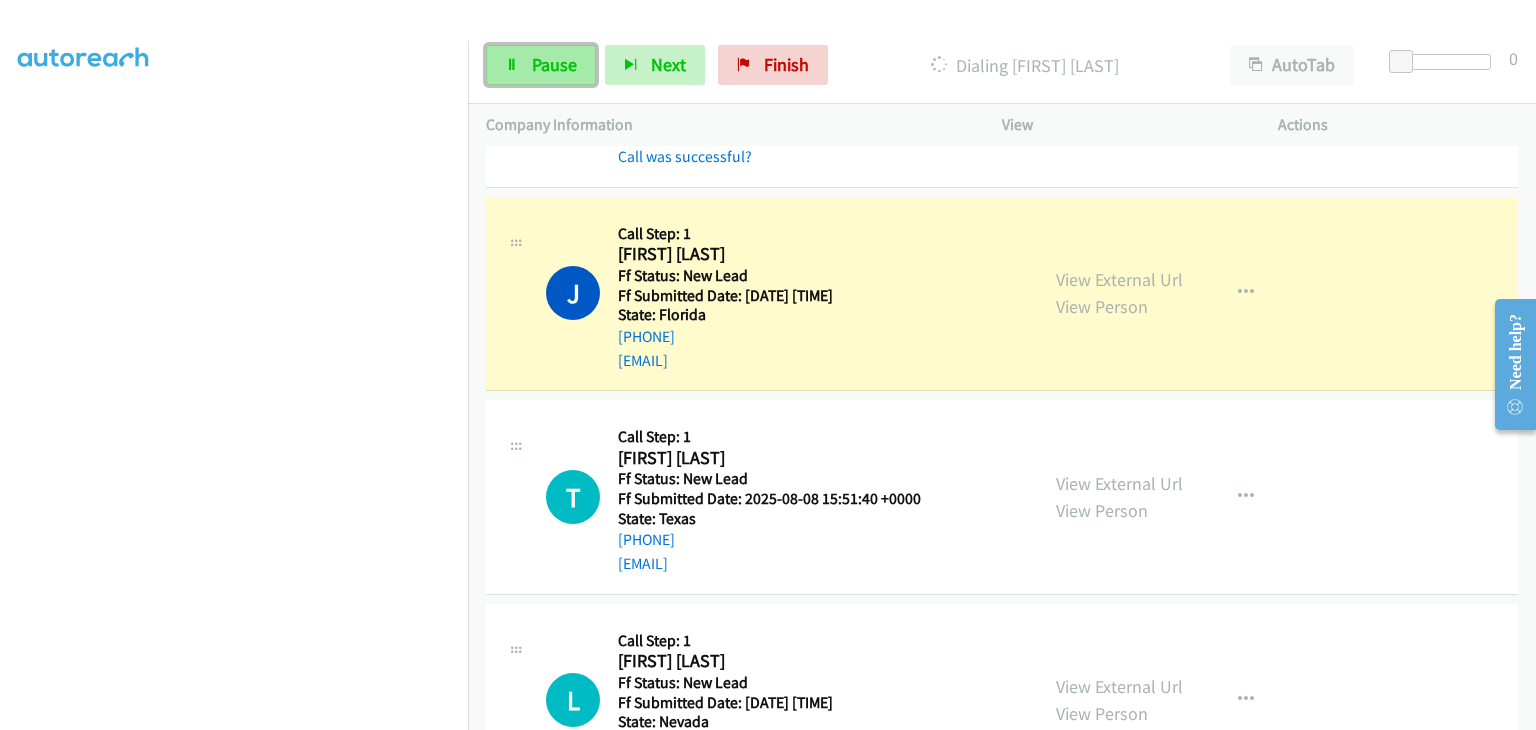 click on "Pause" at bounding box center (554, 64) 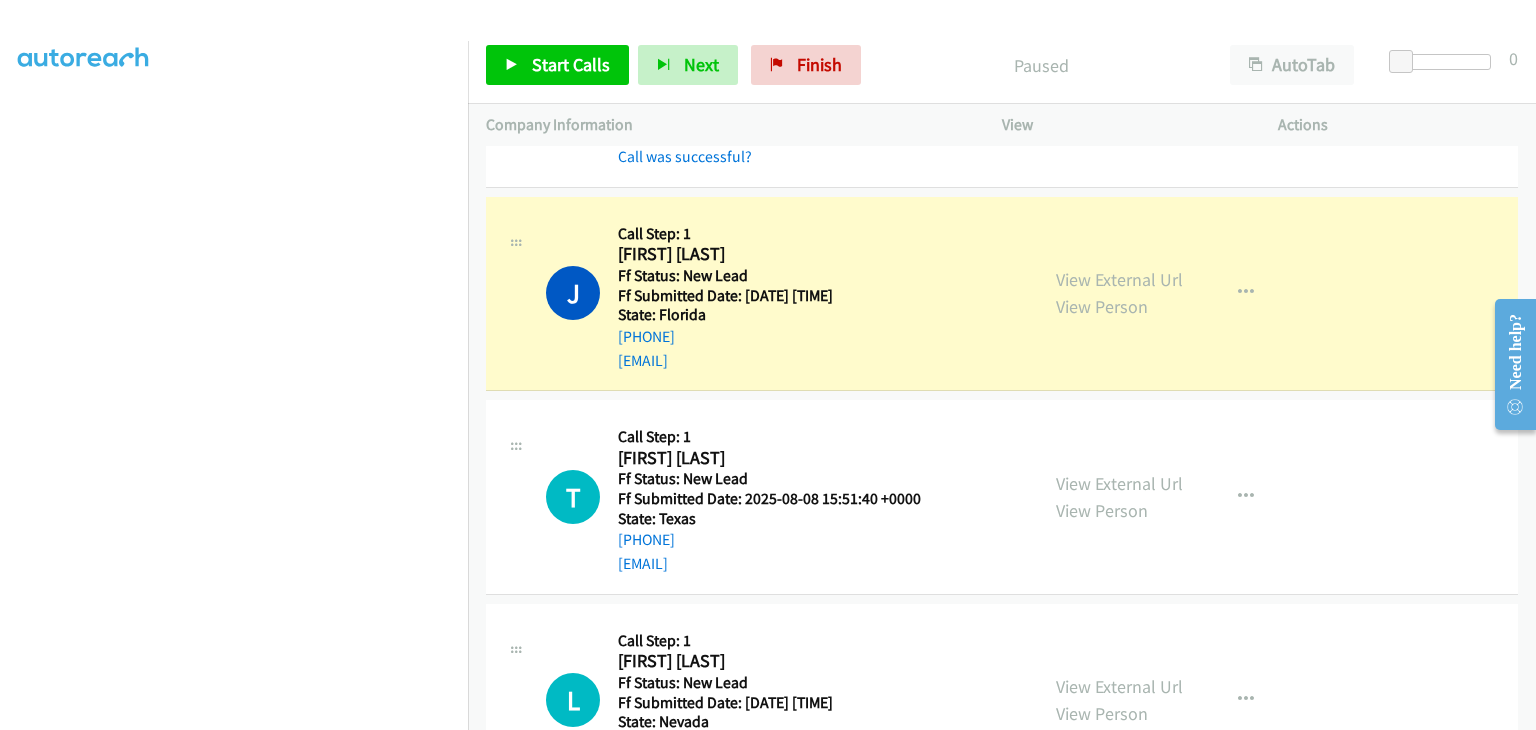 scroll, scrollTop: 392, scrollLeft: 0, axis: vertical 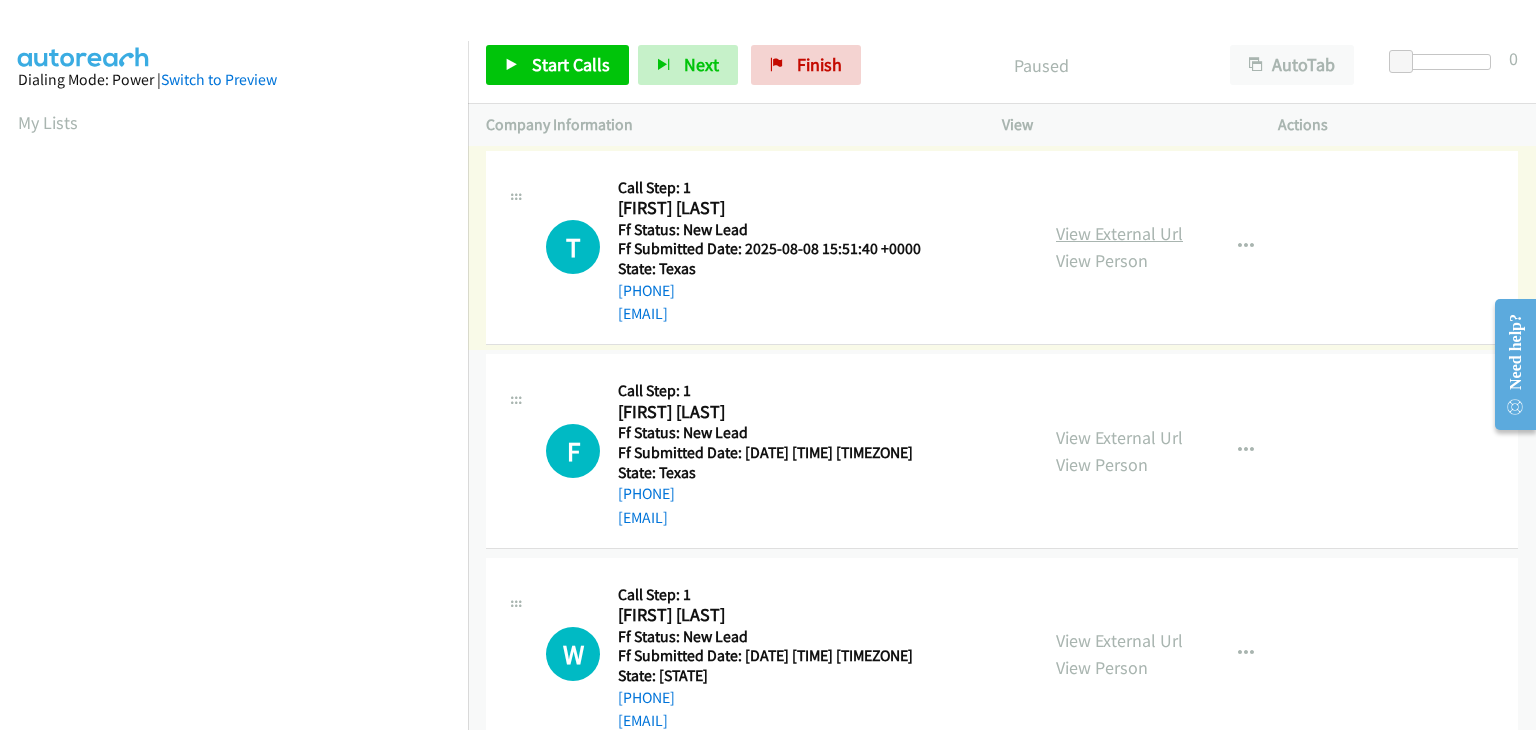 click on "View External Url" at bounding box center [1119, 233] 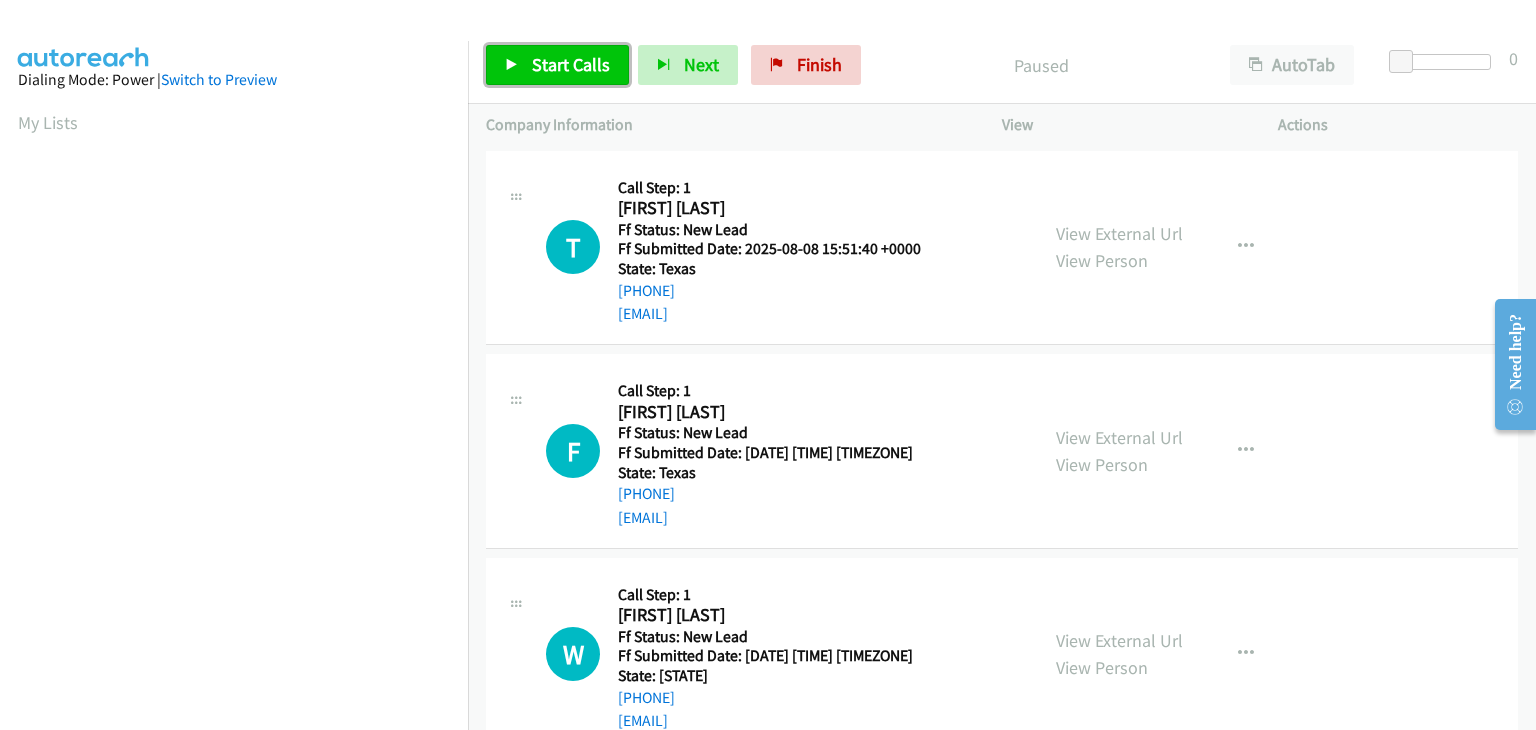 click on "Start Calls" at bounding box center [571, 64] 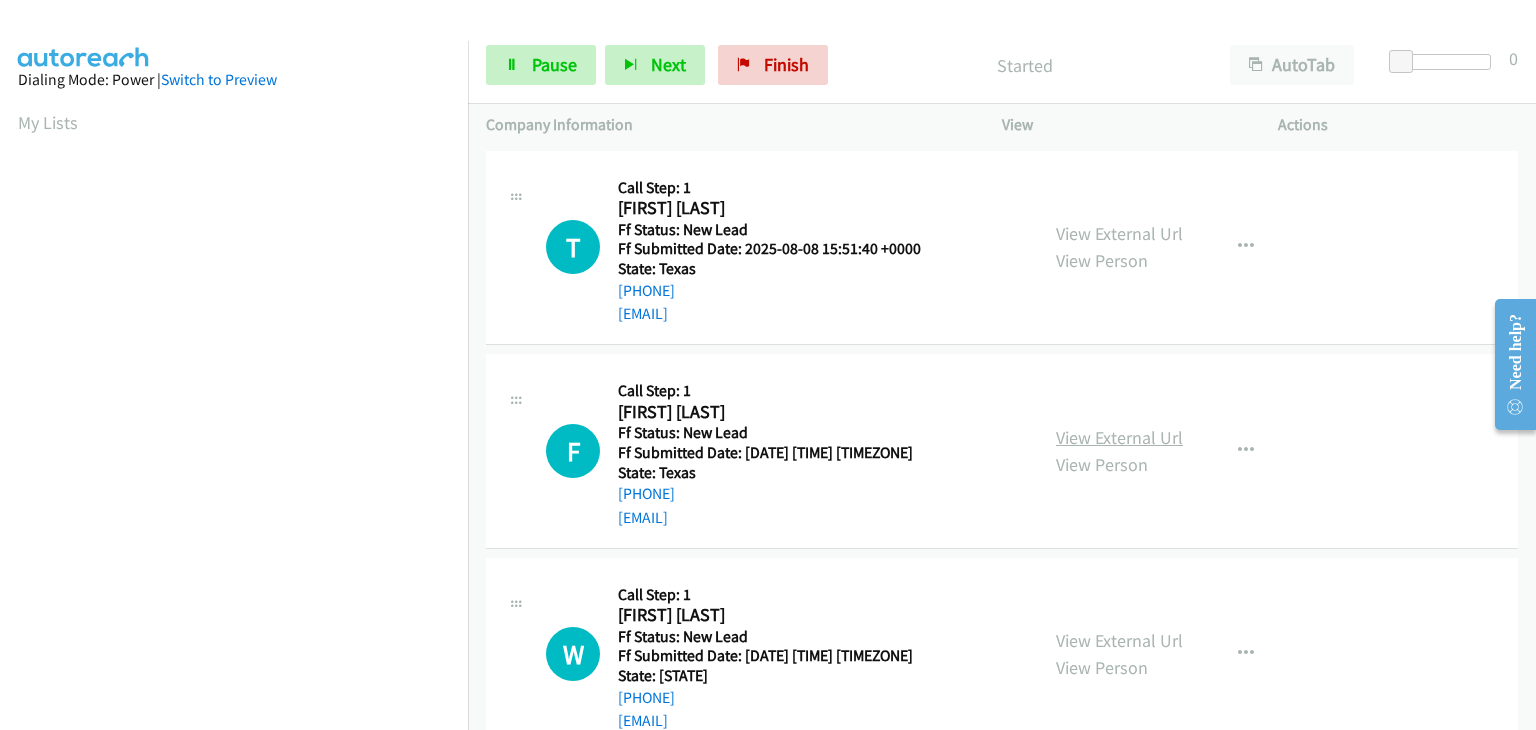 click on "View External Url" at bounding box center [1119, 437] 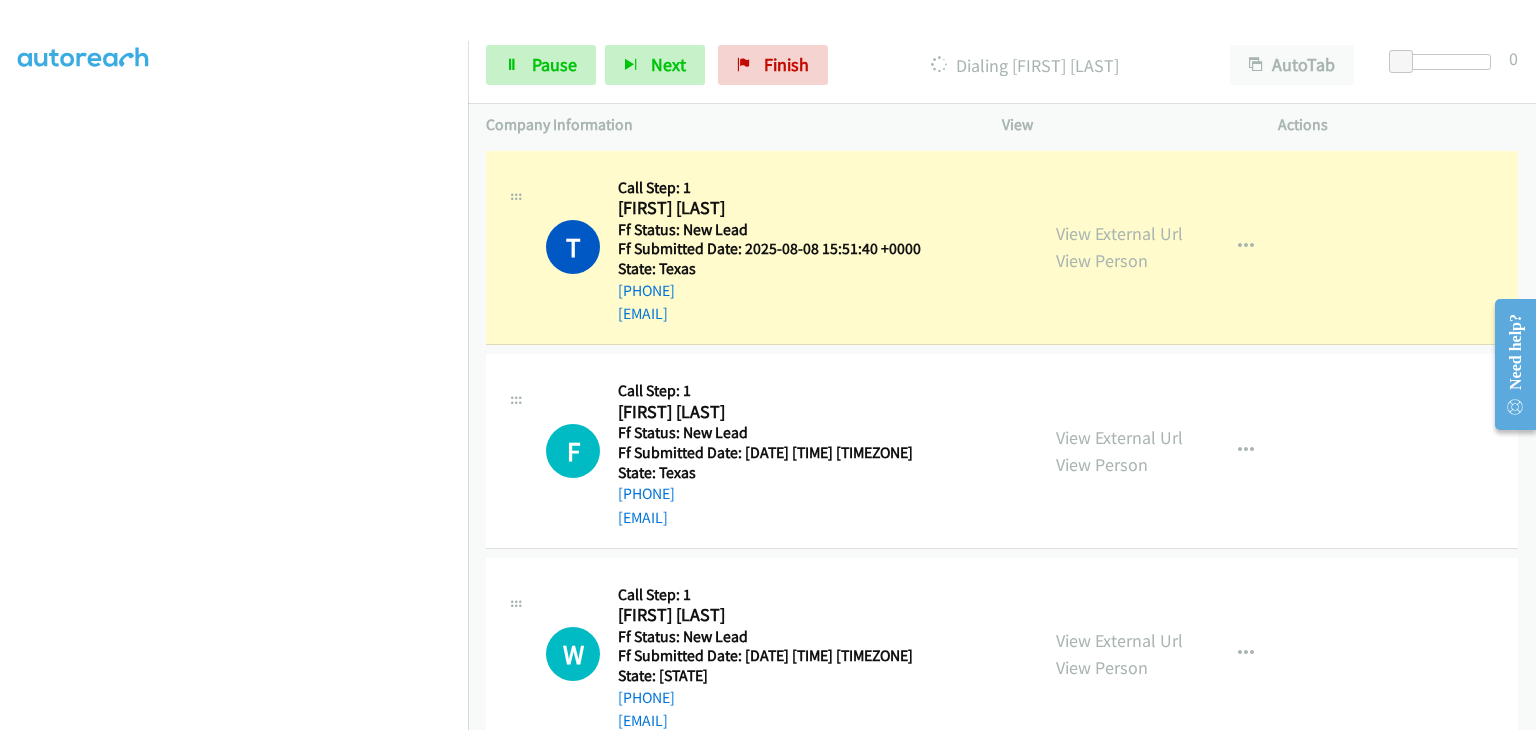 scroll, scrollTop: 392, scrollLeft: 0, axis: vertical 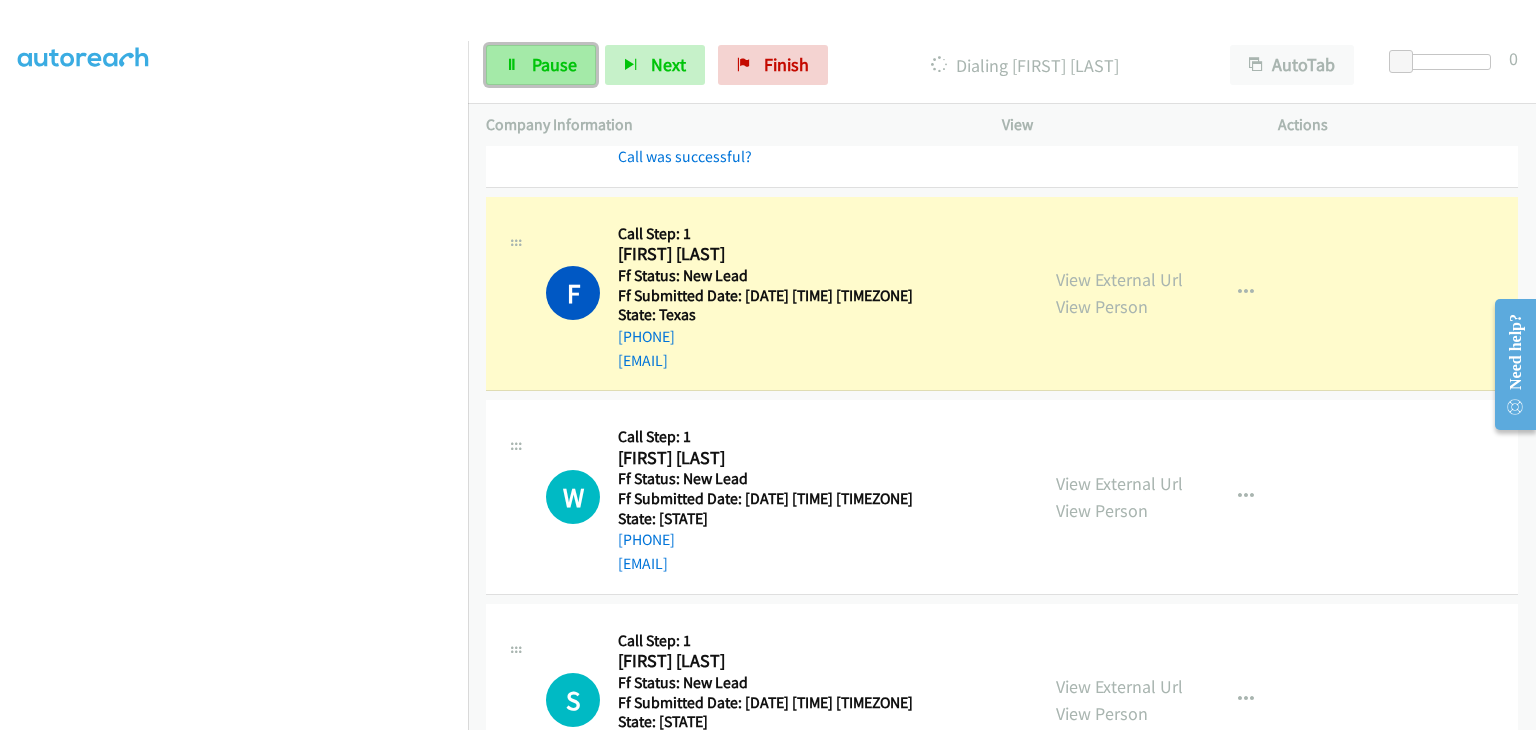 click on "Pause" at bounding box center [554, 64] 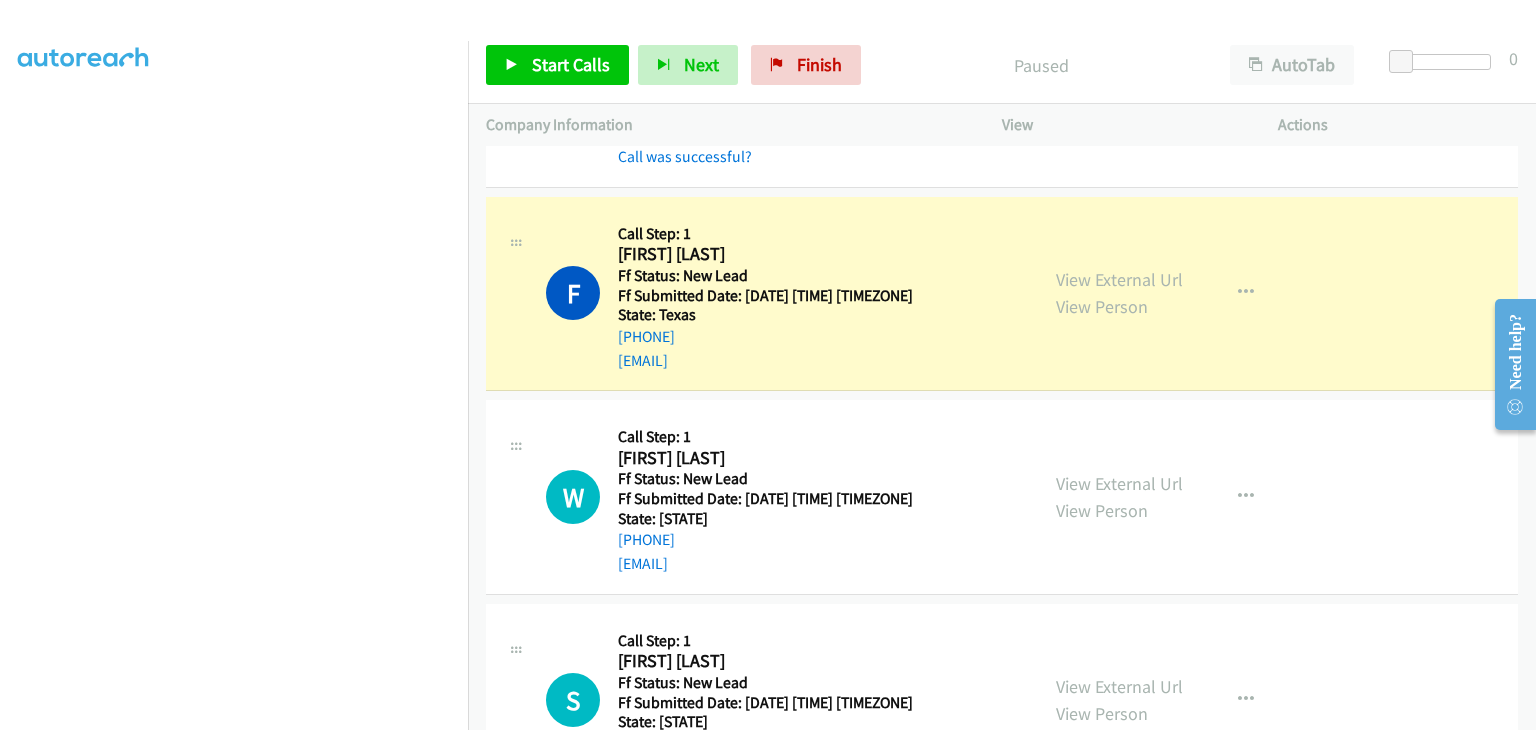 scroll, scrollTop: 392, scrollLeft: 0, axis: vertical 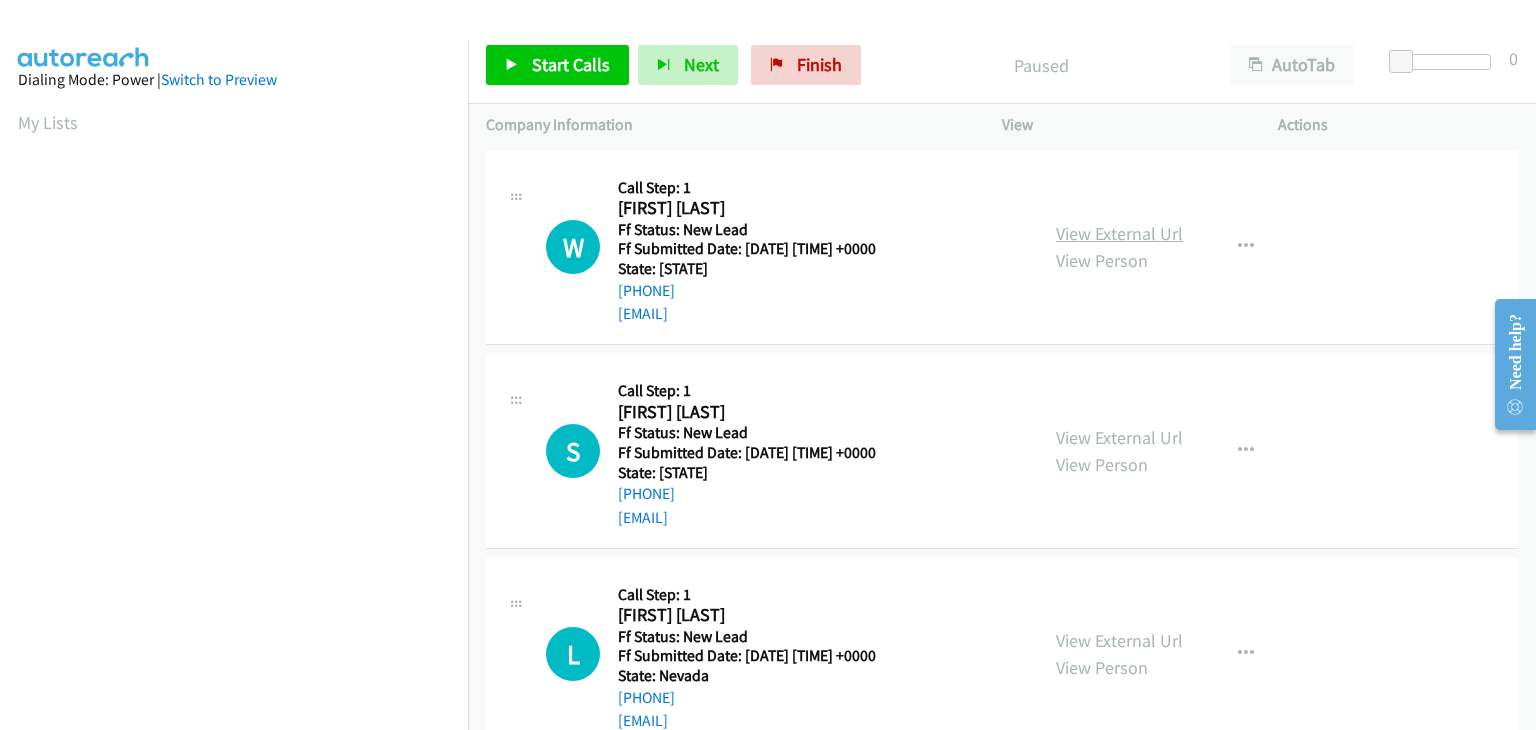 click on "View External Url" at bounding box center [1119, 233] 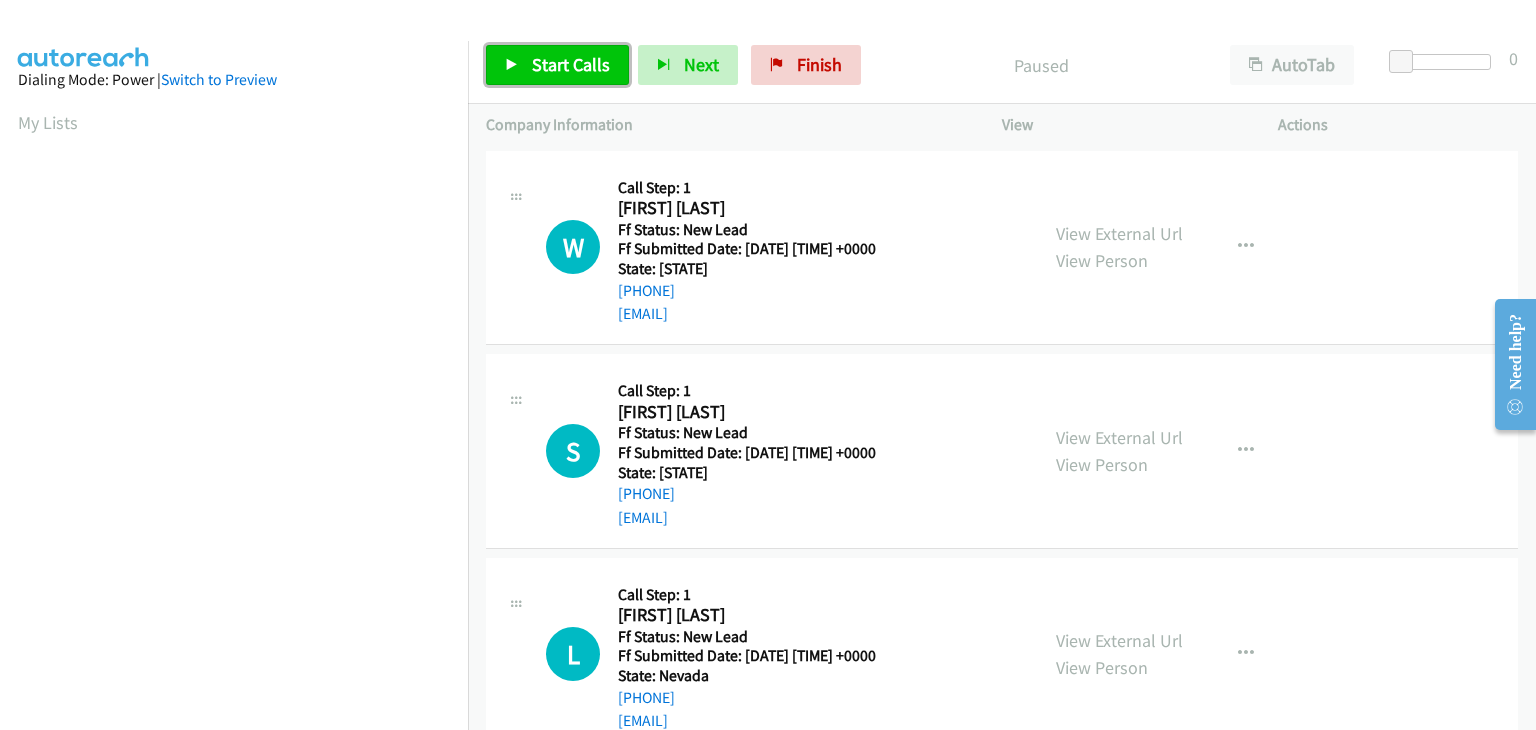 click on "Start Calls" at bounding box center (571, 64) 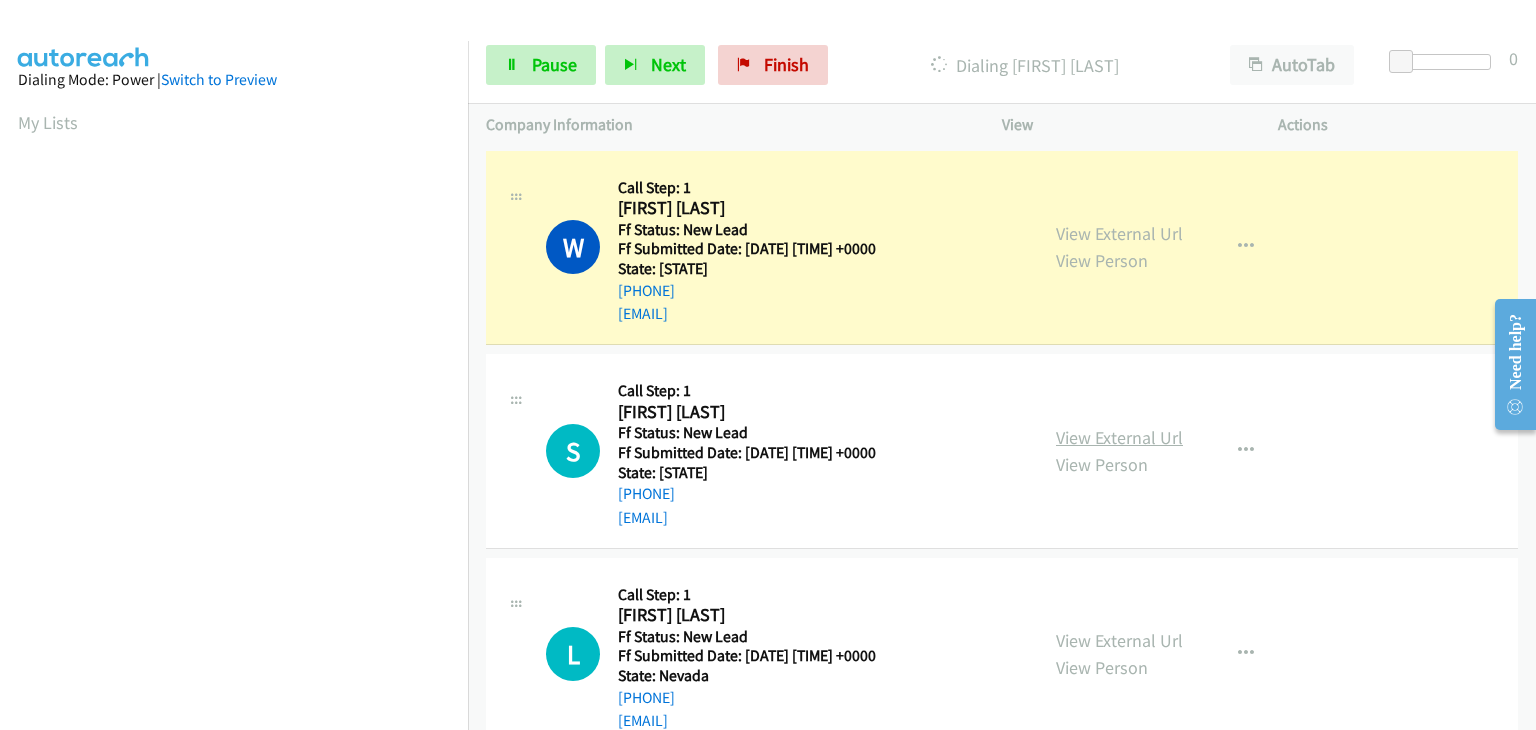 click on "View External Url" at bounding box center [1119, 437] 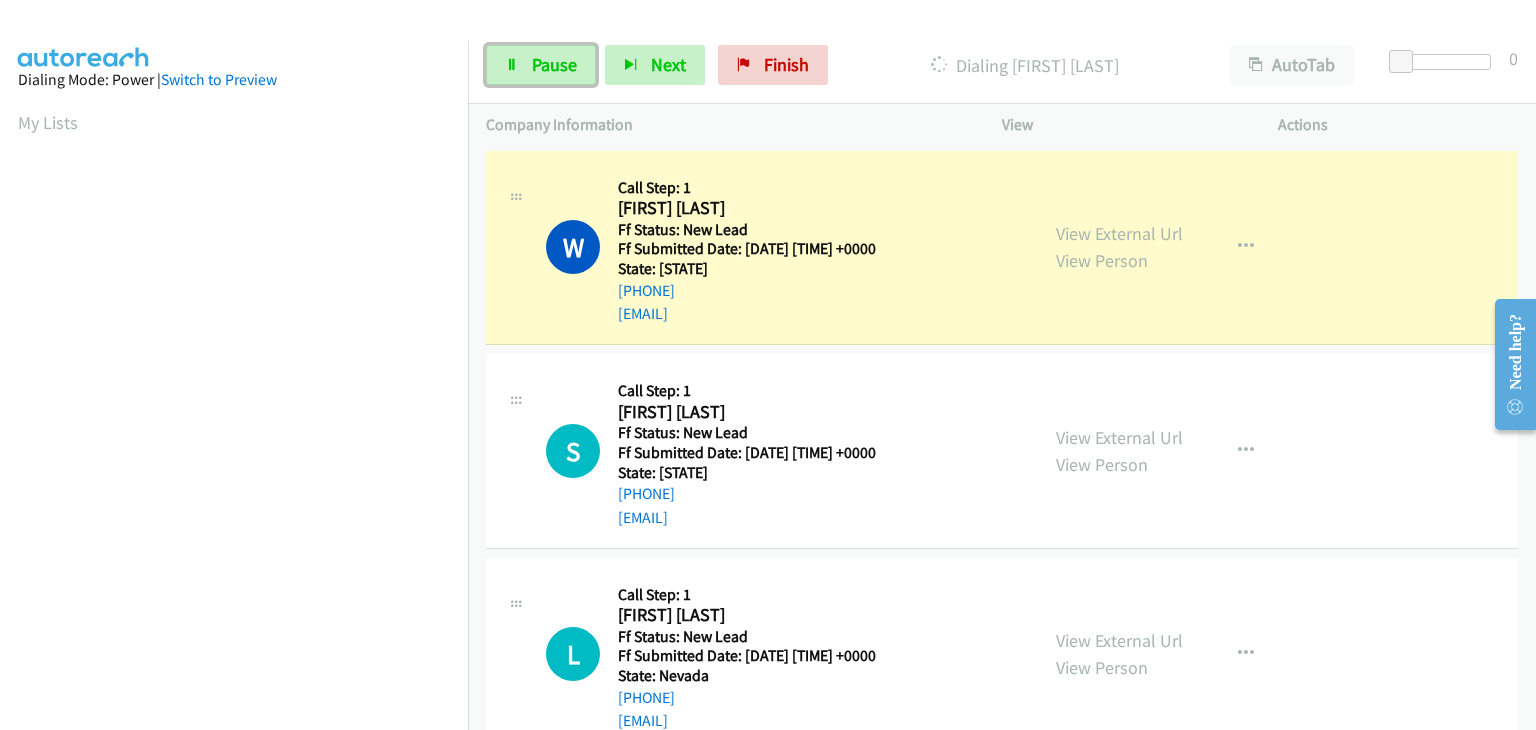 click on "Pause" at bounding box center [554, 64] 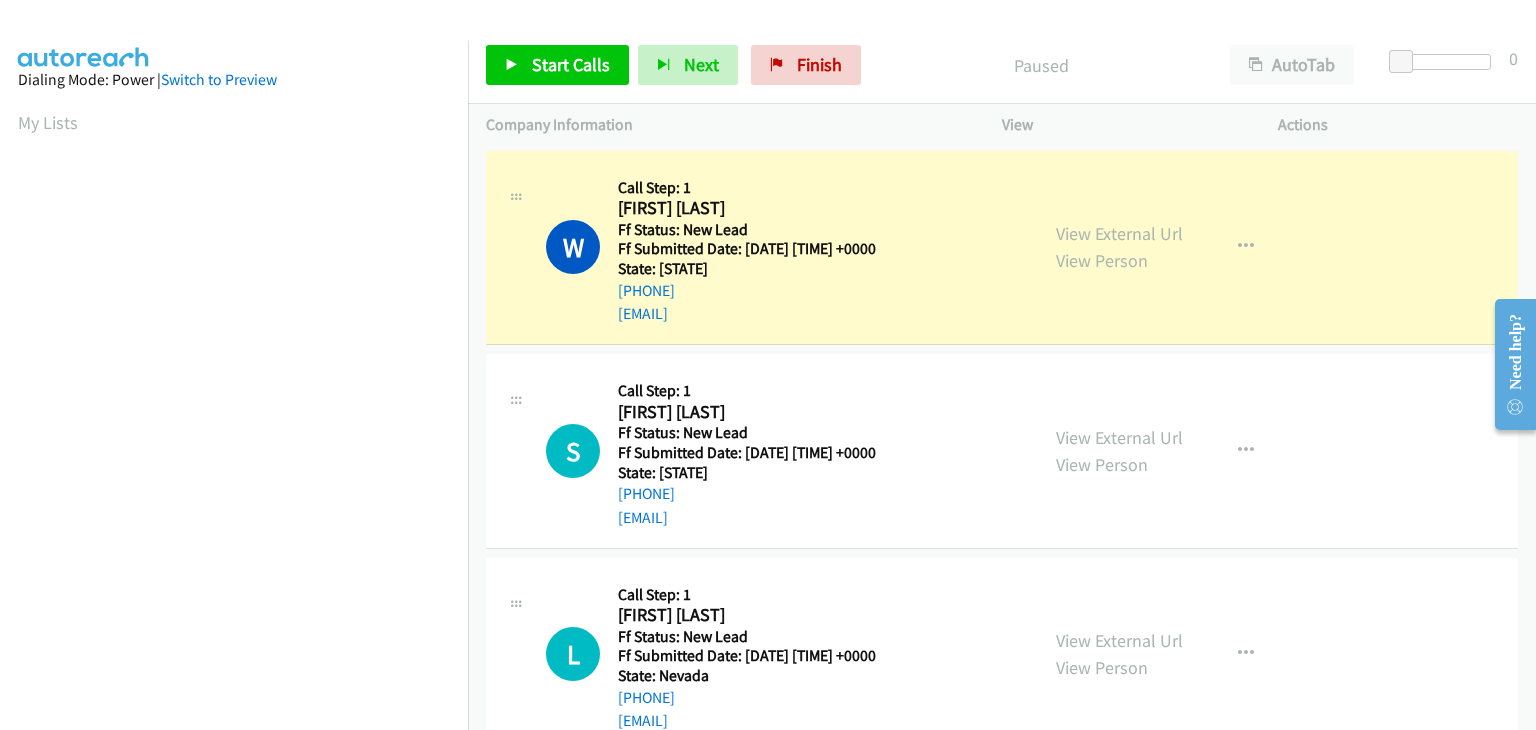 scroll, scrollTop: 392, scrollLeft: 0, axis: vertical 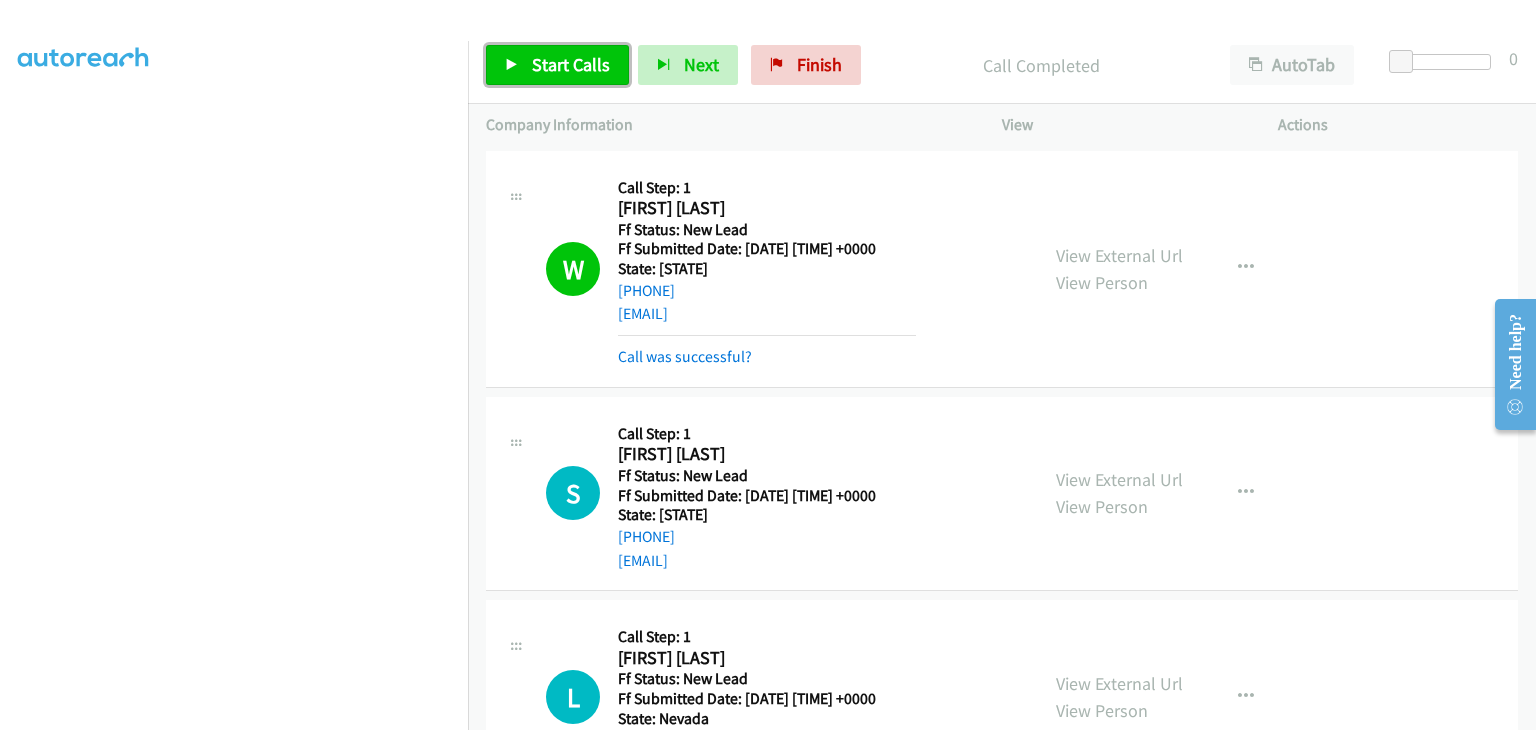 click on "Start Calls" at bounding box center (571, 64) 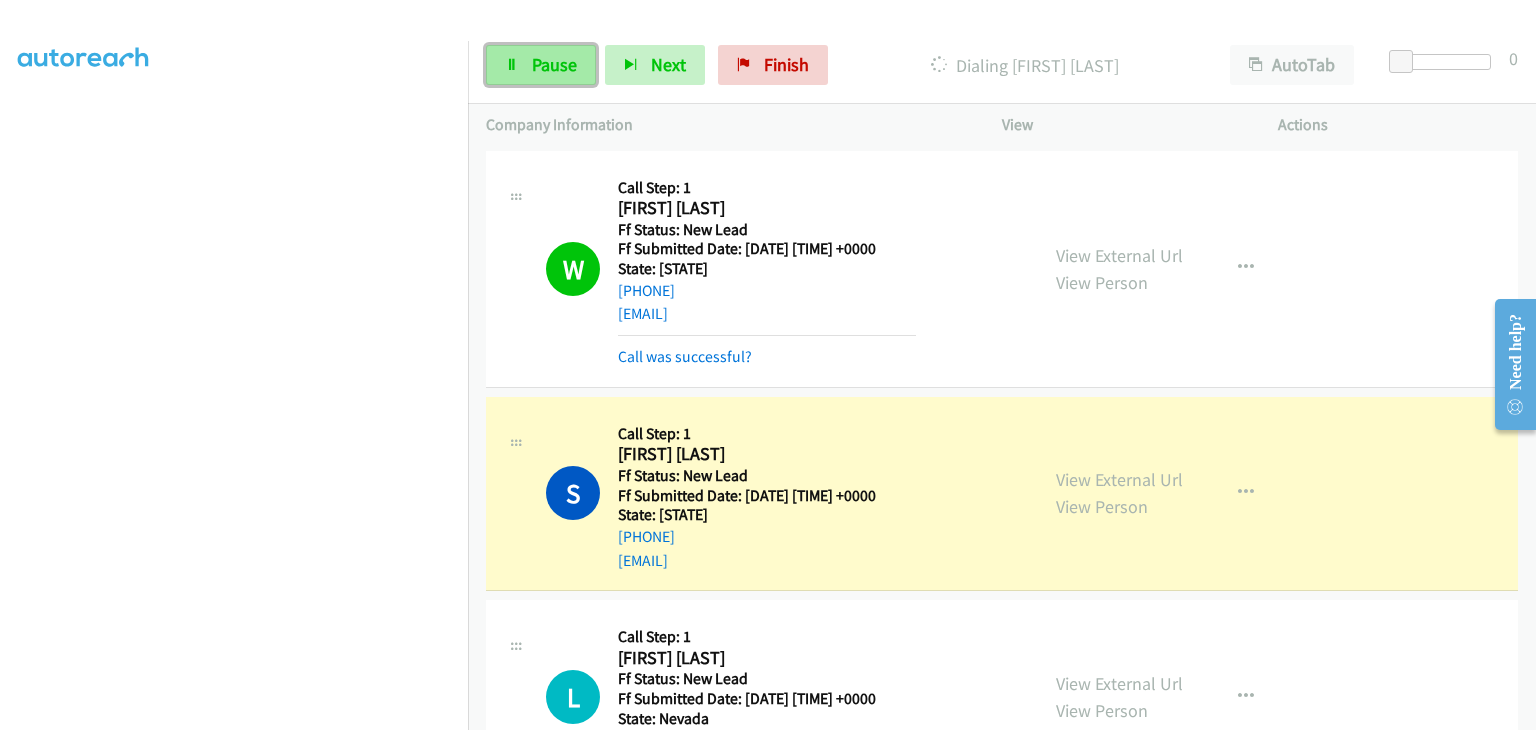 click on "Pause" at bounding box center (554, 64) 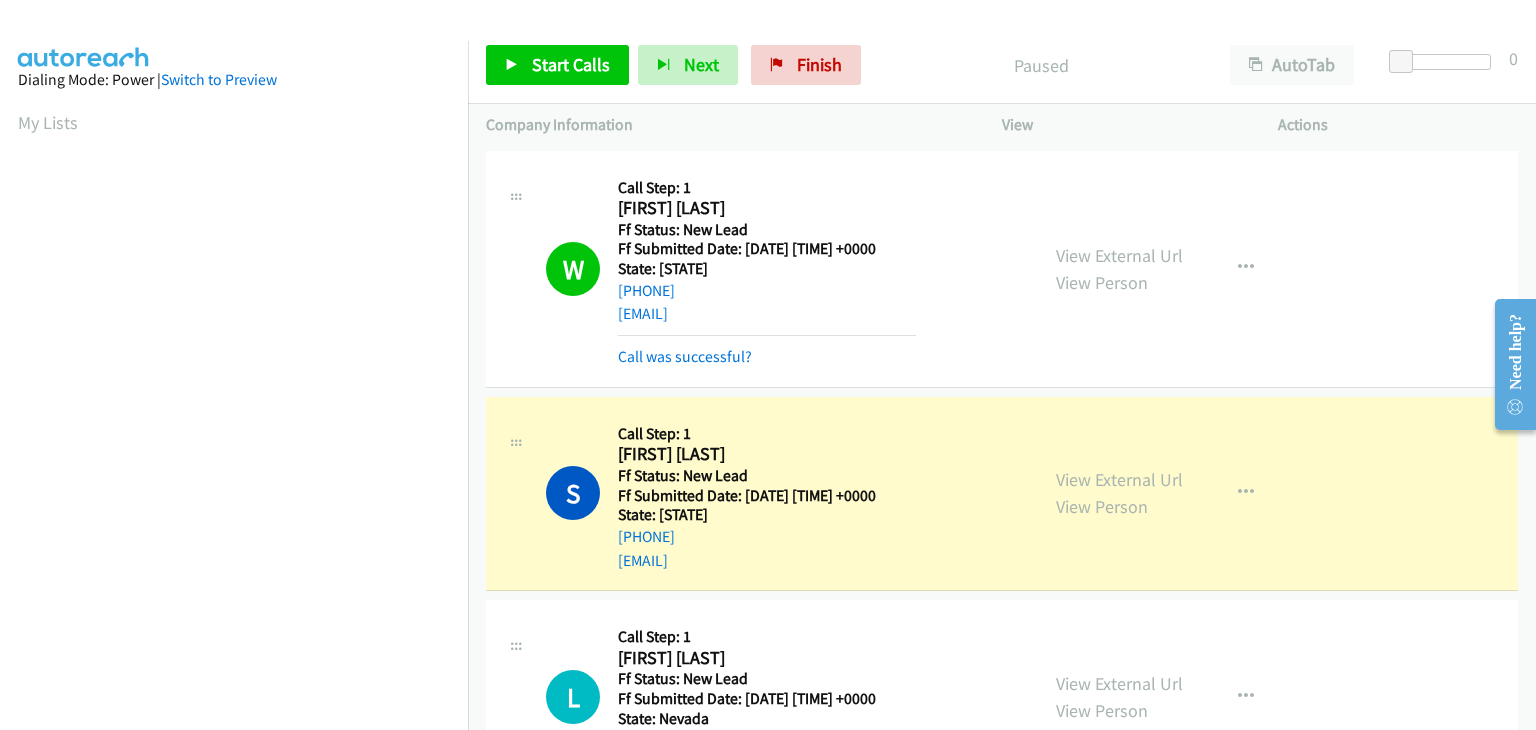 scroll, scrollTop: 392, scrollLeft: 0, axis: vertical 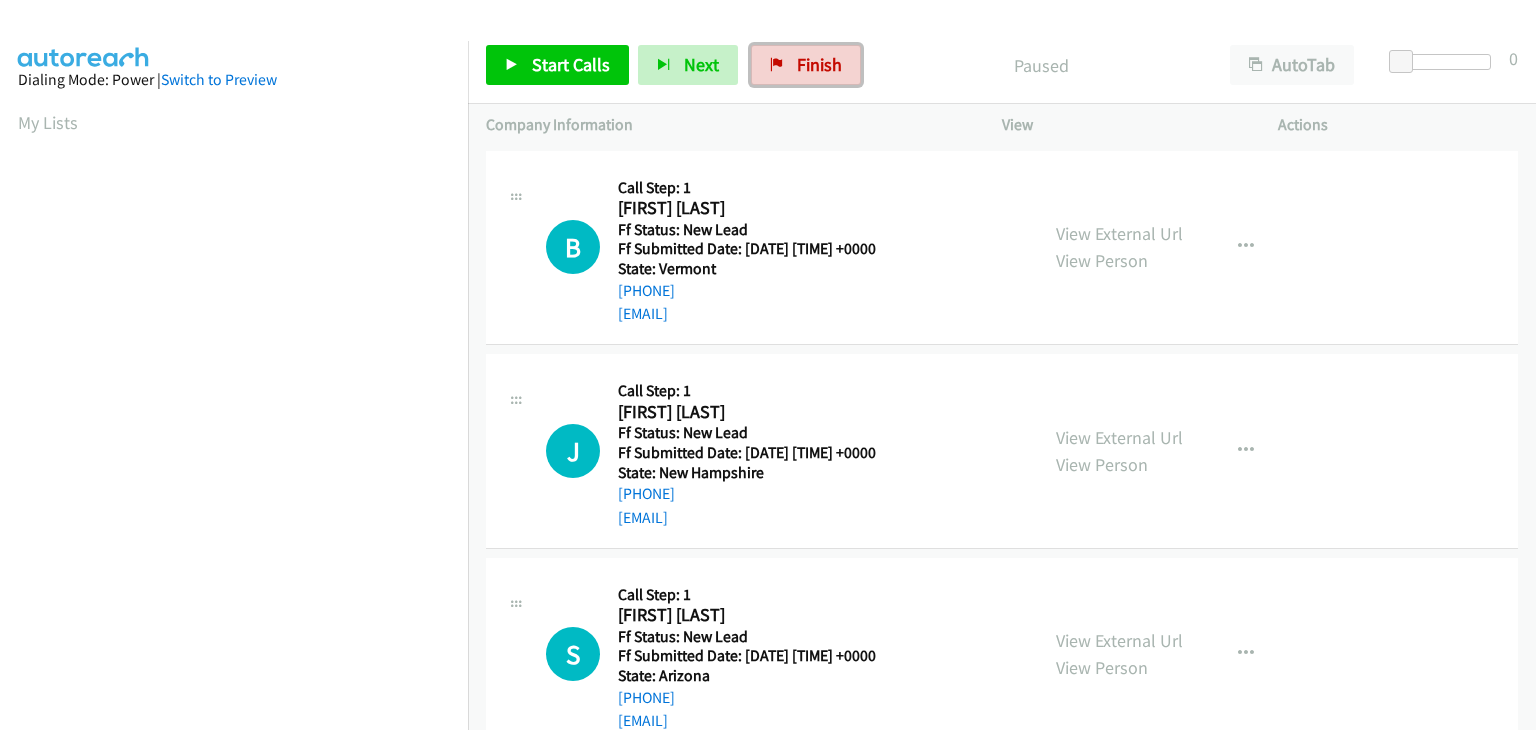 click on "Finish" at bounding box center (806, 65) 